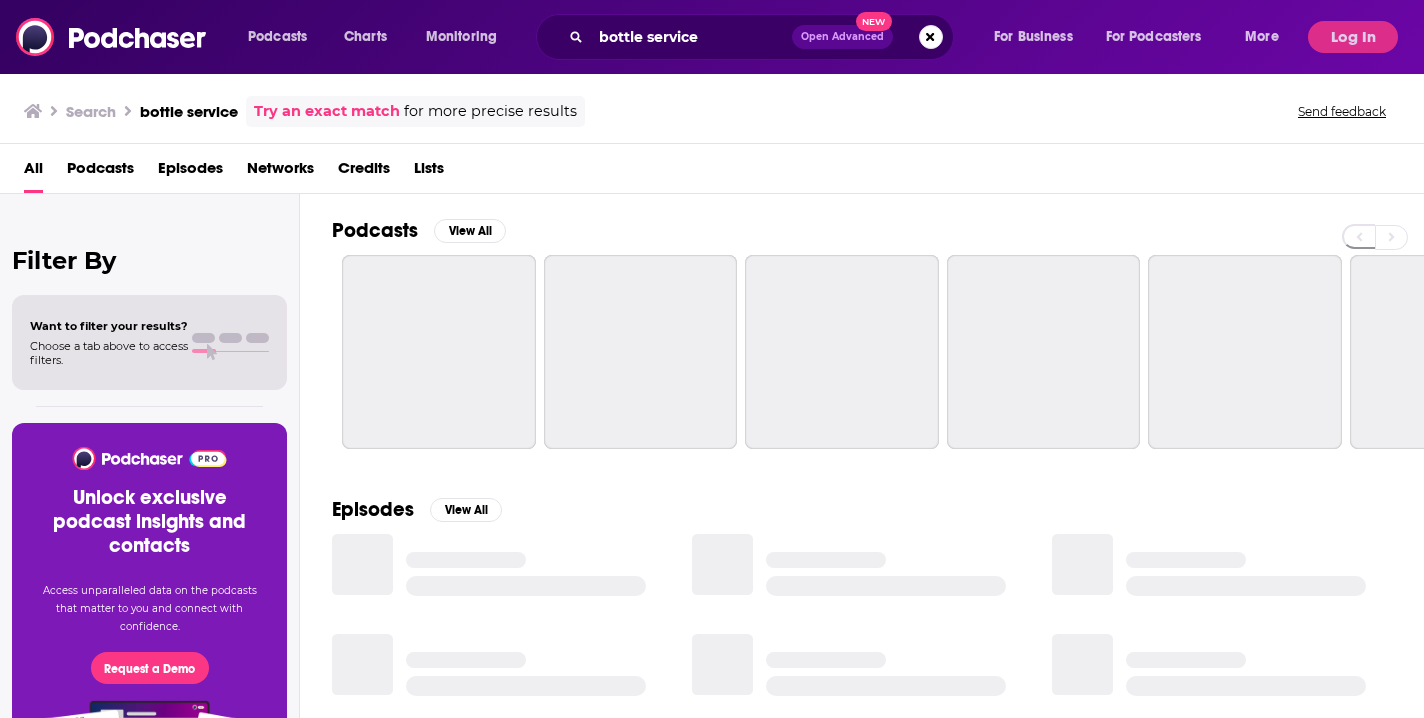 scroll, scrollTop: 0, scrollLeft: 0, axis: both 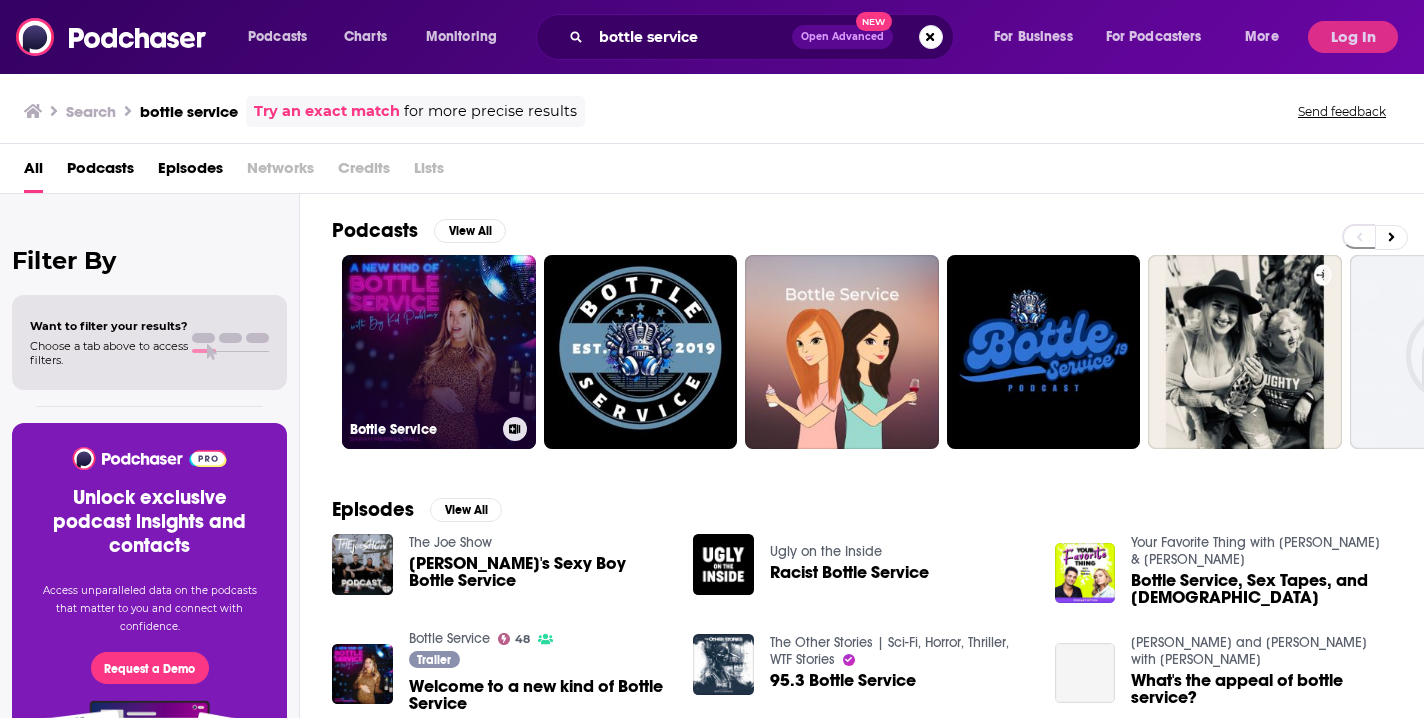 click on "Bottle Service" at bounding box center [439, 352] 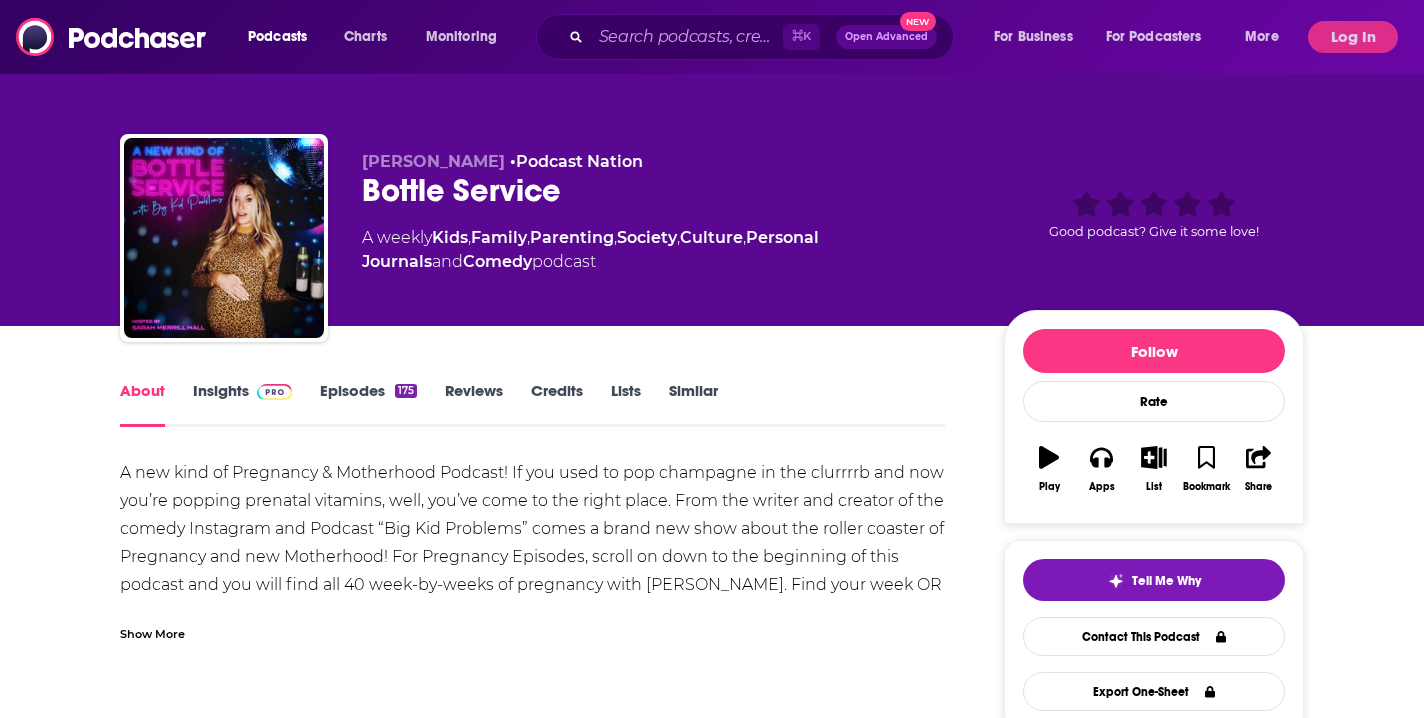 click on "Episodes 175" at bounding box center [368, 404] 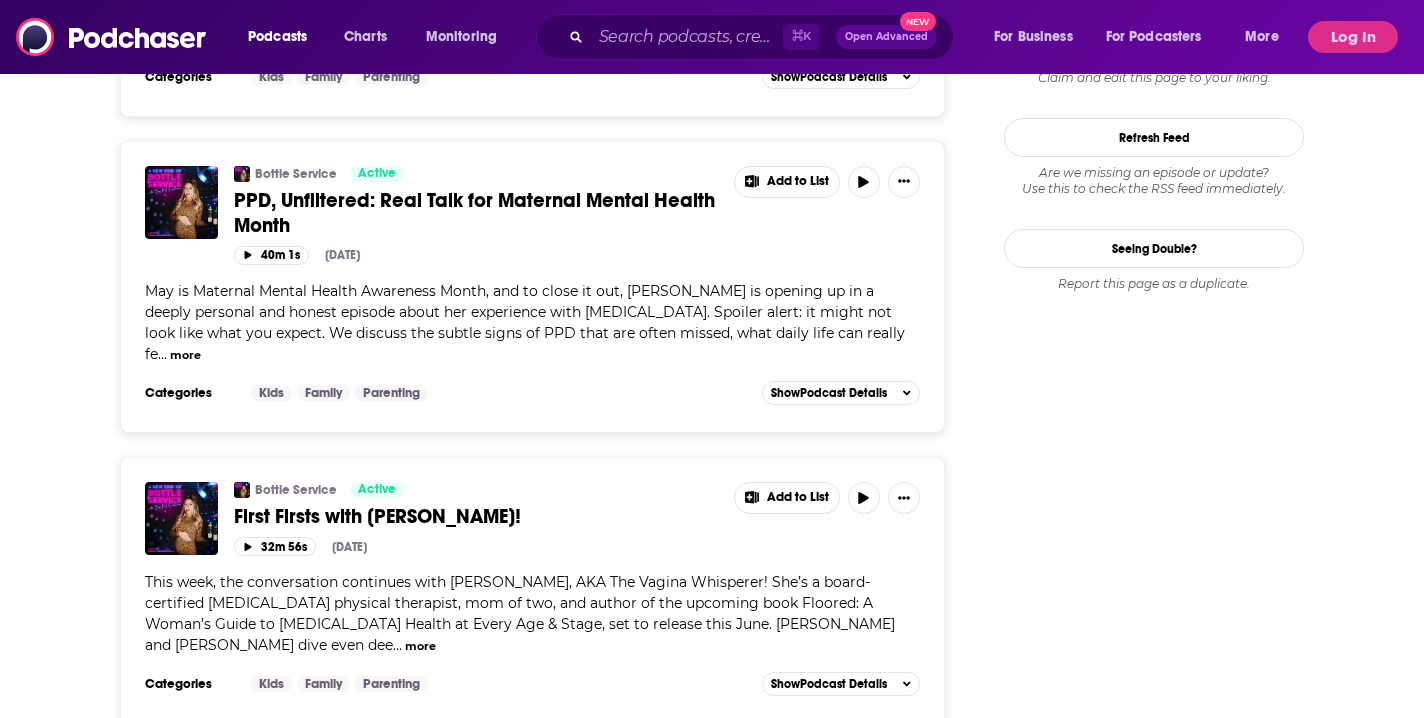 scroll, scrollTop: 0, scrollLeft: 0, axis: both 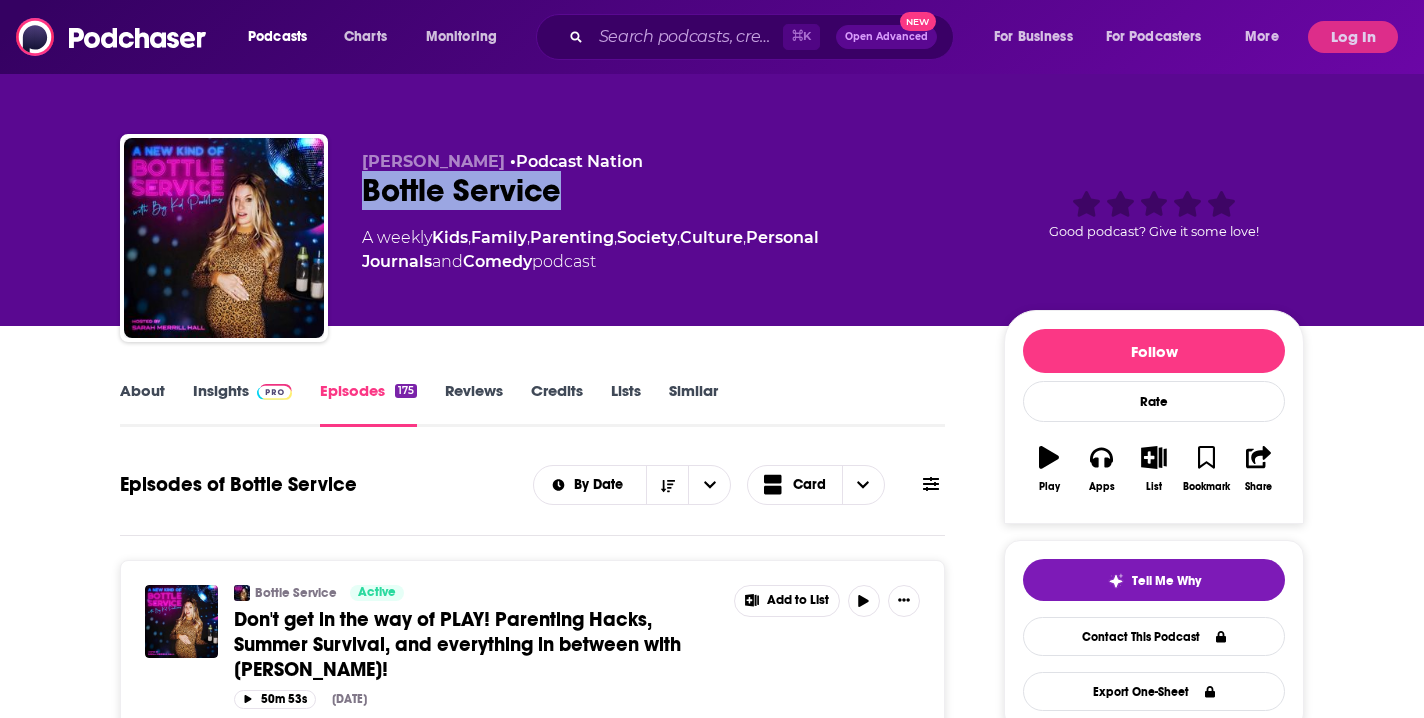 drag, startPoint x: 371, startPoint y: 191, endPoint x: 568, endPoint y: 196, distance: 197.06345 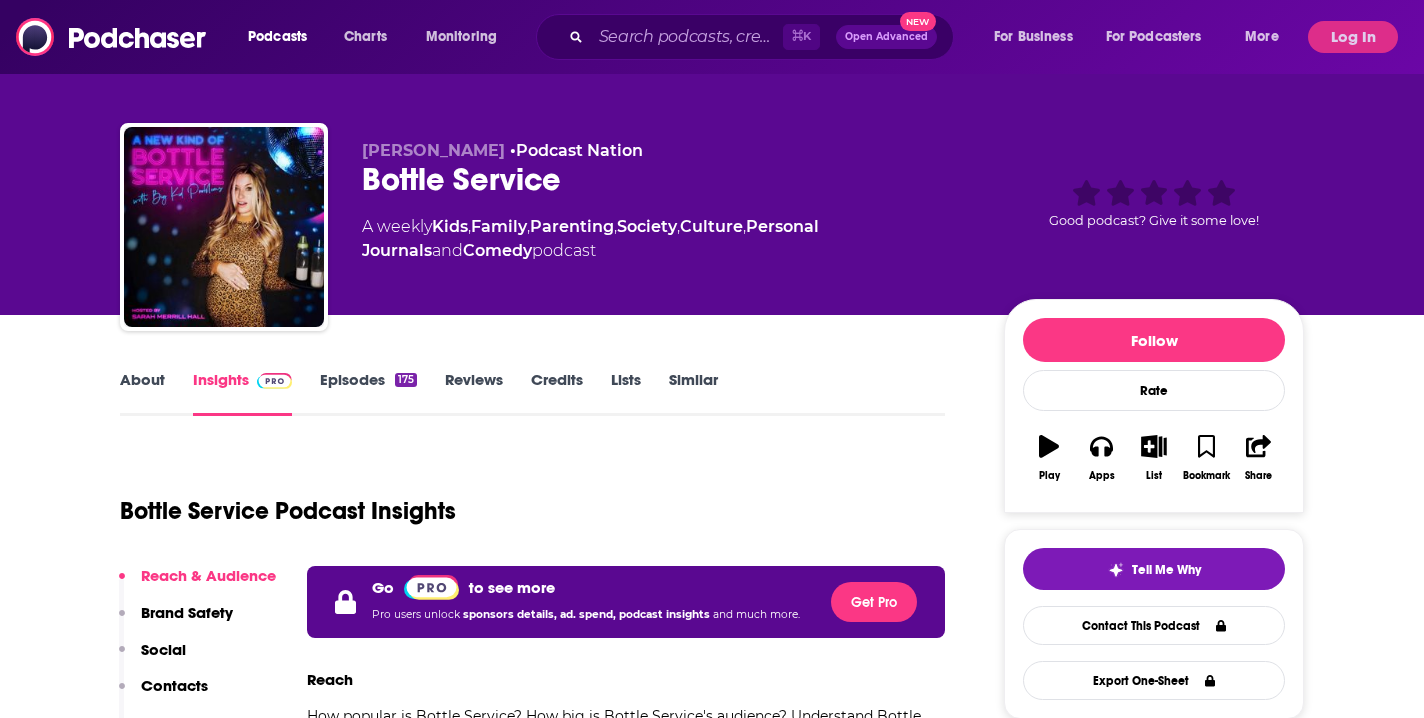 scroll, scrollTop: 0, scrollLeft: 0, axis: both 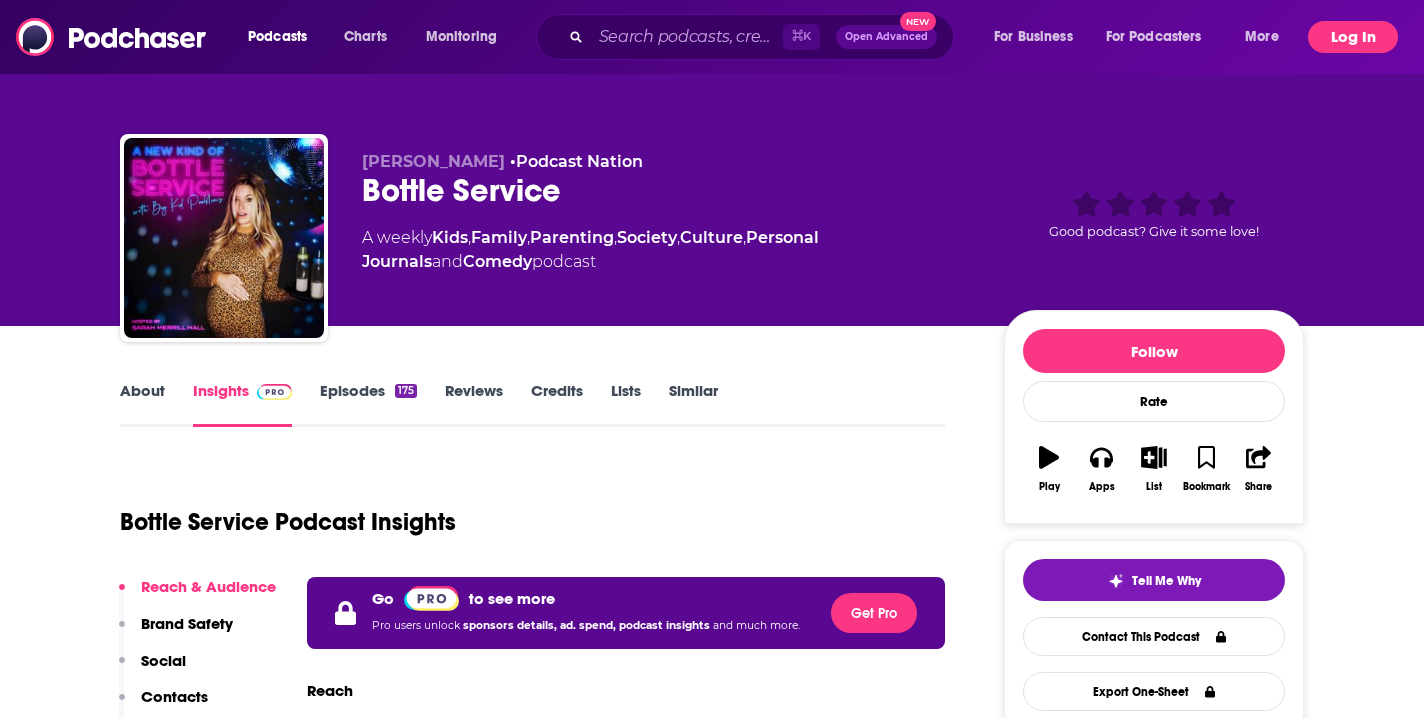 click on "Log In" at bounding box center [1353, 37] 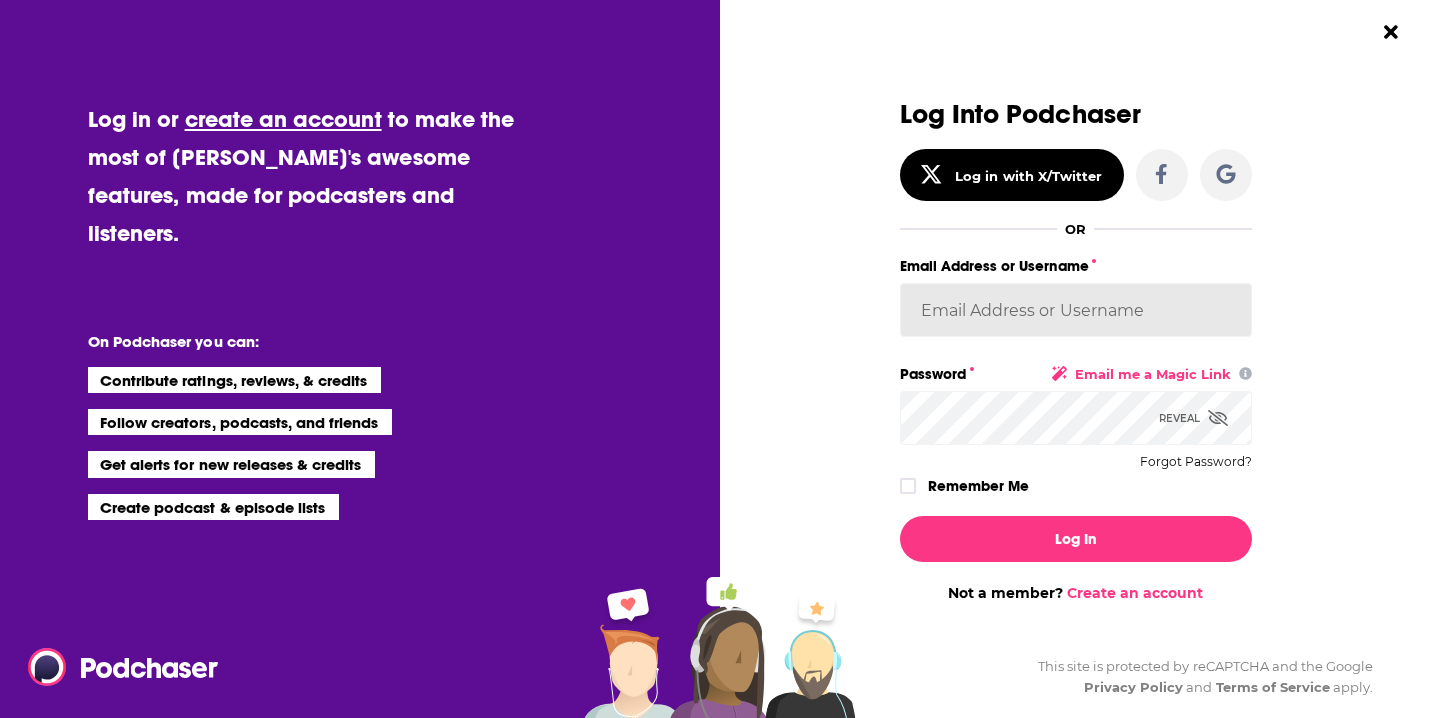 type on "micglogovac" 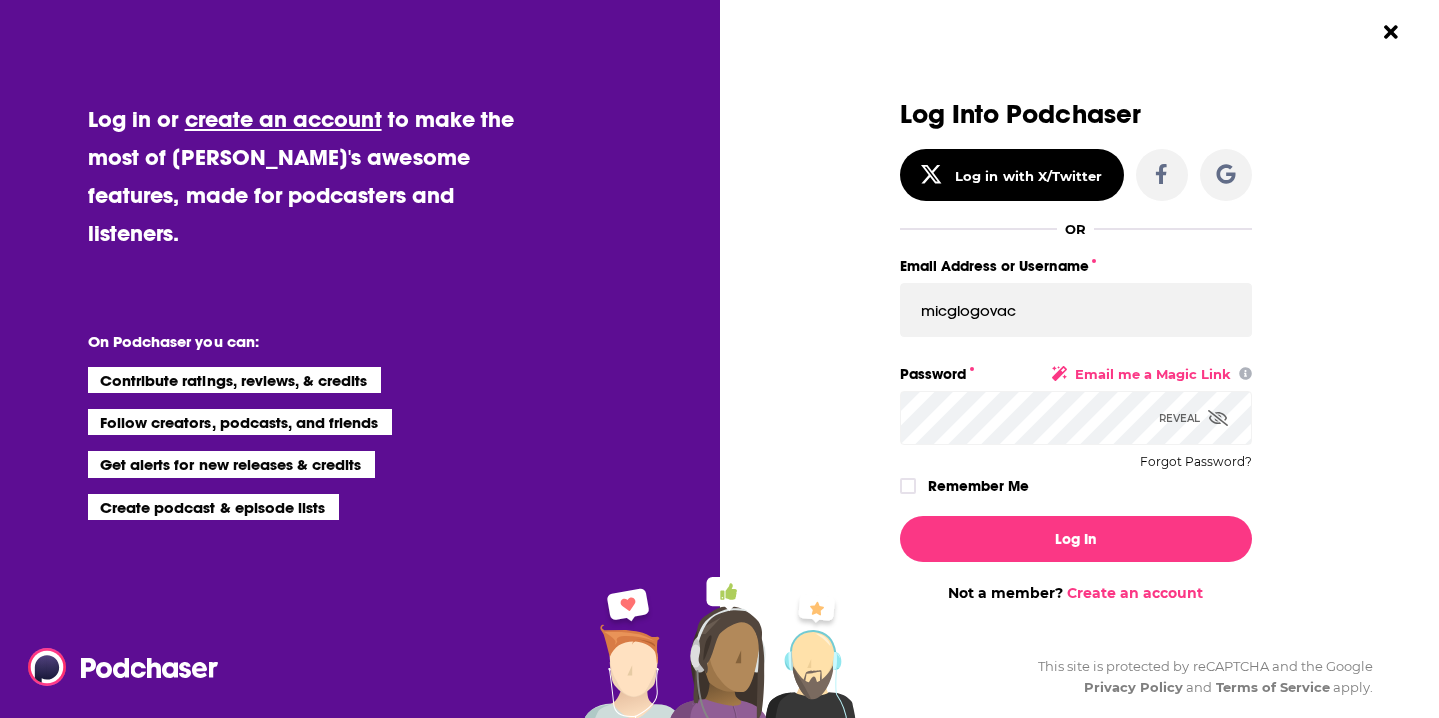 click on "Log In" at bounding box center (1076, 539) 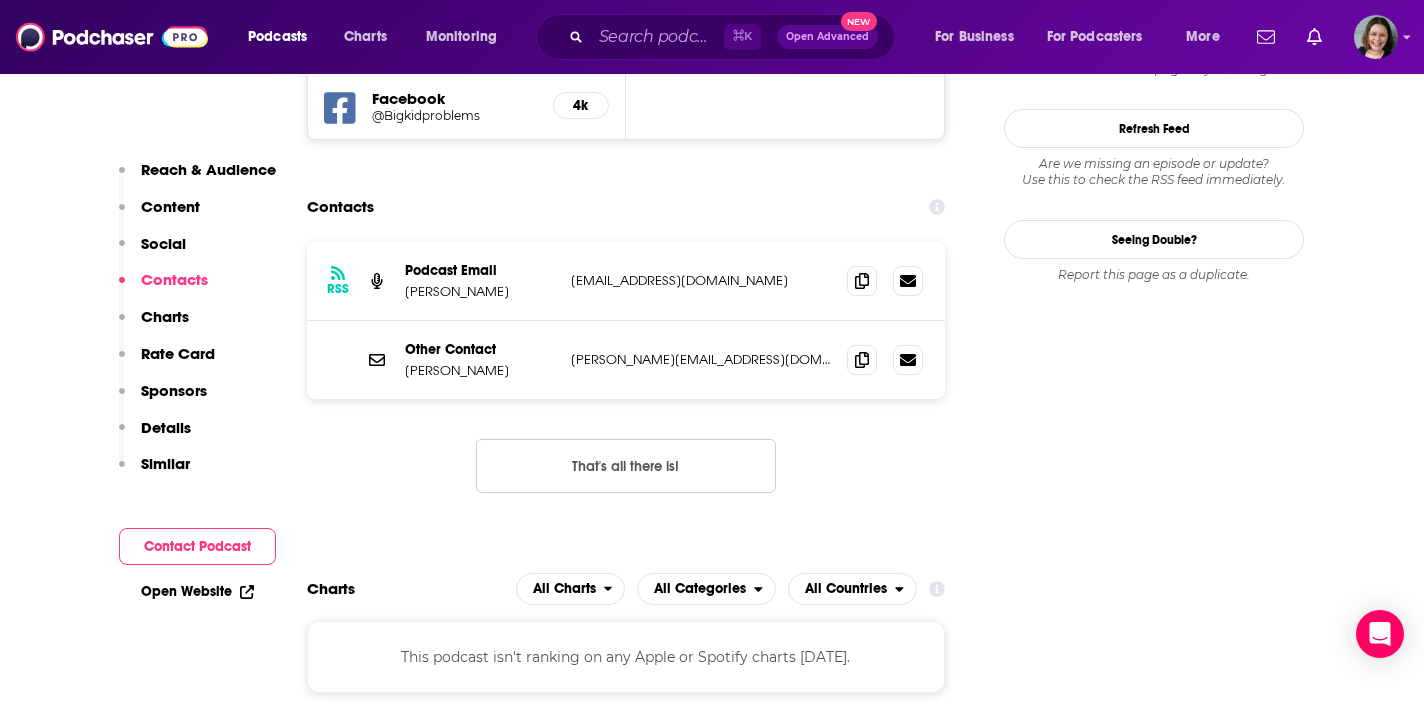 scroll, scrollTop: 0, scrollLeft: 0, axis: both 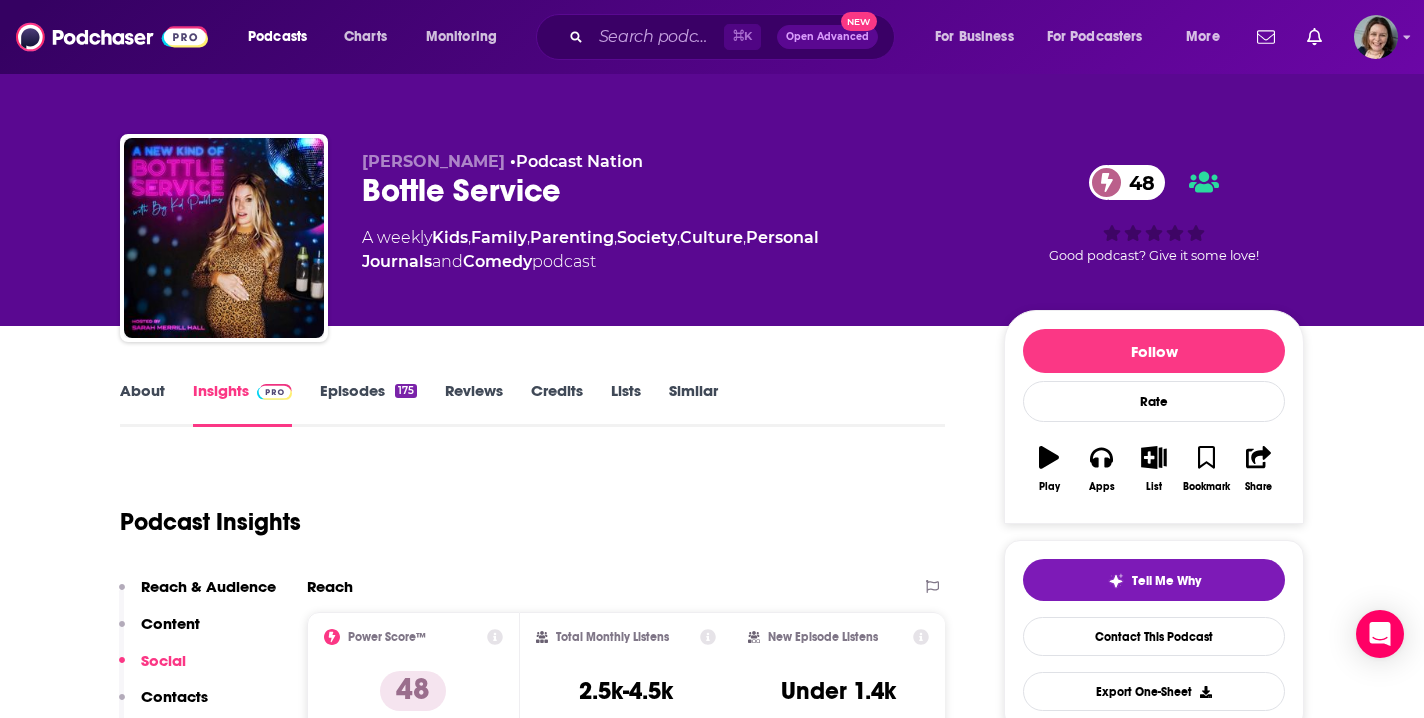 click on "About" at bounding box center (142, 404) 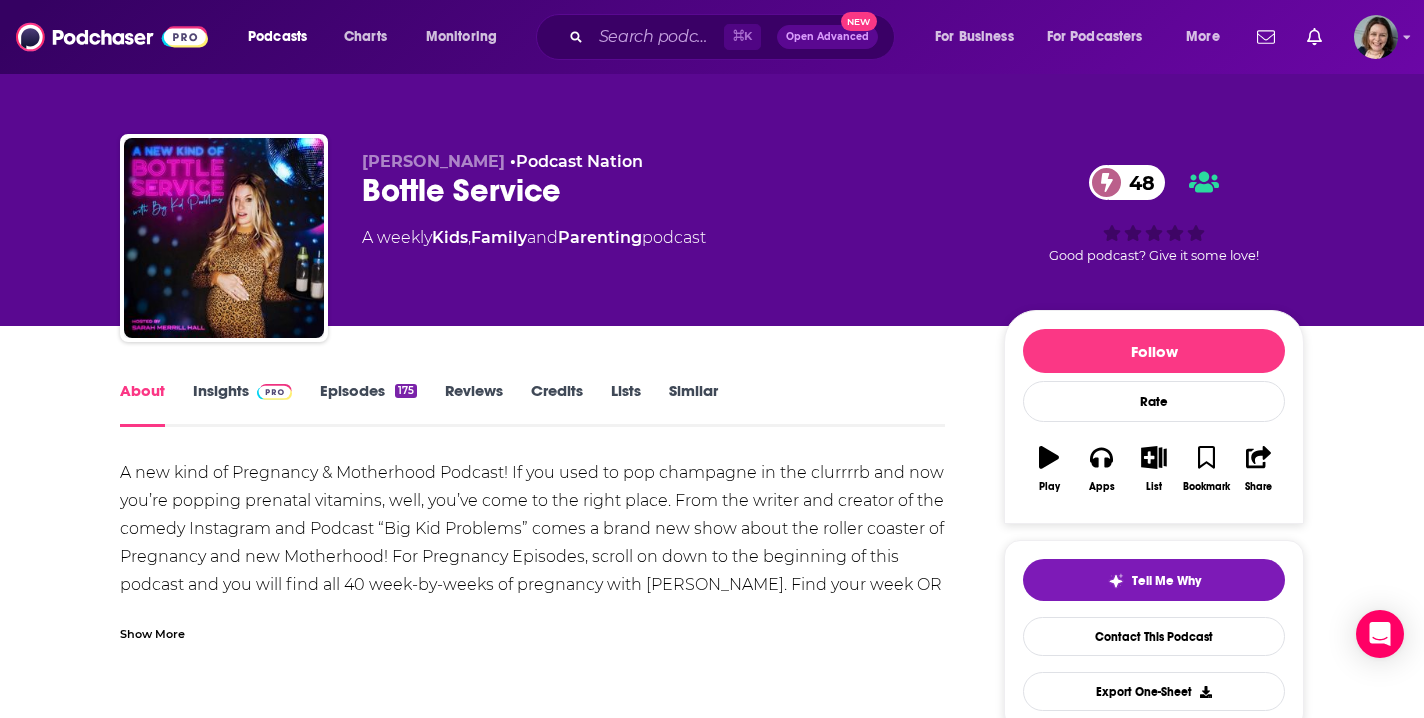 click on "Show More" at bounding box center (152, 632) 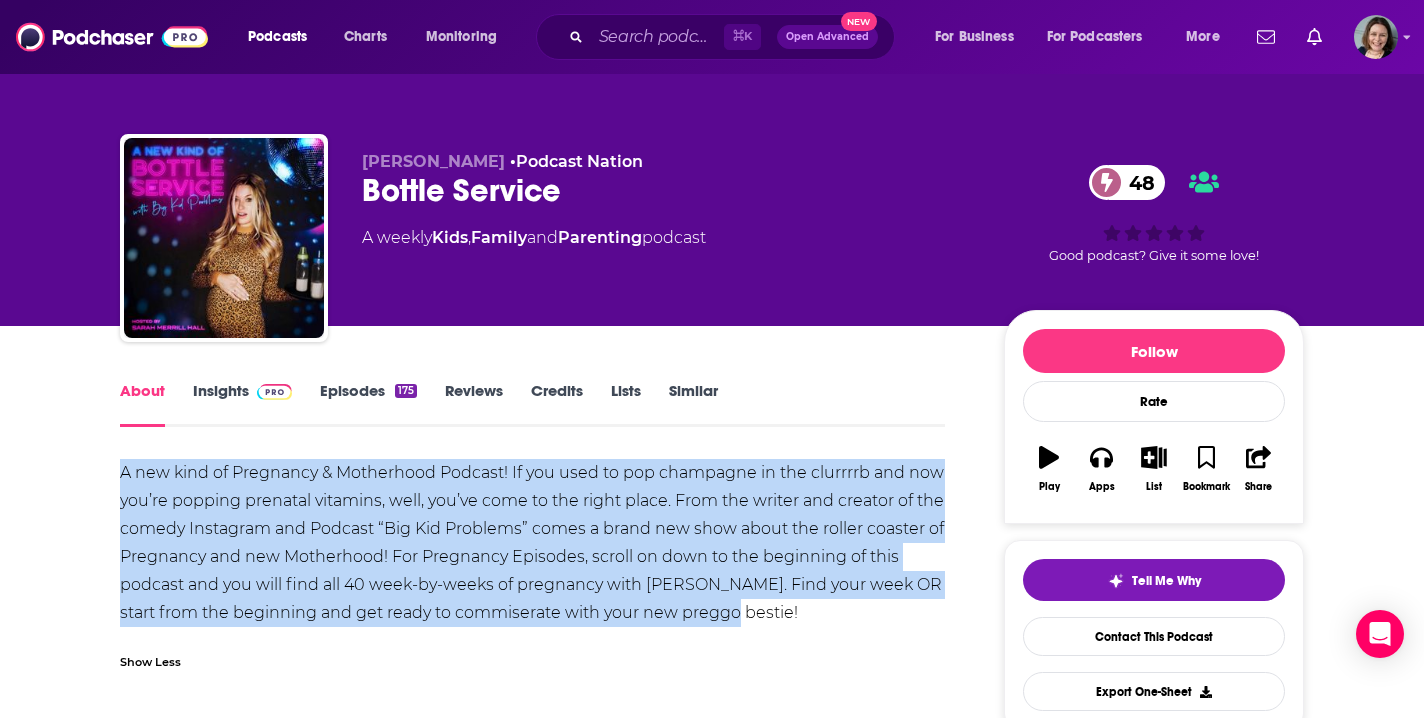 drag, startPoint x: 119, startPoint y: 473, endPoint x: 759, endPoint y: 608, distance: 654.0833 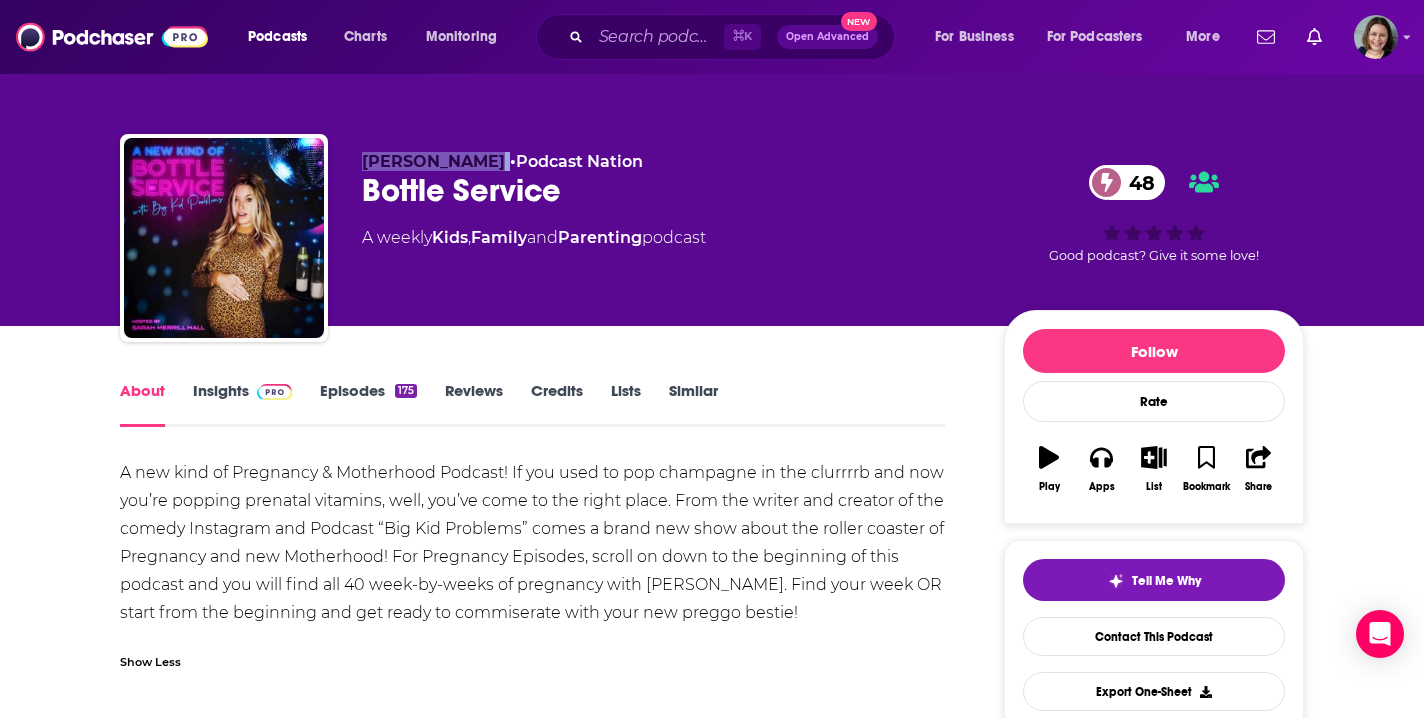 drag, startPoint x: 364, startPoint y: 161, endPoint x: 512, endPoint y: 167, distance: 148.12157 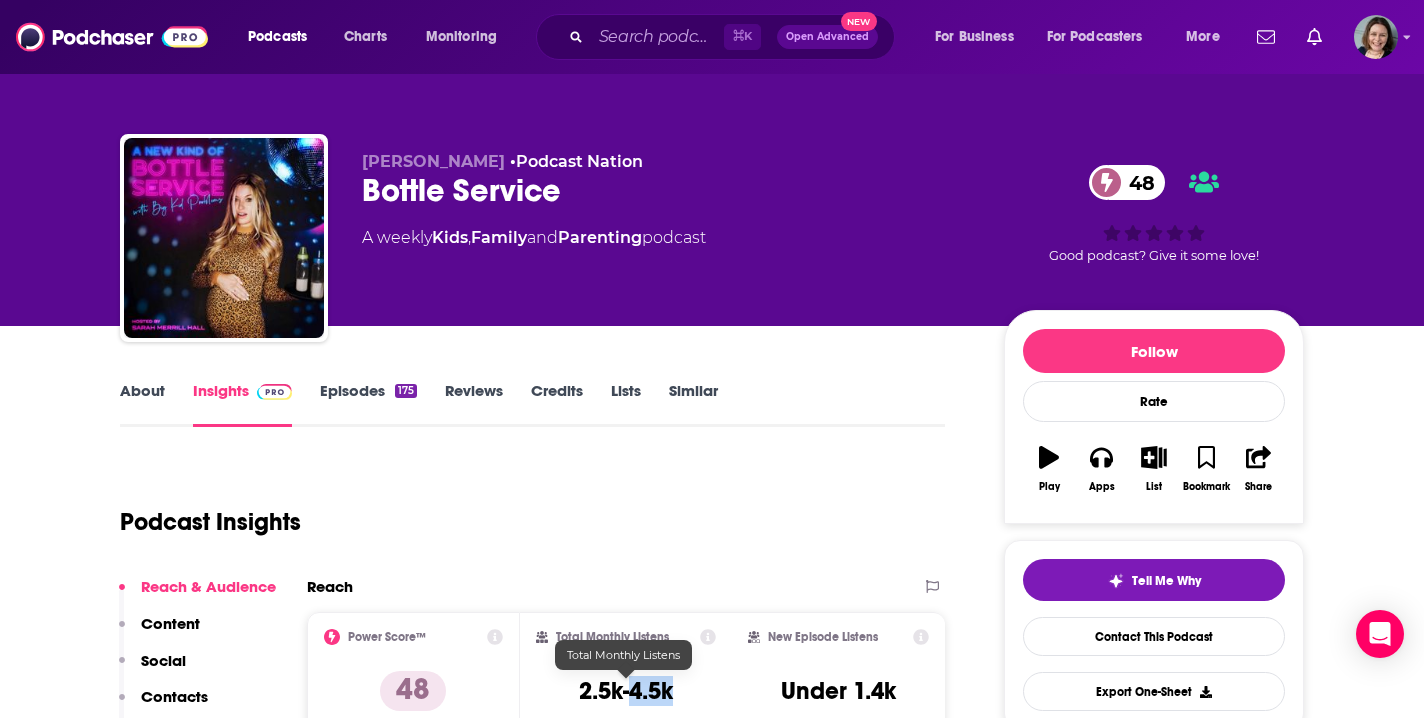 drag, startPoint x: 634, startPoint y: 684, endPoint x: 671, endPoint y: 686, distance: 37.054016 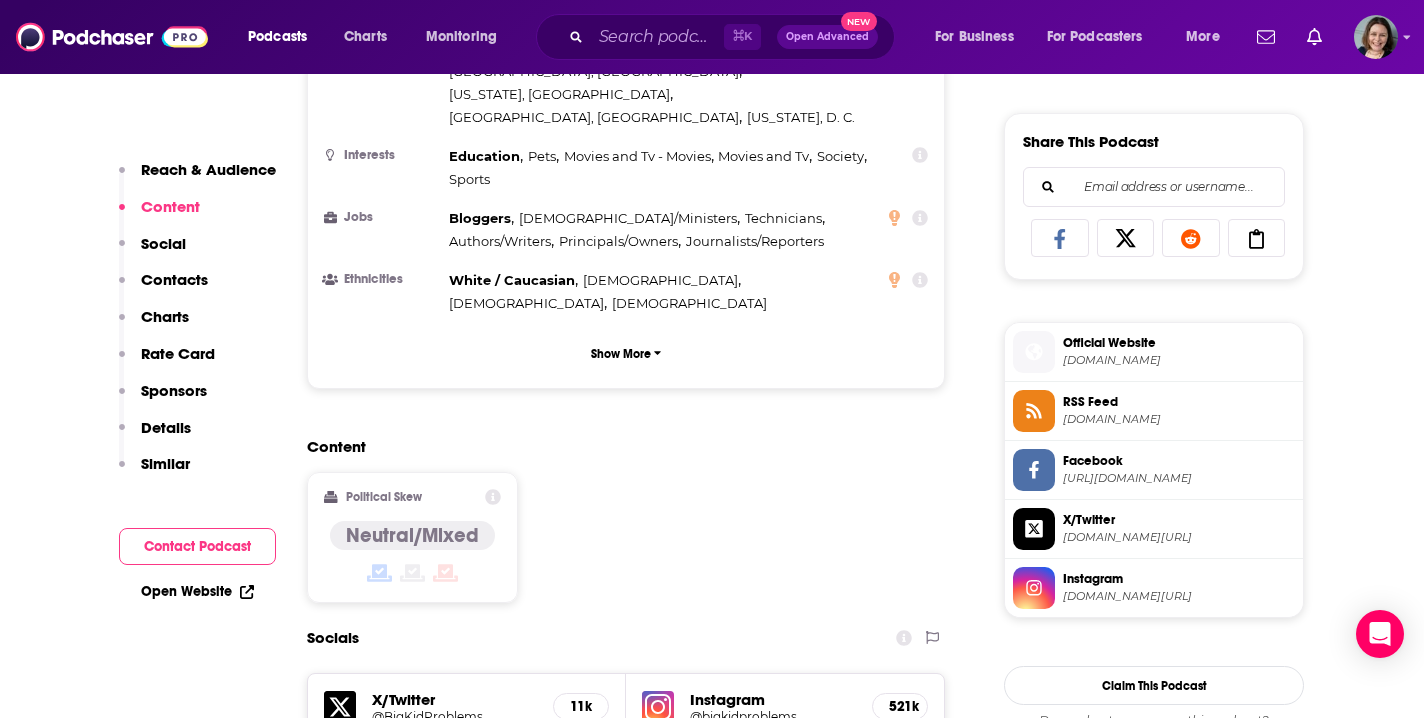scroll, scrollTop: 1427, scrollLeft: 0, axis: vertical 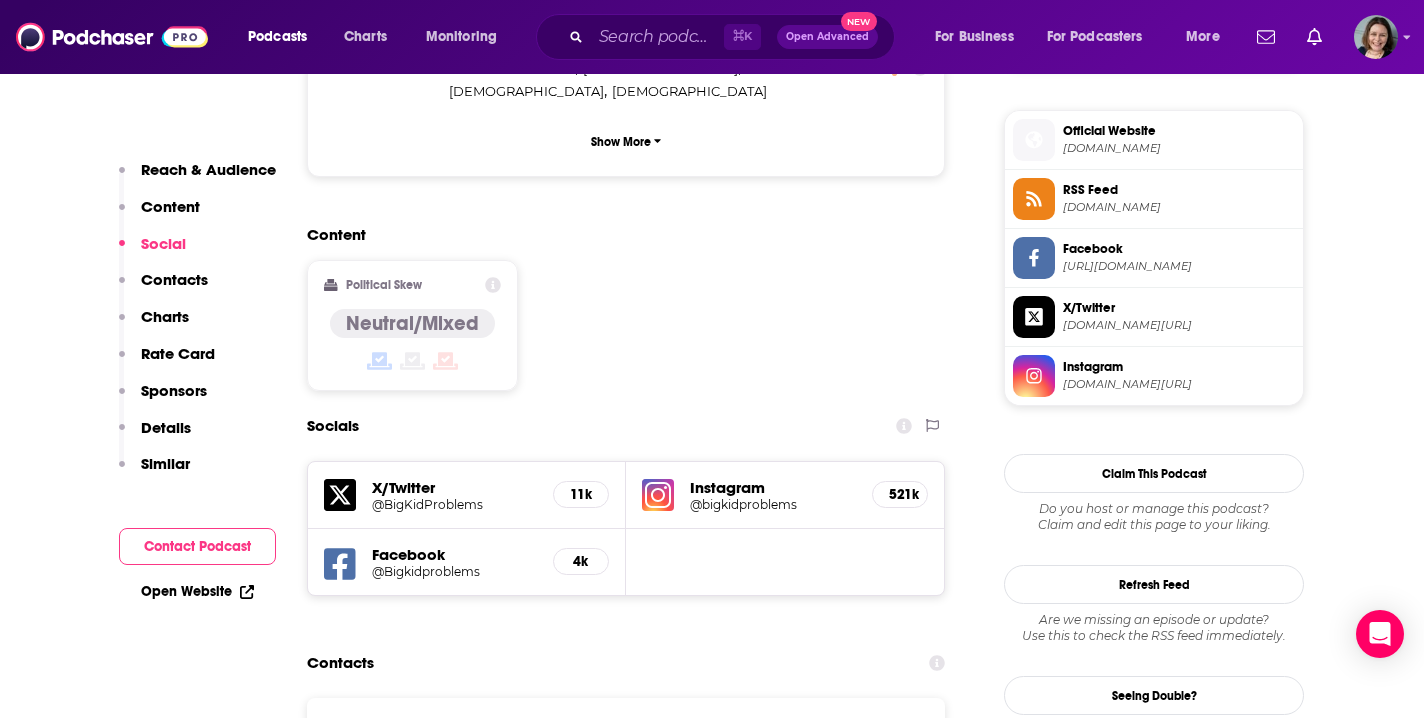 click on "@bigkidproblems" at bounding box center [773, 504] 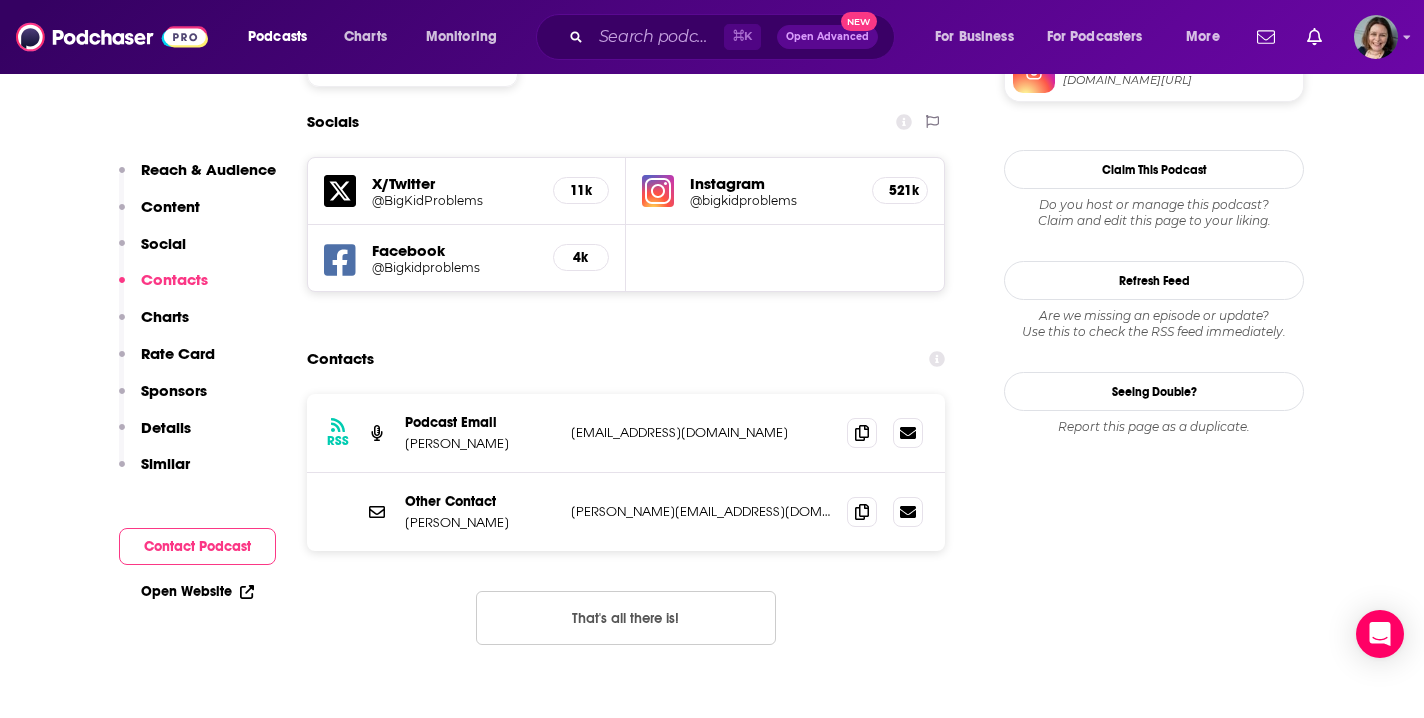 scroll, scrollTop: 0, scrollLeft: 0, axis: both 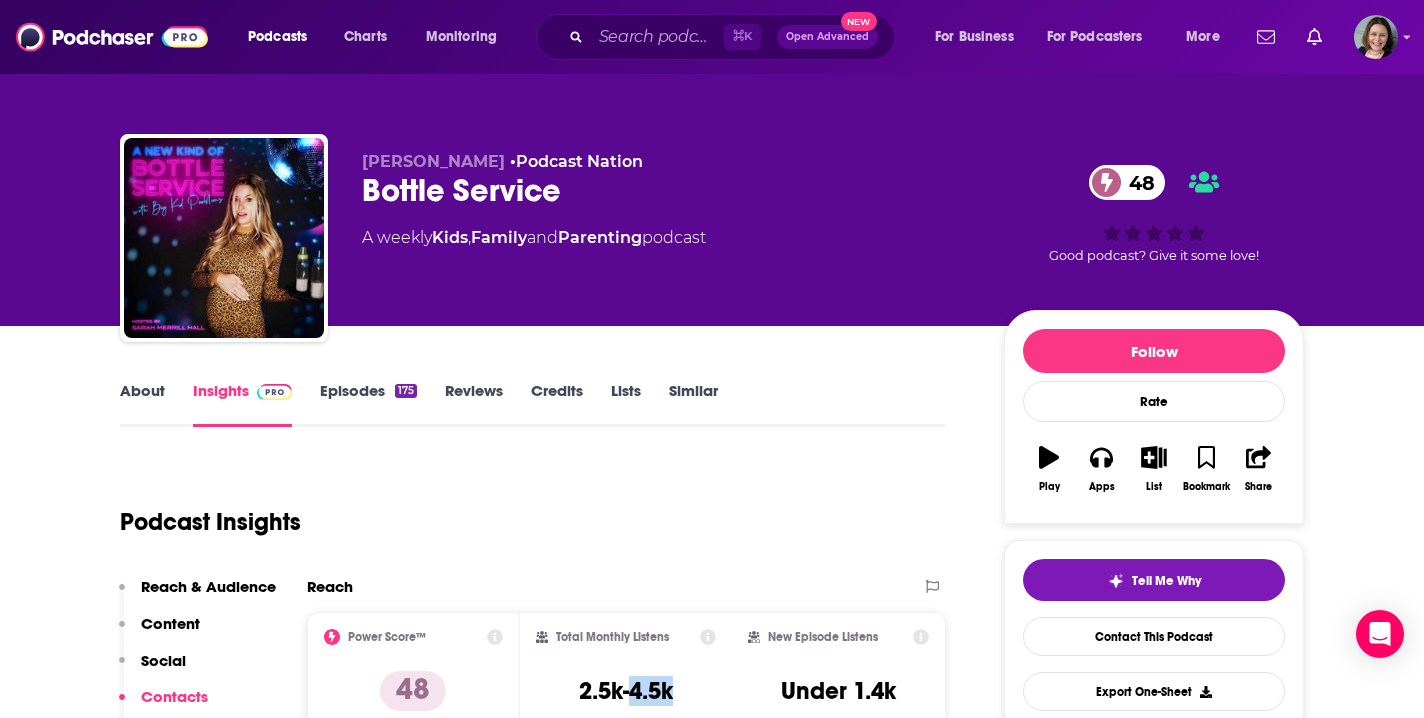 click on "Episodes 175" at bounding box center (368, 404) 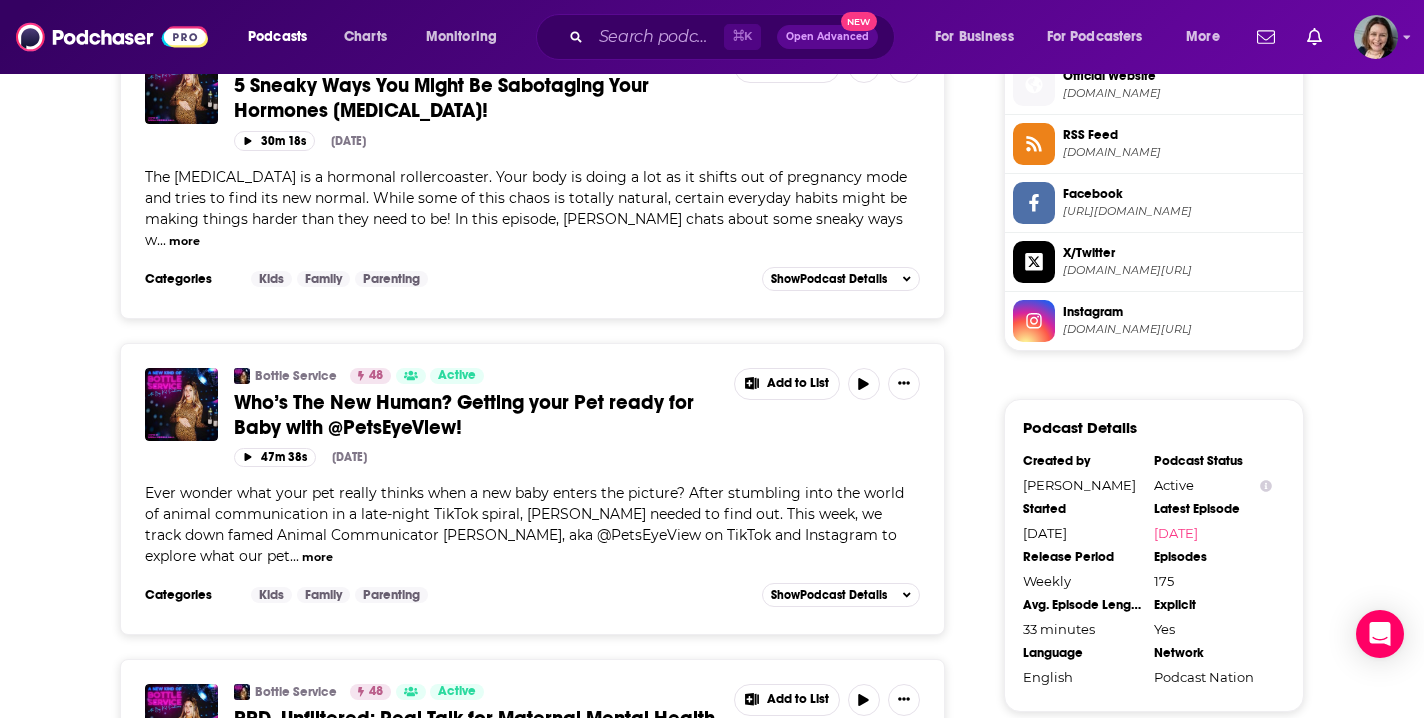 scroll, scrollTop: 1493, scrollLeft: 0, axis: vertical 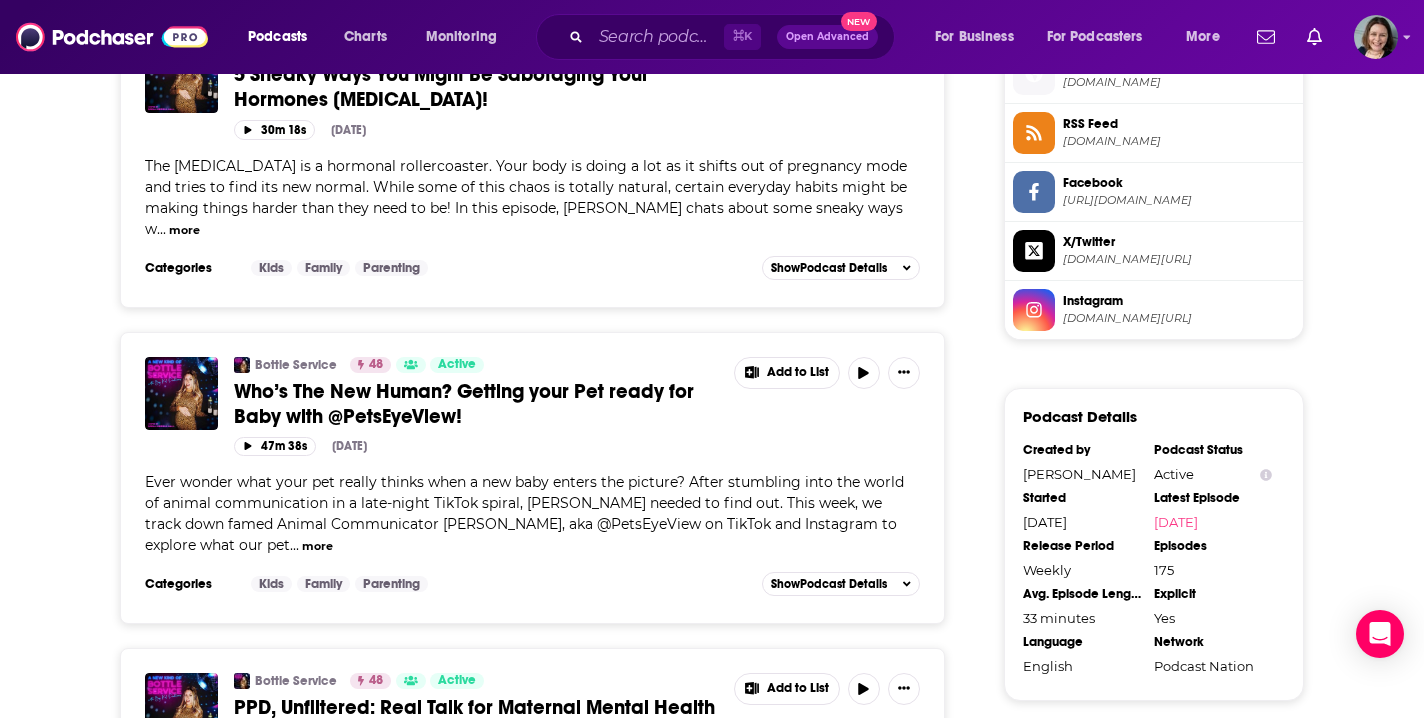 click on "Who’s The New Human? Getting your Pet ready for Baby with @PetsEyeView!" at bounding box center (464, 404) 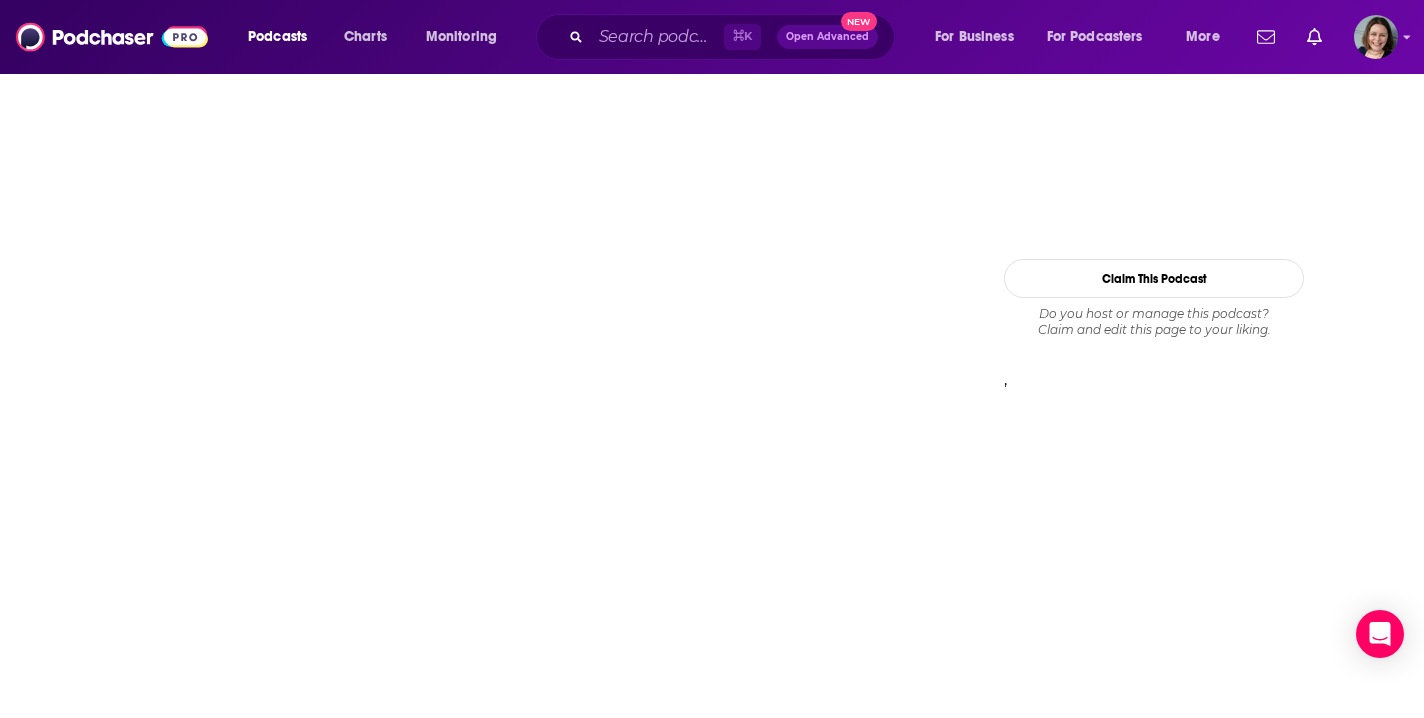 scroll, scrollTop: 0, scrollLeft: 0, axis: both 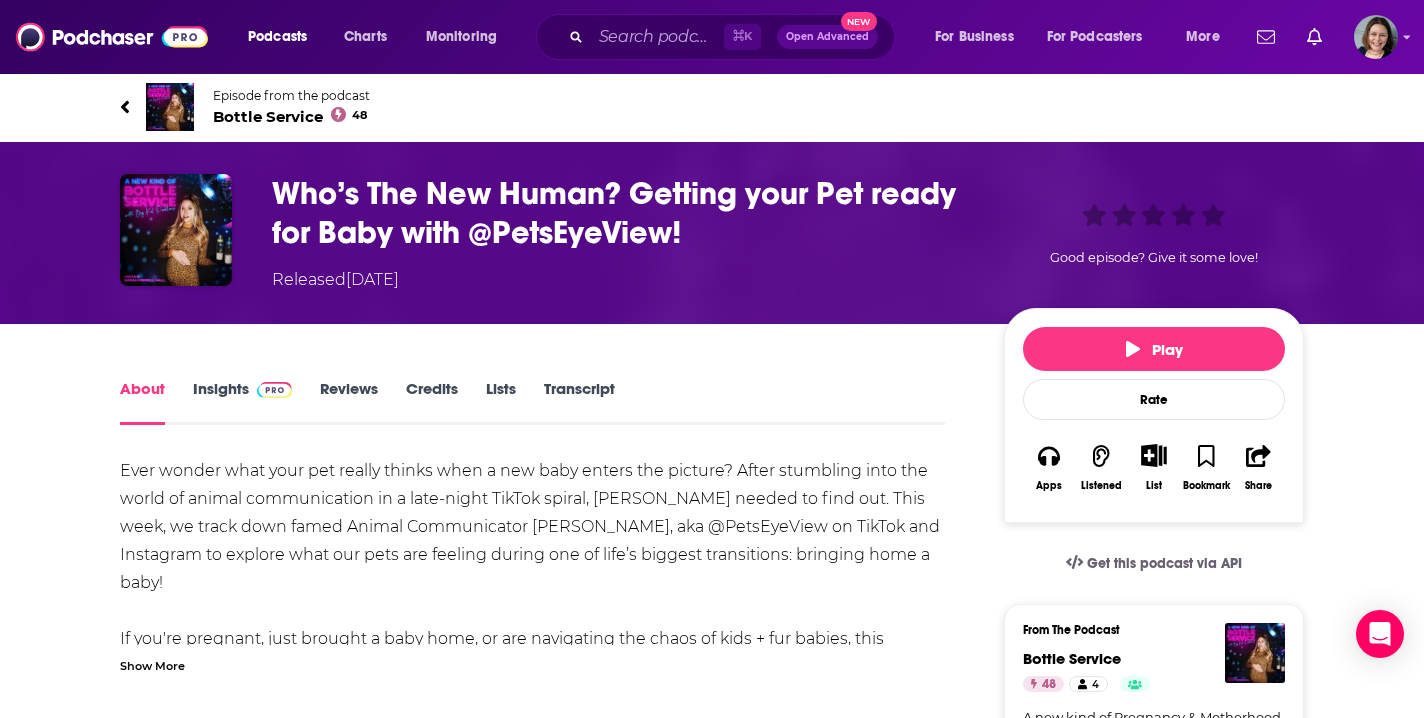 click on "Ever wonder what your pet really thinks when a new baby enters the picture? After stumbling into the world of animal communication in a late-night TikTok spiral, Sarah needed to find out. This week, we track down famed Animal Communicator Kara Uzdiela, aka ⁠@PetsEyeView⁠ on TikTok and Instagram to  explore what our pets are feeling during one of life’s biggest transitions: bringing home a baby!
If you're pregnant, just brought a baby home, or are navigating the chaos of kids + fur babies, this episode is for you. Kara joins us to share how pets sense pregnancy, how to prep them for the new arrival, and what really goes through their heads during that big transition. We’ll also talk about managing behavior changes, supporting your pet emotionally, and how YOU TOO can better communicate with them so everyone in your home—furry or not—feels secure and loved.
Want more from our guest?
TikTok: @PetsEyeView
Instagram: @PetsEyeView
Free E-Book: HERE
Book a Session HERE
Want more from Sarah?" at bounding box center (532, 1177) 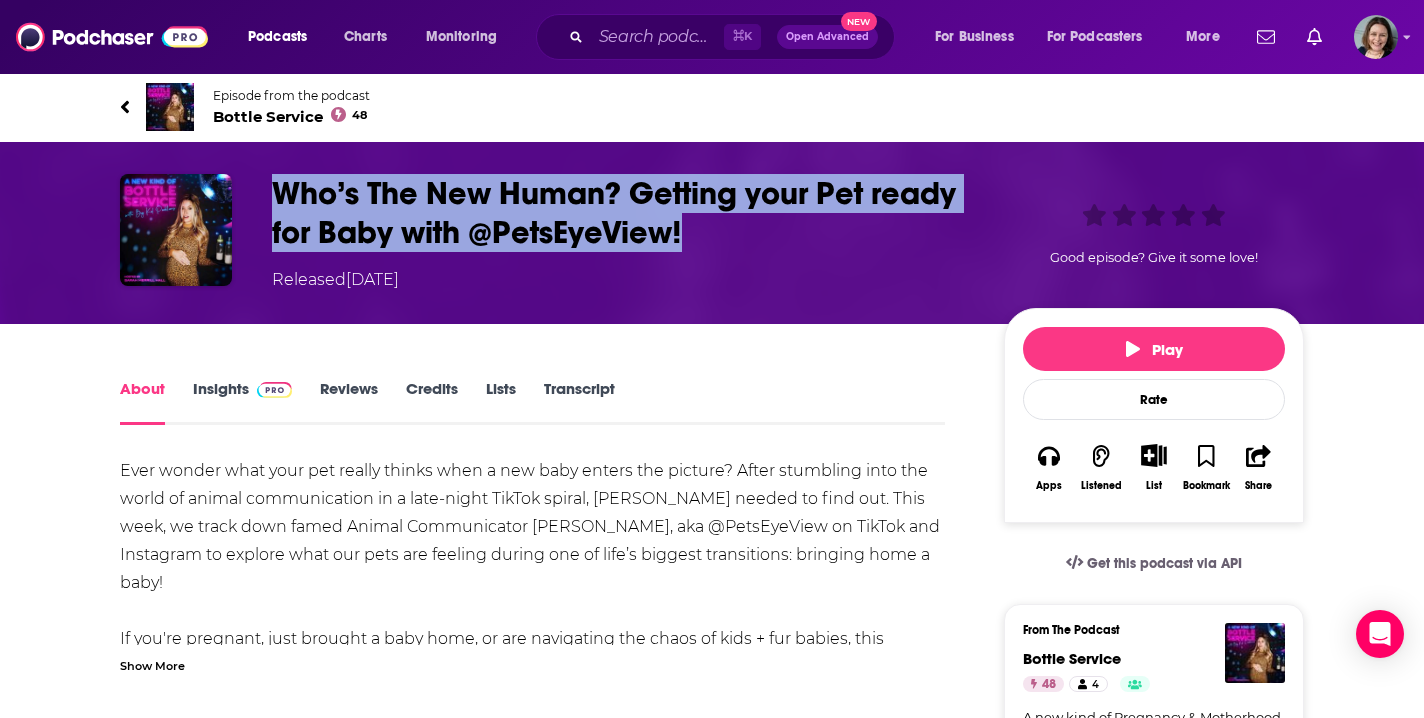 drag, startPoint x: 278, startPoint y: 190, endPoint x: 686, endPoint y: 231, distance: 410.05487 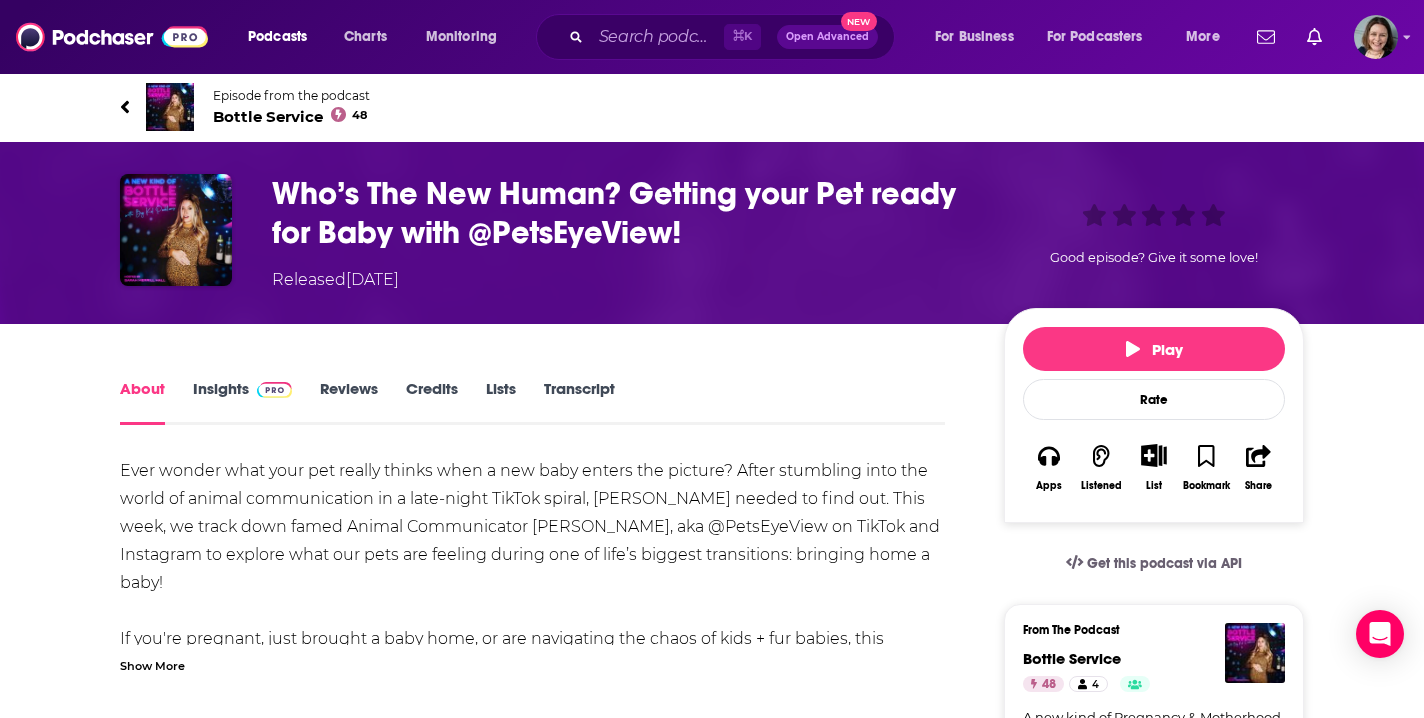 click on "Show More" at bounding box center [152, 664] 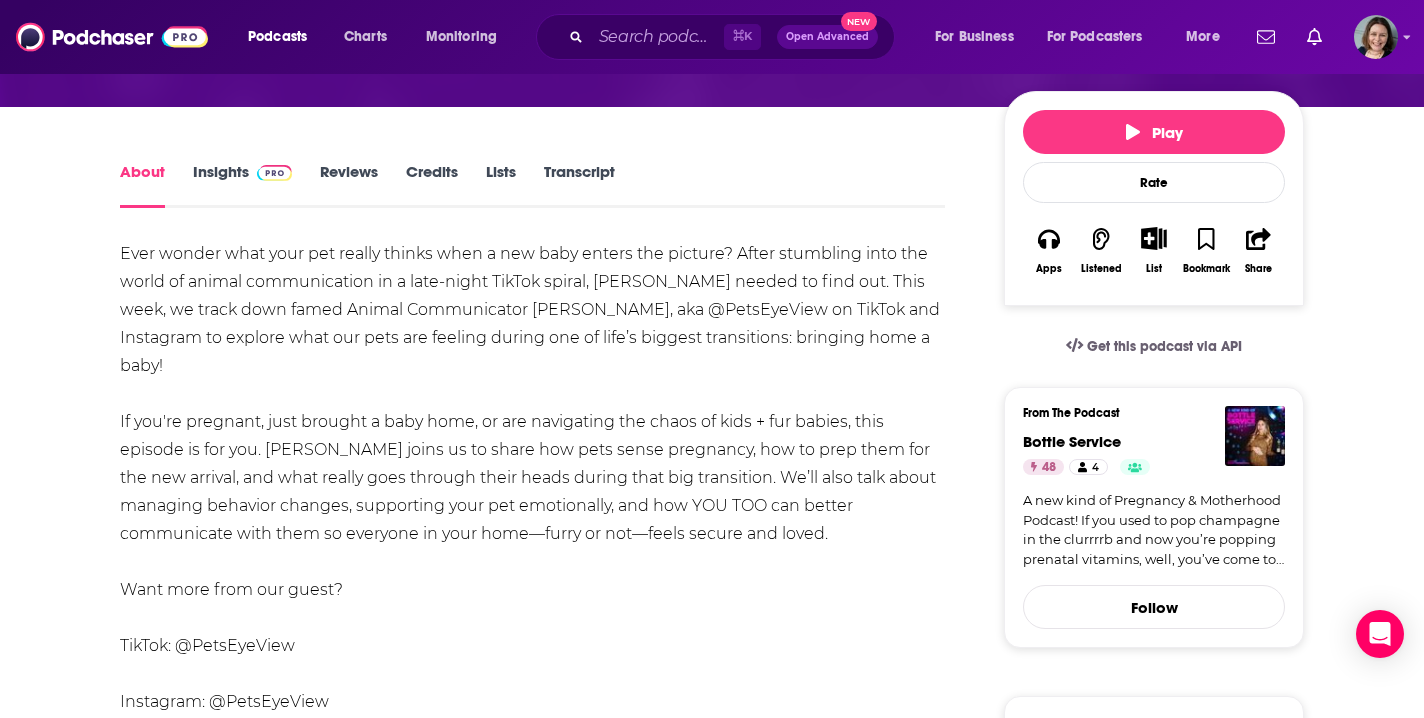 scroll, scrollTop: 220, scrollLeft: 0, axis: vertical 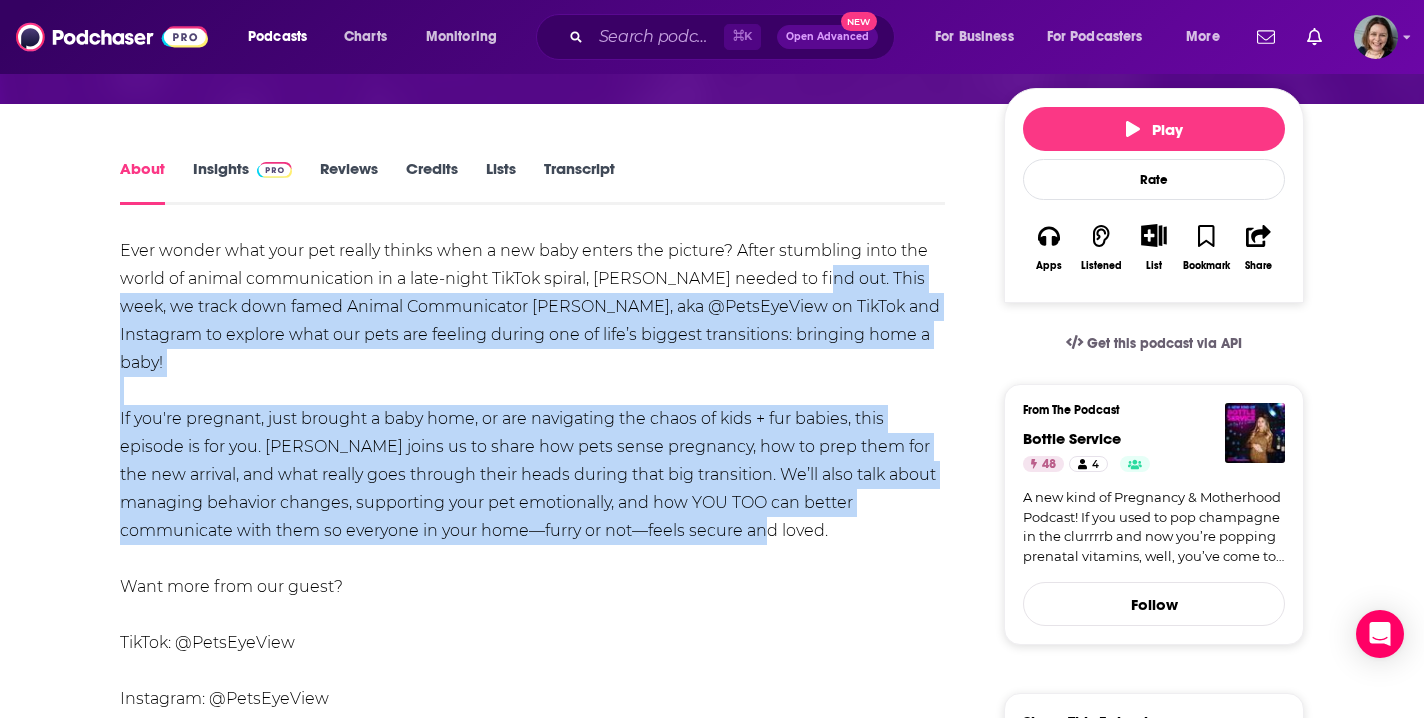 drag, startPoint x: 805, startPoint y: 280, endPoint x: 848, endPoint y: 511, distance: 234.96808 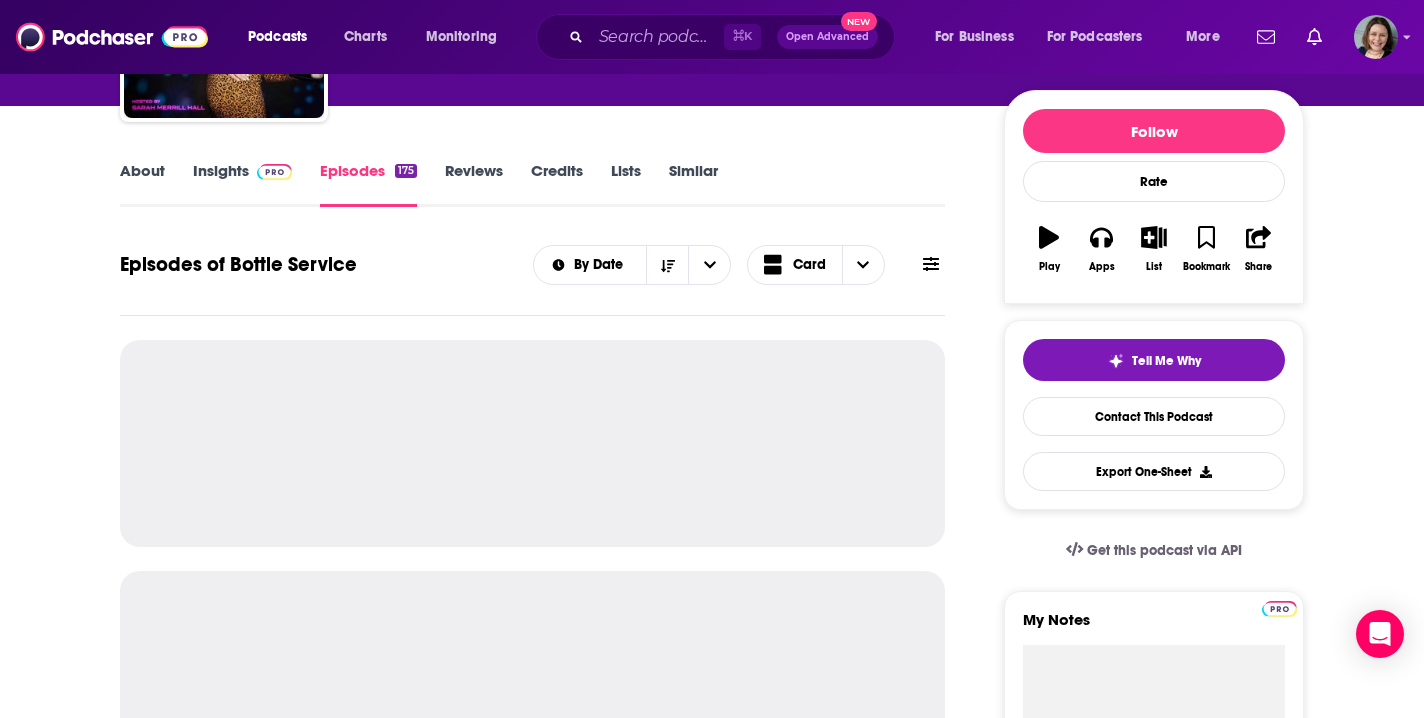 scroll, scrollTop: 0, scrollLeft: 0, axis: both 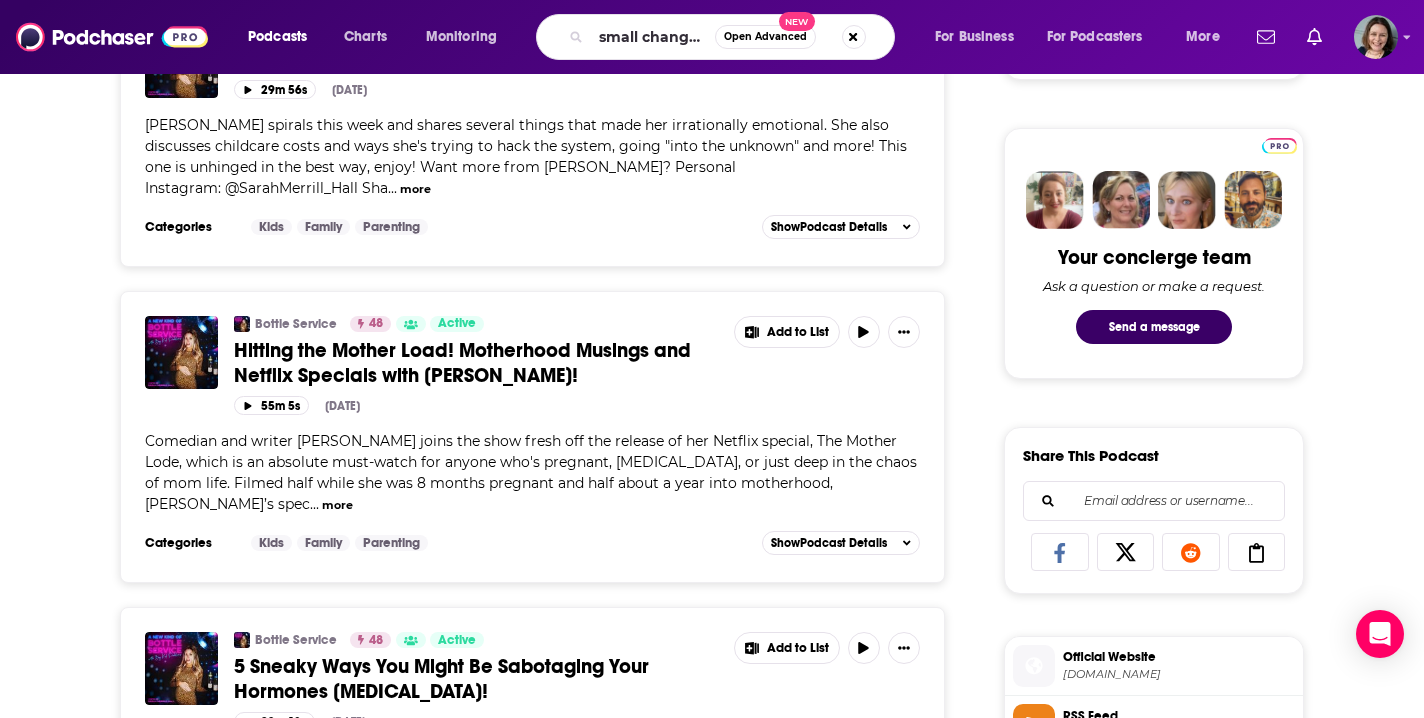 type on "small changes big shift" 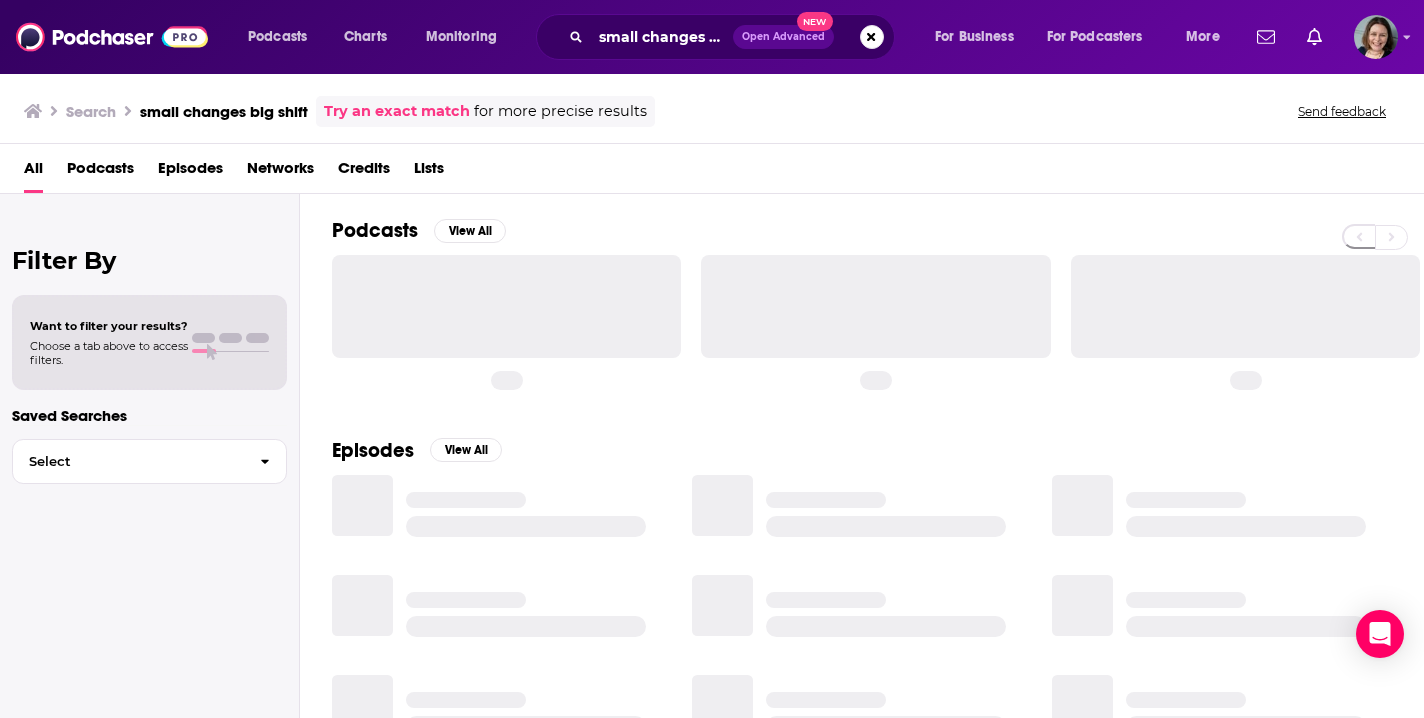 scroll, scrollTop: 0, scrollLeft: 0, axis: both 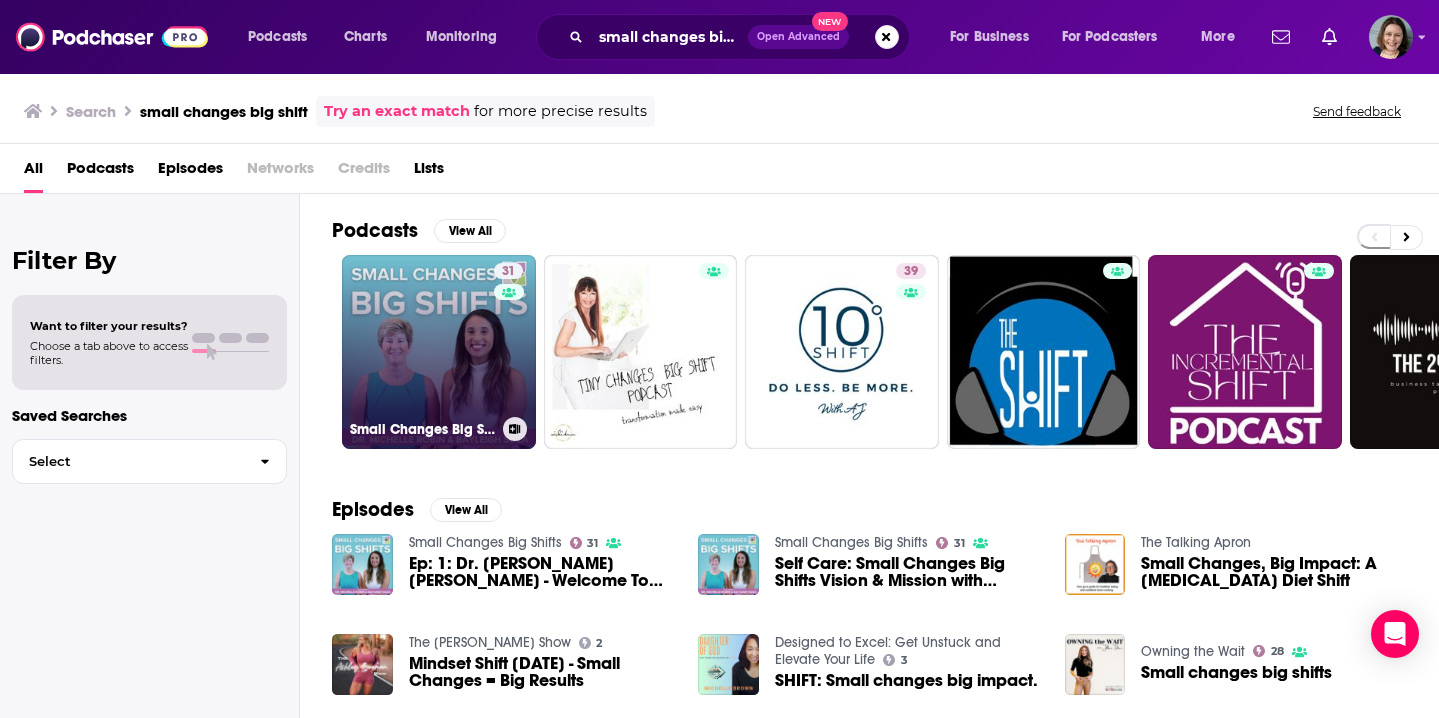 click on "31 Small Changes Big Shifts" at bounding box center [439, 352] 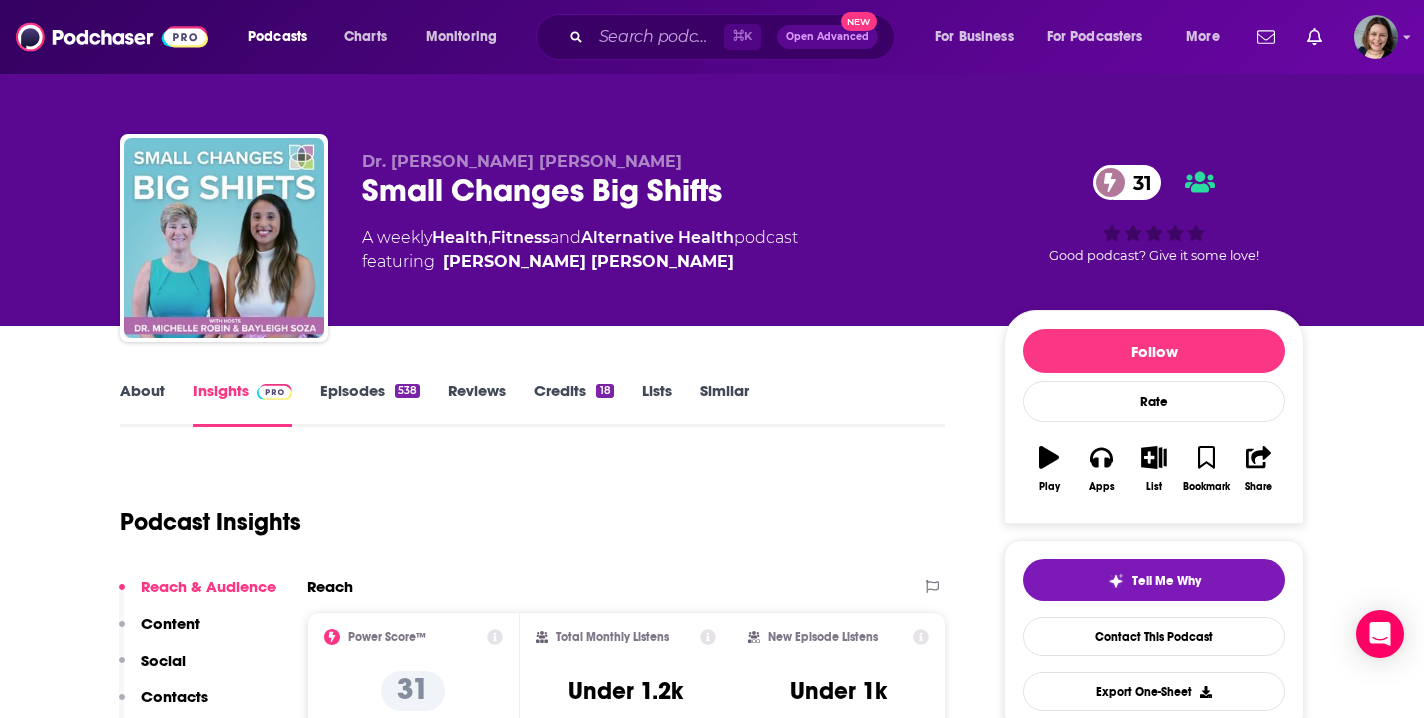 click on "Episodes 538" at bounding box center (370, 404) 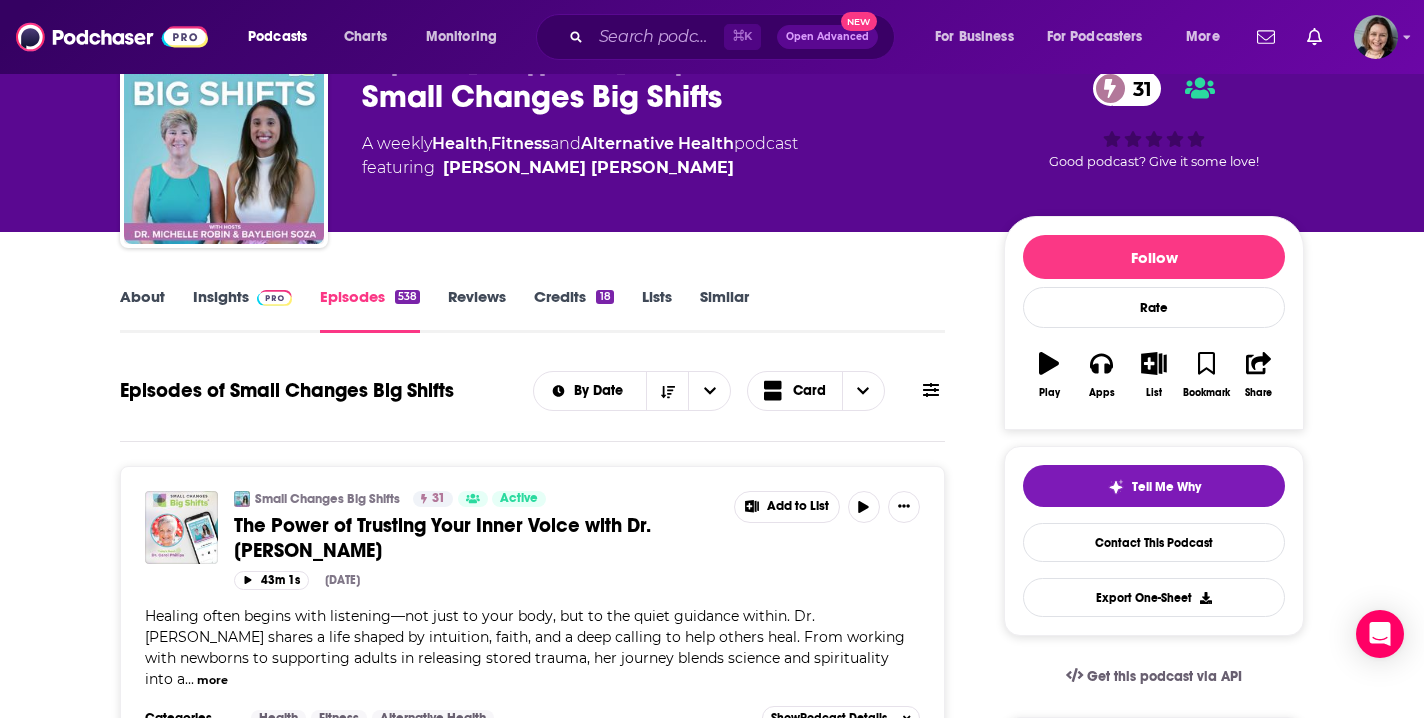 scroll, scrollTop: 140, scrollLeft: 0, axis: vertical 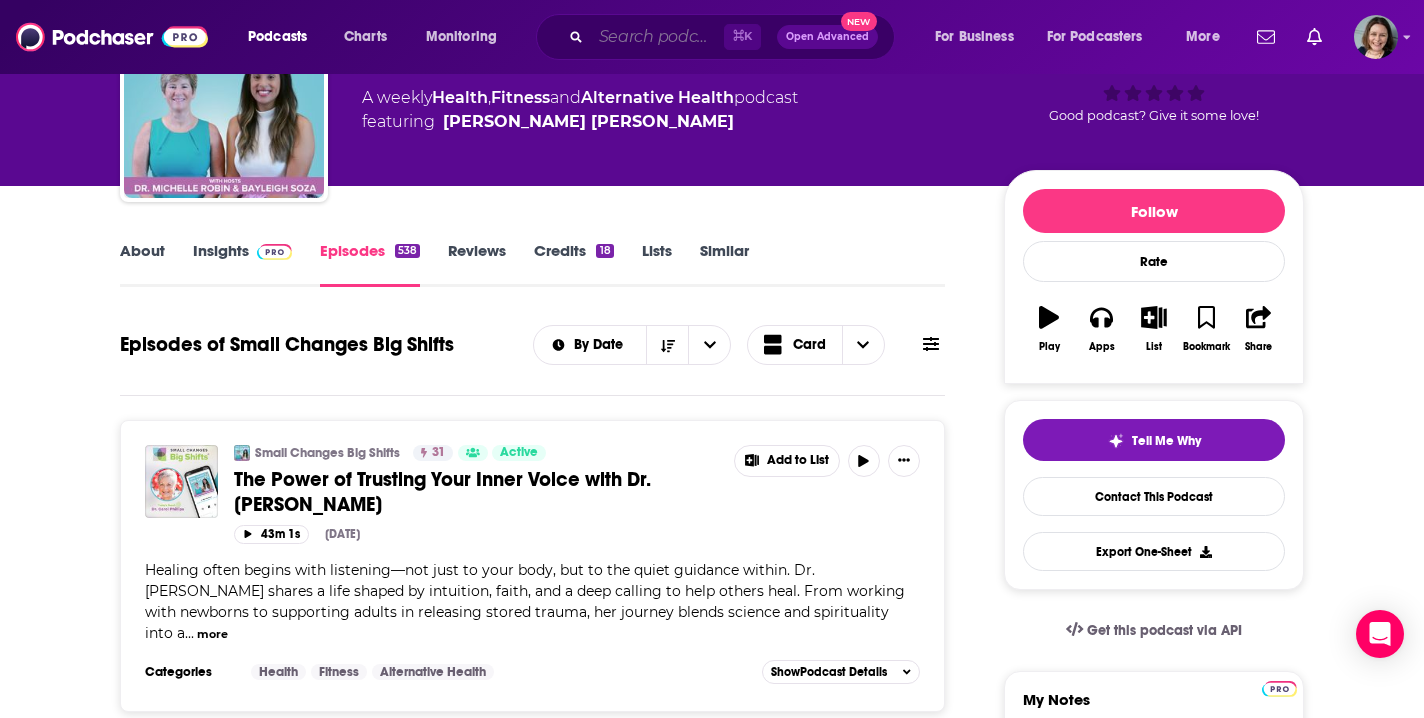 click at bounding box center (657, 37) 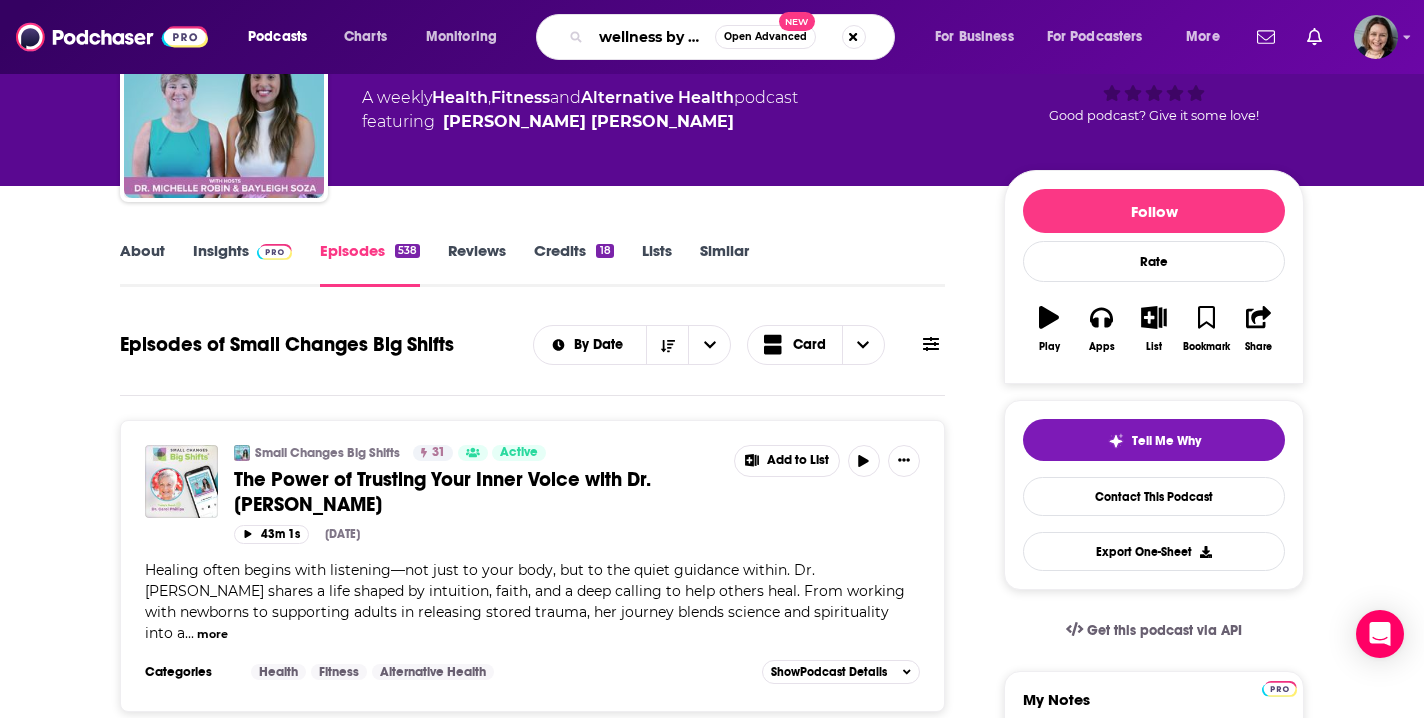type on "wellness by design" 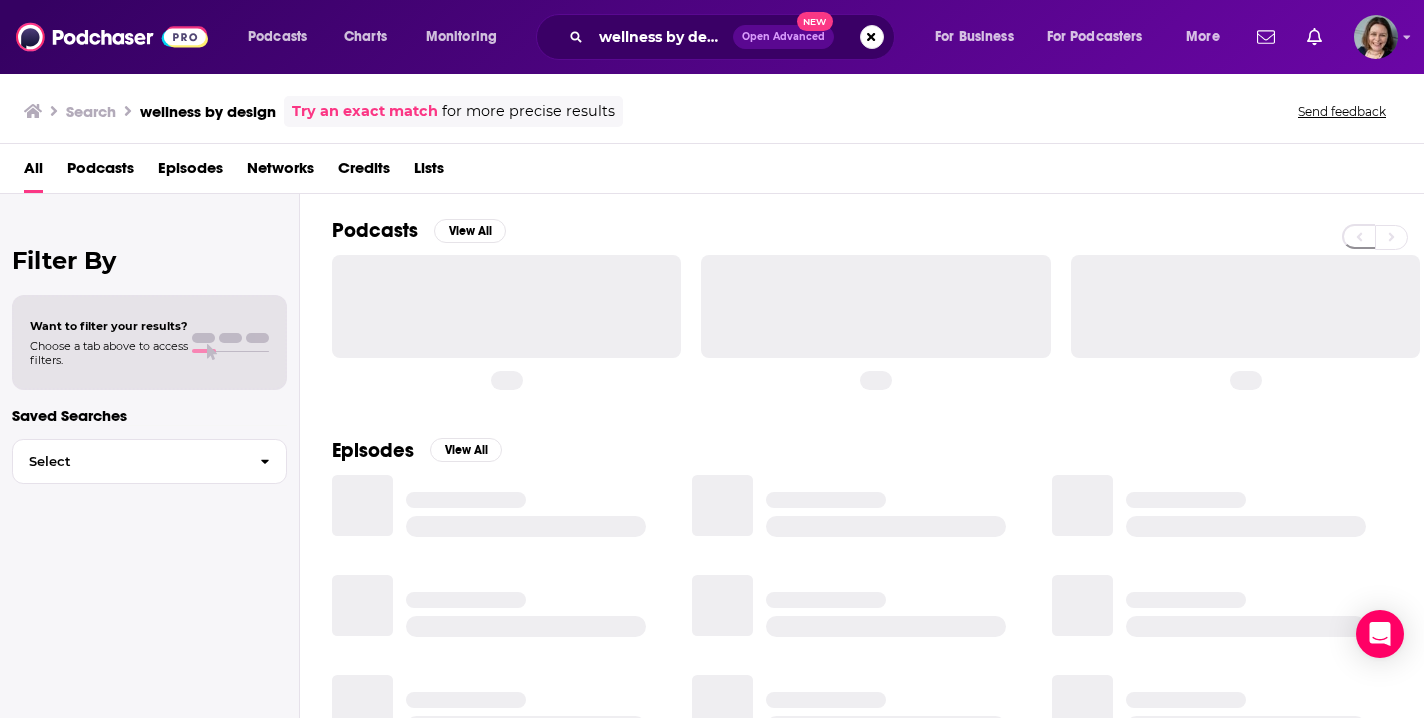 scroll, scrollTop: 0, scrollLeft: 0, axis: both 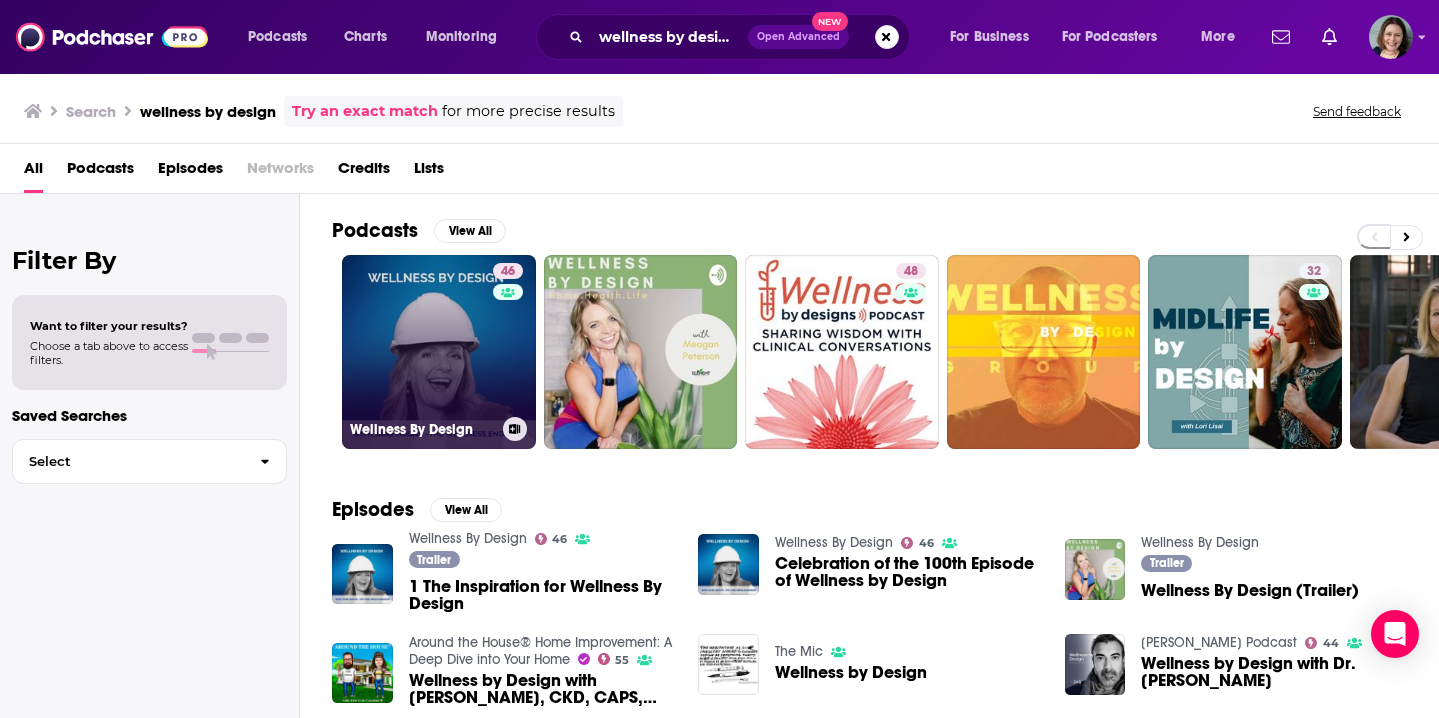 click on "46 Wellness By Design" at bounding box center (439, 352) 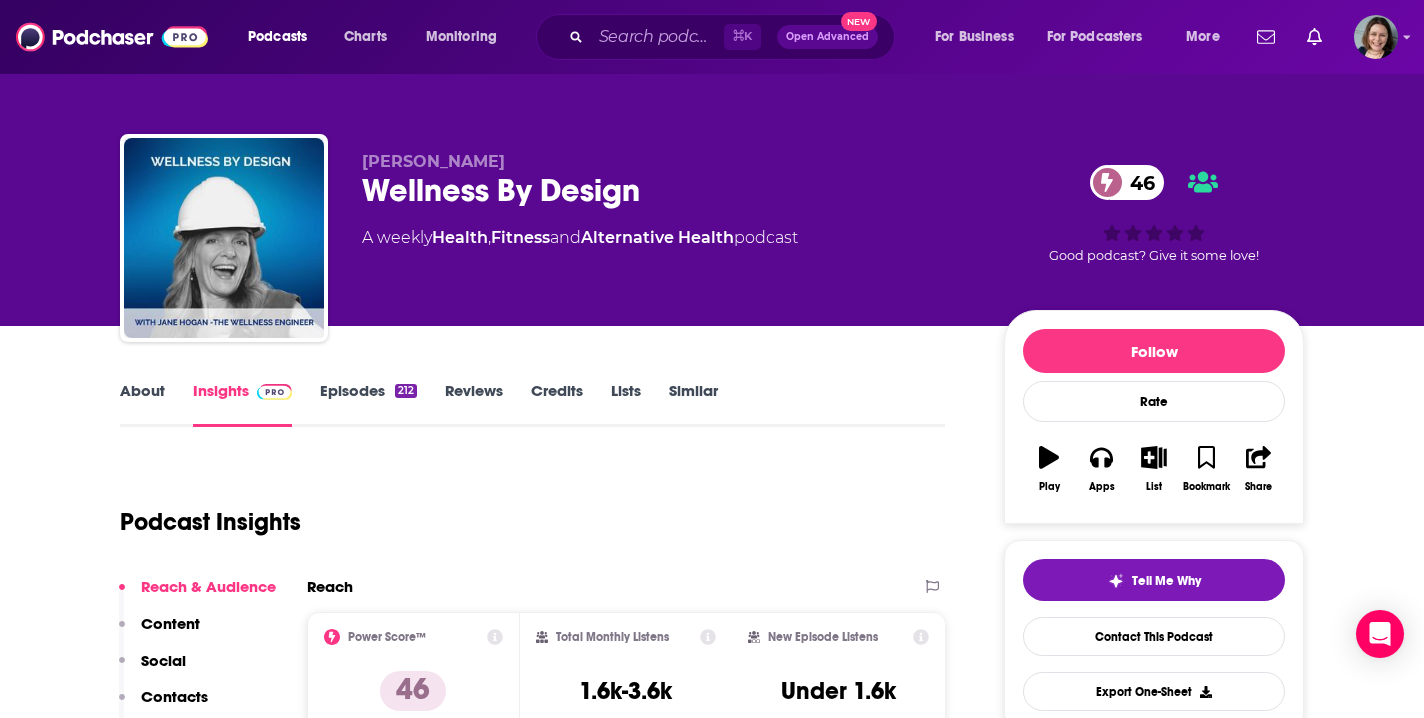 click on "Episodes 212" at bounding box center [368, 404] 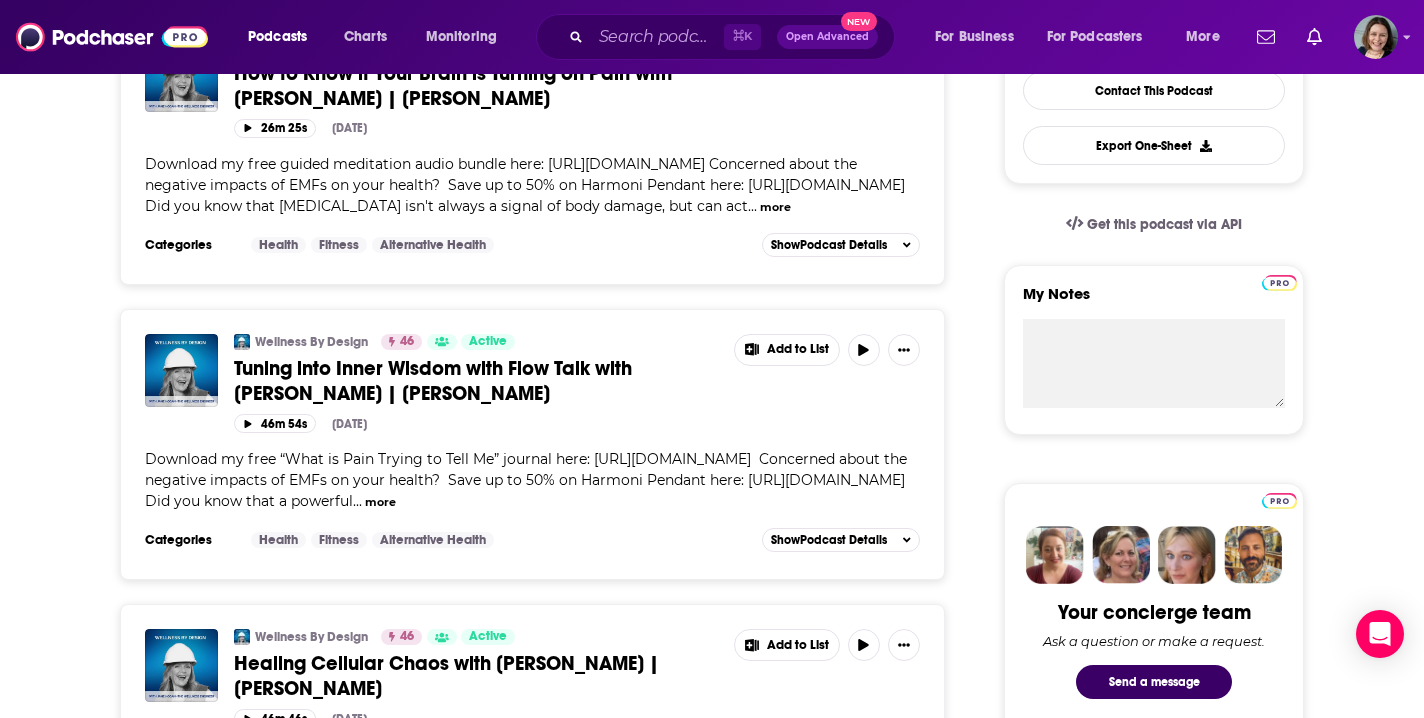 scroll, scrollTop: 558, scrollLeft: 0, axis: vertical 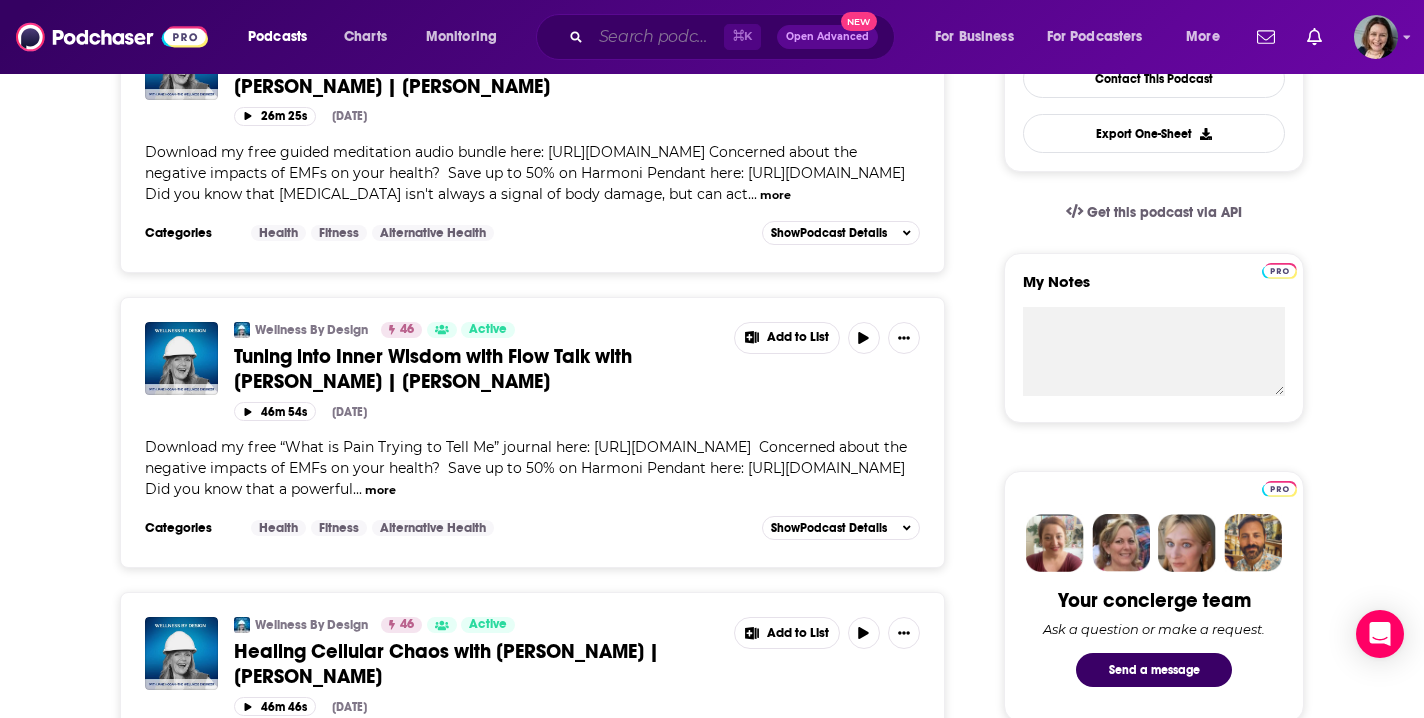 click at bounding box center [657, 37] 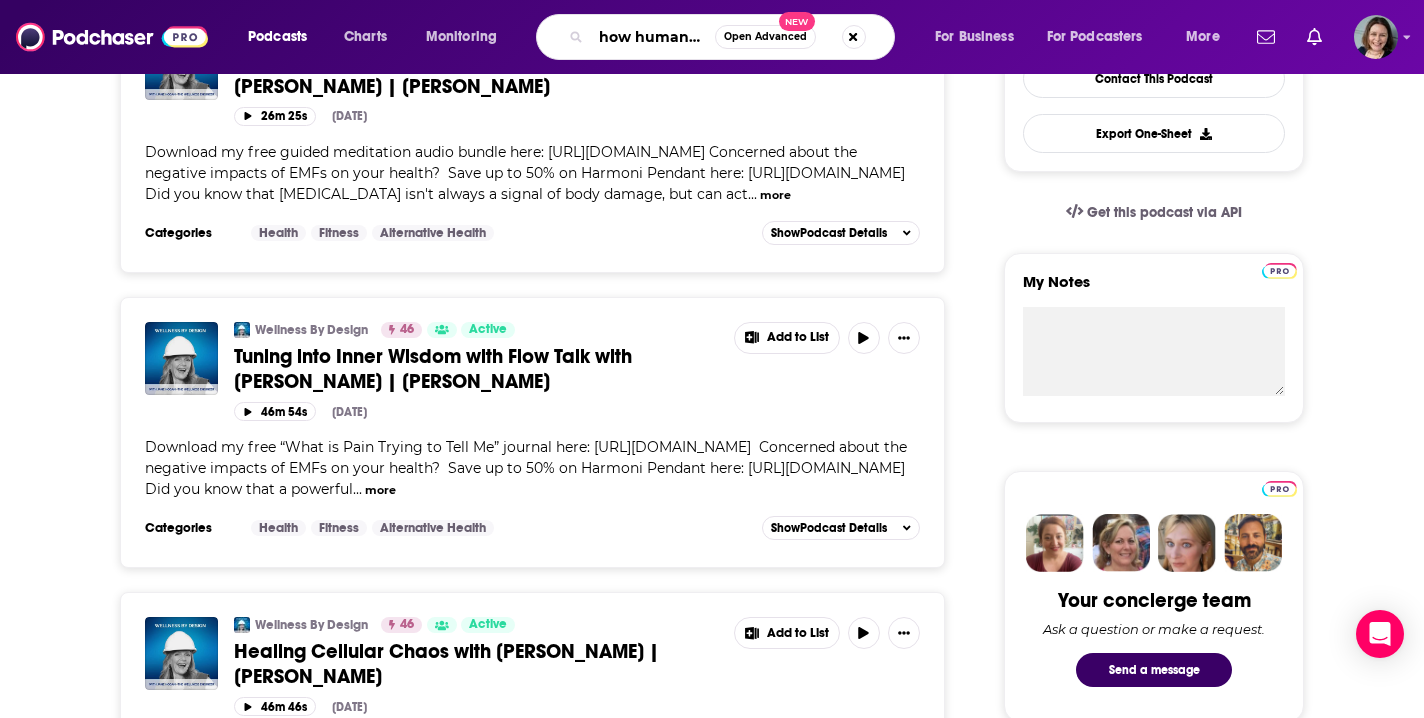 type on "how humans heal" 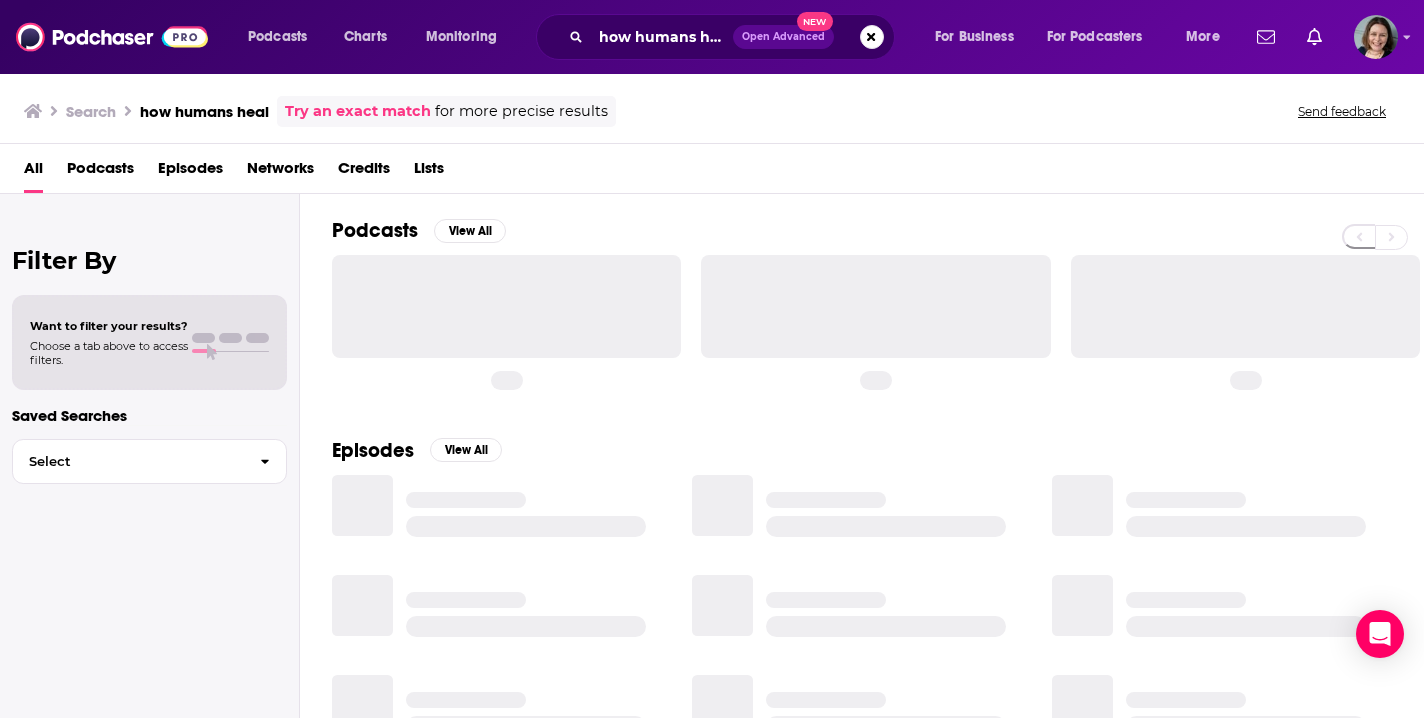 scroll, scrollTop: 0, scrollLeft: 0, axis: both 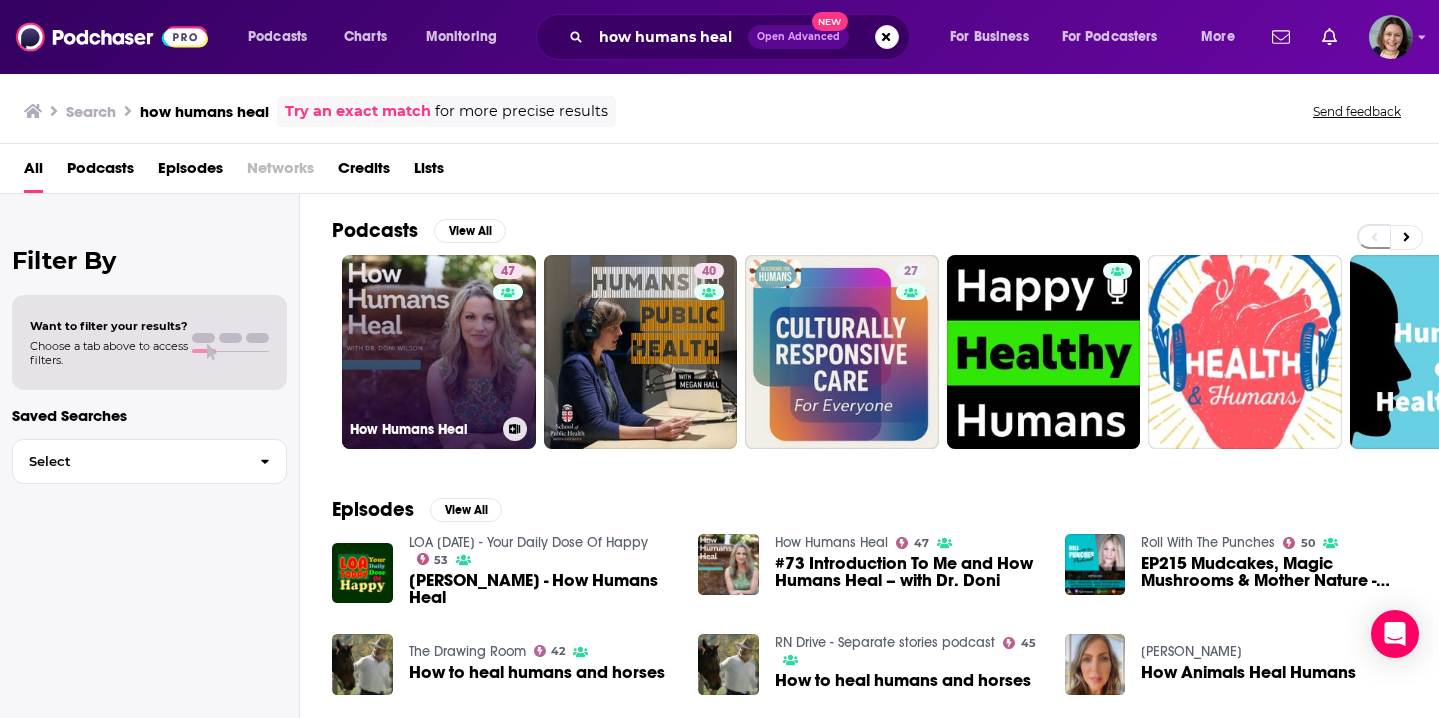 click on "47 How Humans Heal" at bounding box center [439, 352] 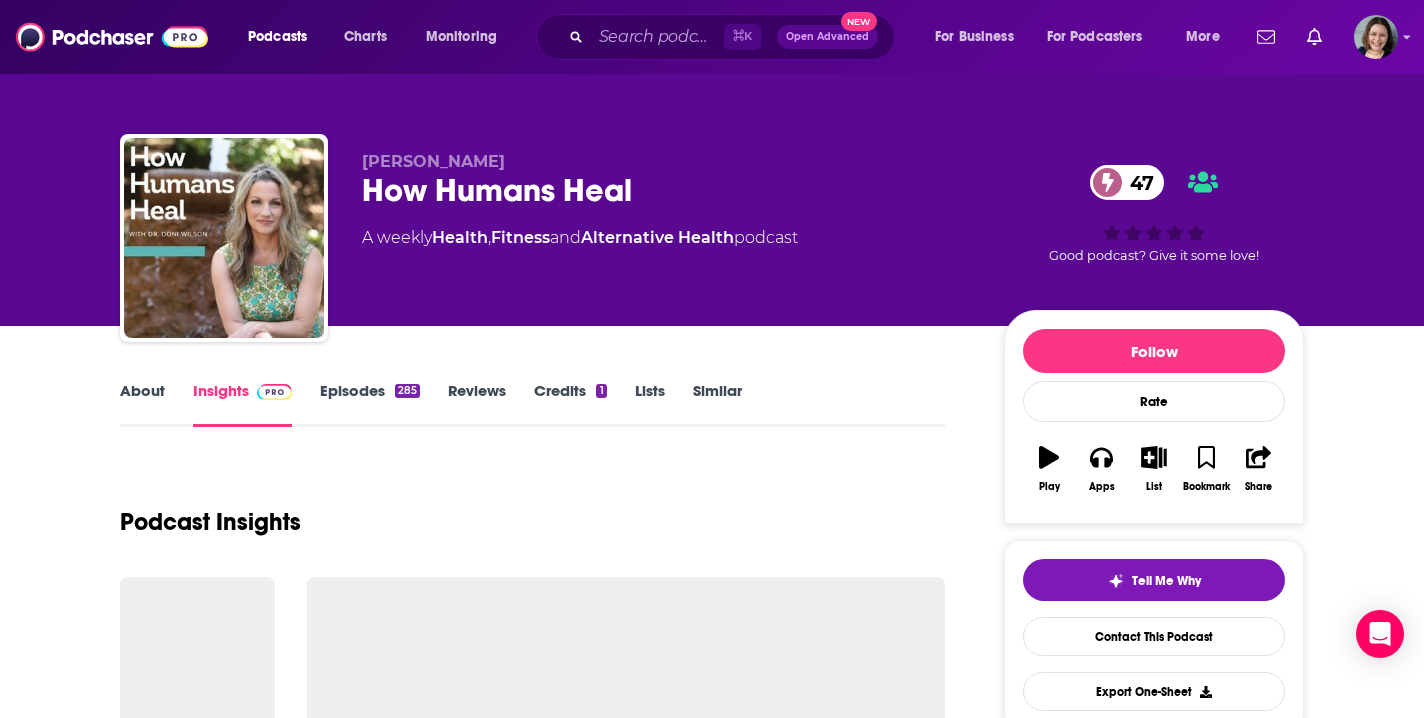 click on "Episodes 285" at bounding box center [370, 404] 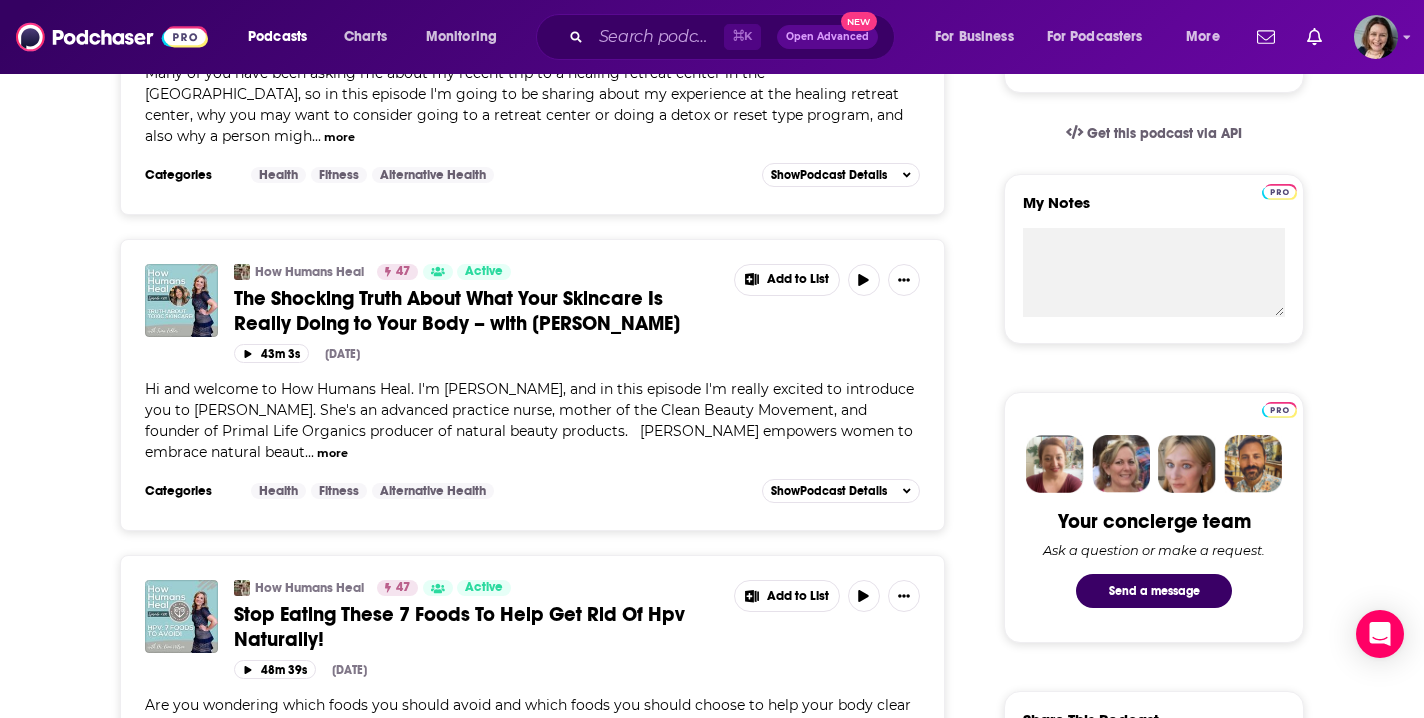 scroll, scrollTop: 648, scrollLeft: 0, axis: vertical 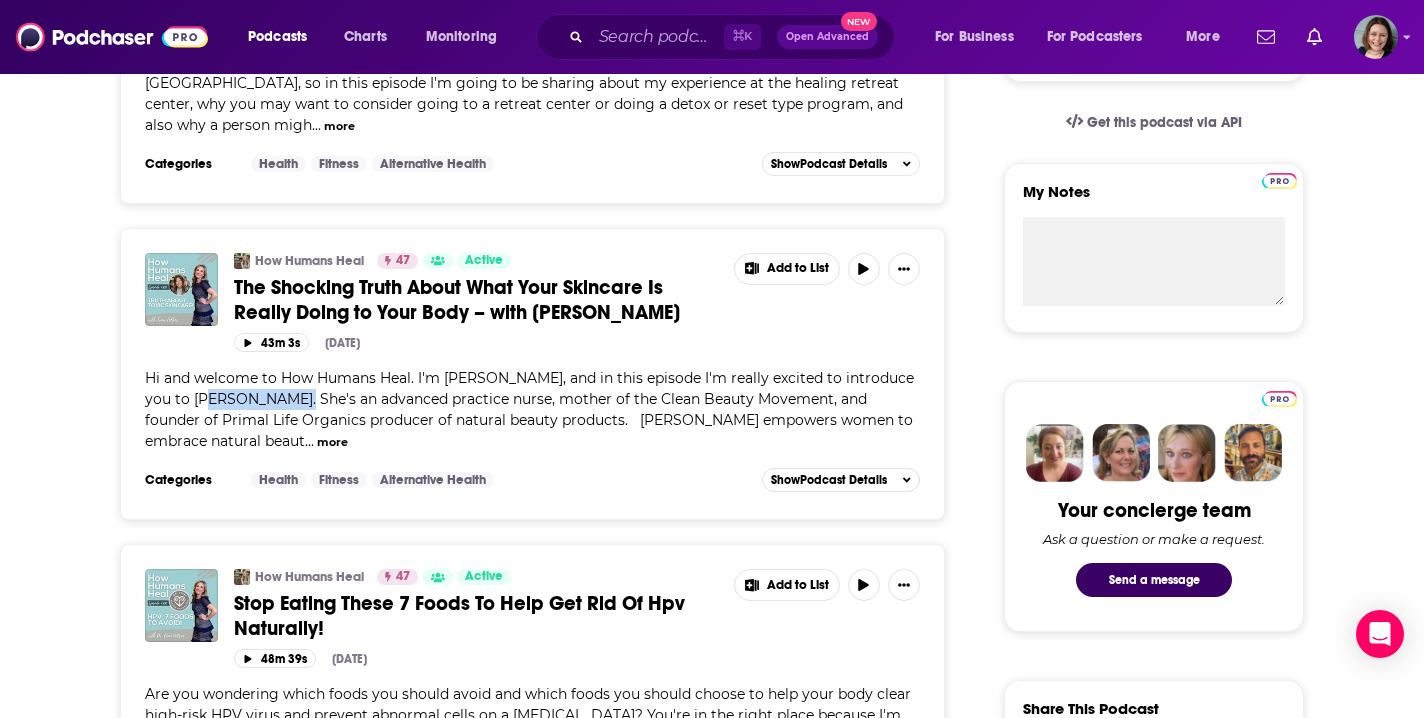 drag, startPoint x: 238, startPoint y: 378, endPoint x: 273, endPoint y: 380, distance: 35.057095 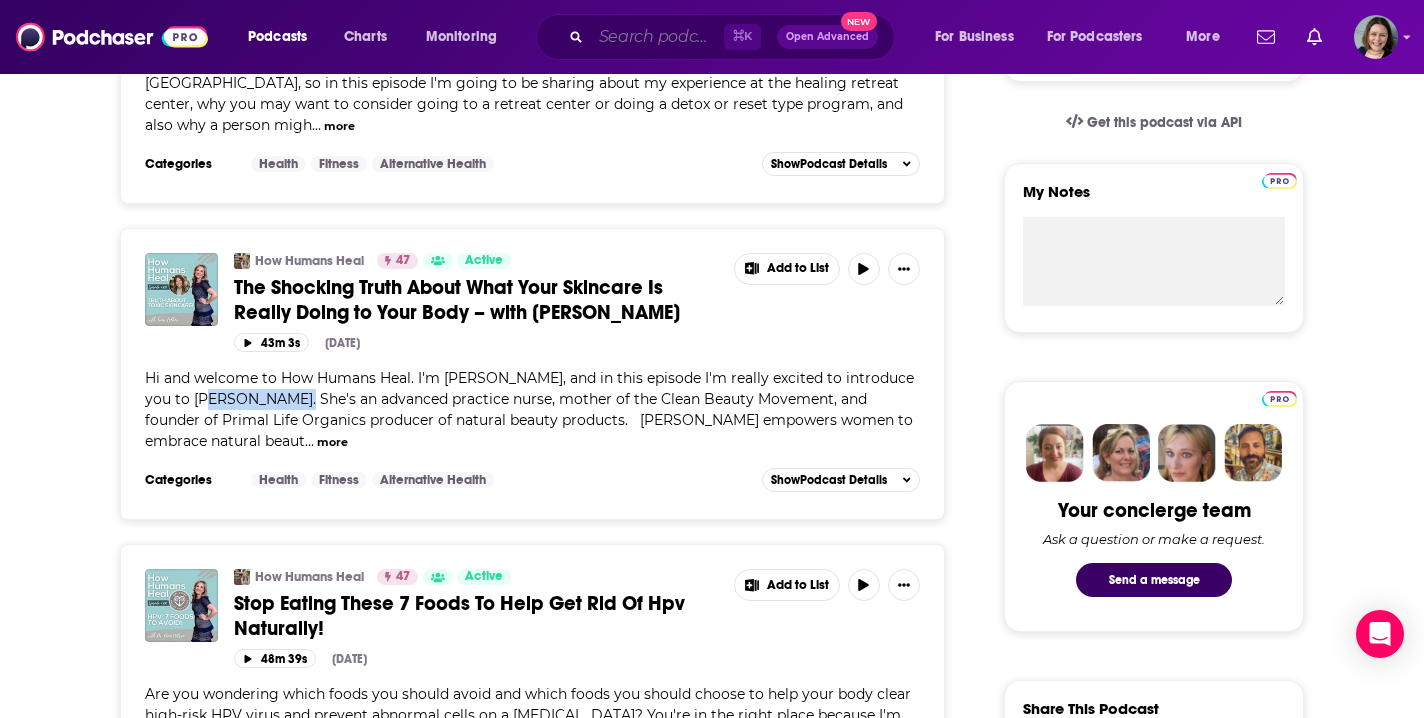 click at bounding box center (657, 37) 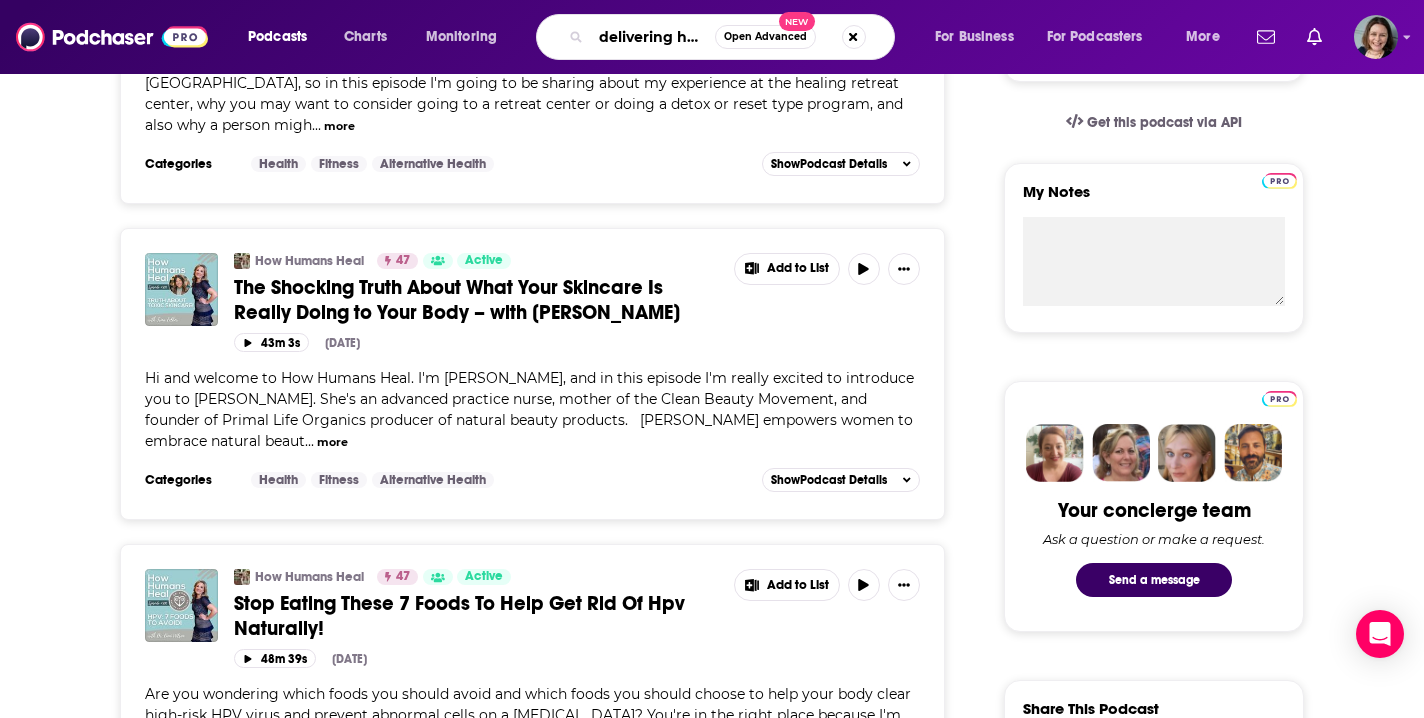 type on "delivering health" 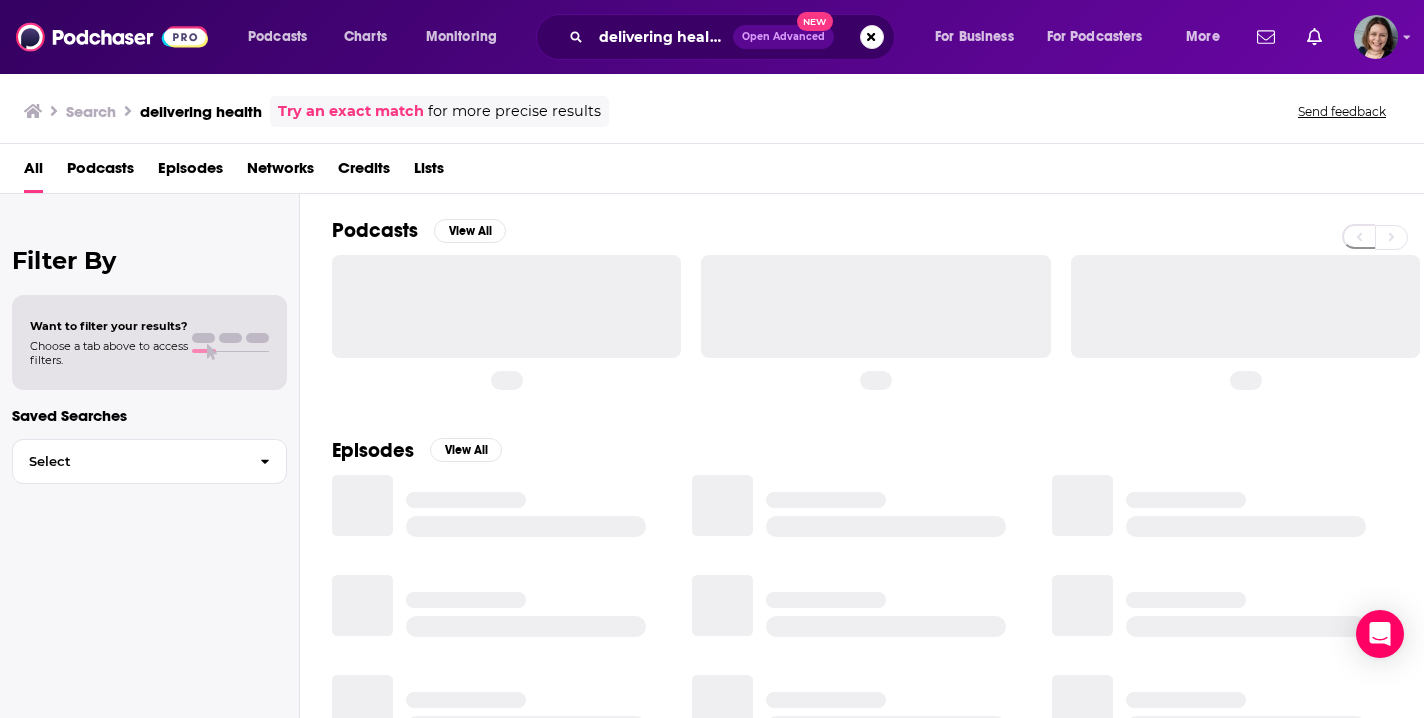 scroll, scrollTop: 0, scrollLeft: 0, axis: both 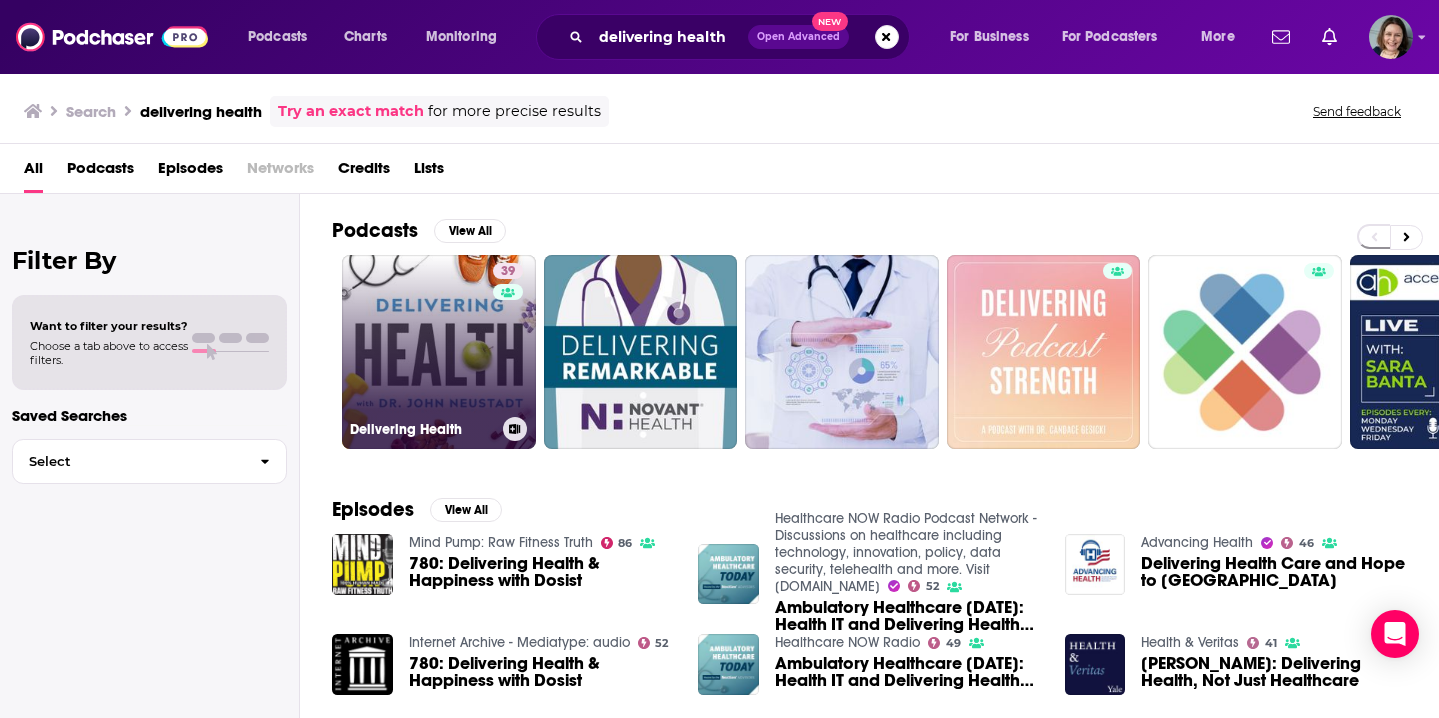 click on "39" at bounding box center (510, 340) 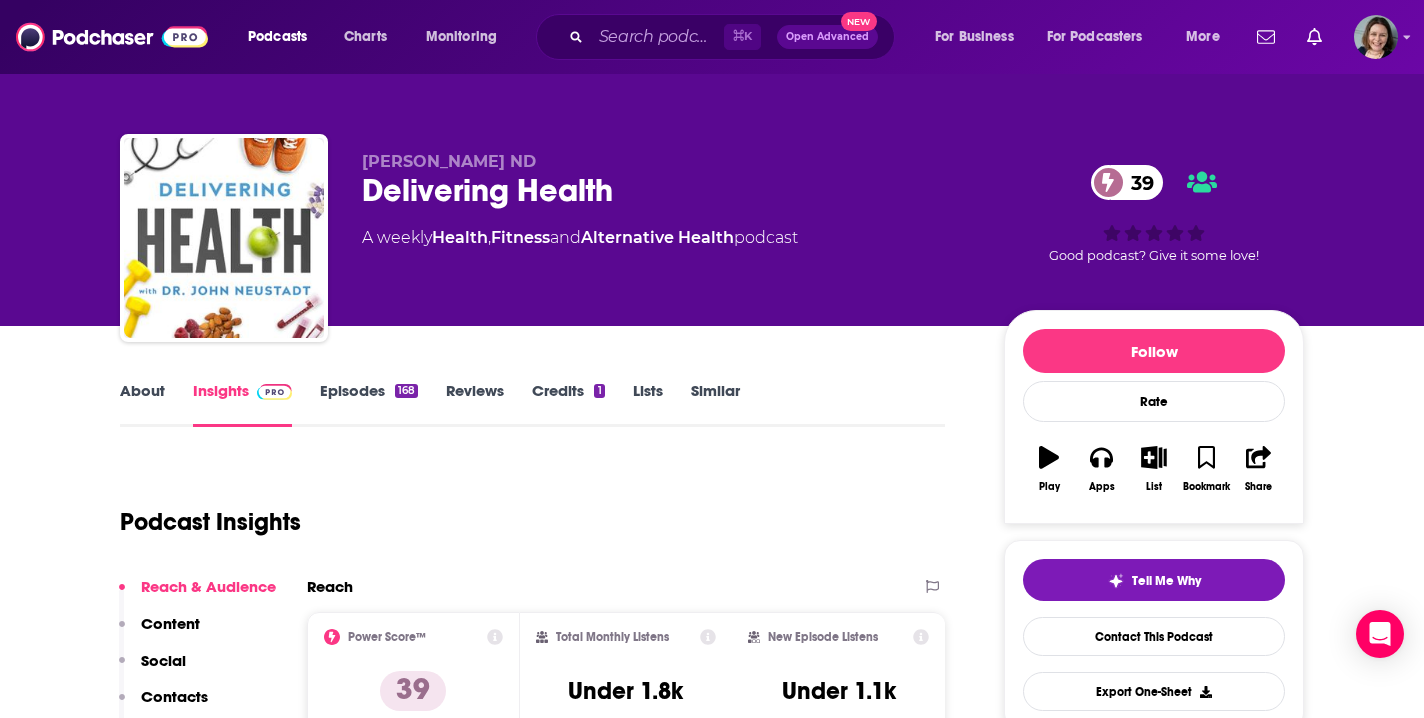 click on "Episodes 168" at bounding box center [369, 404] 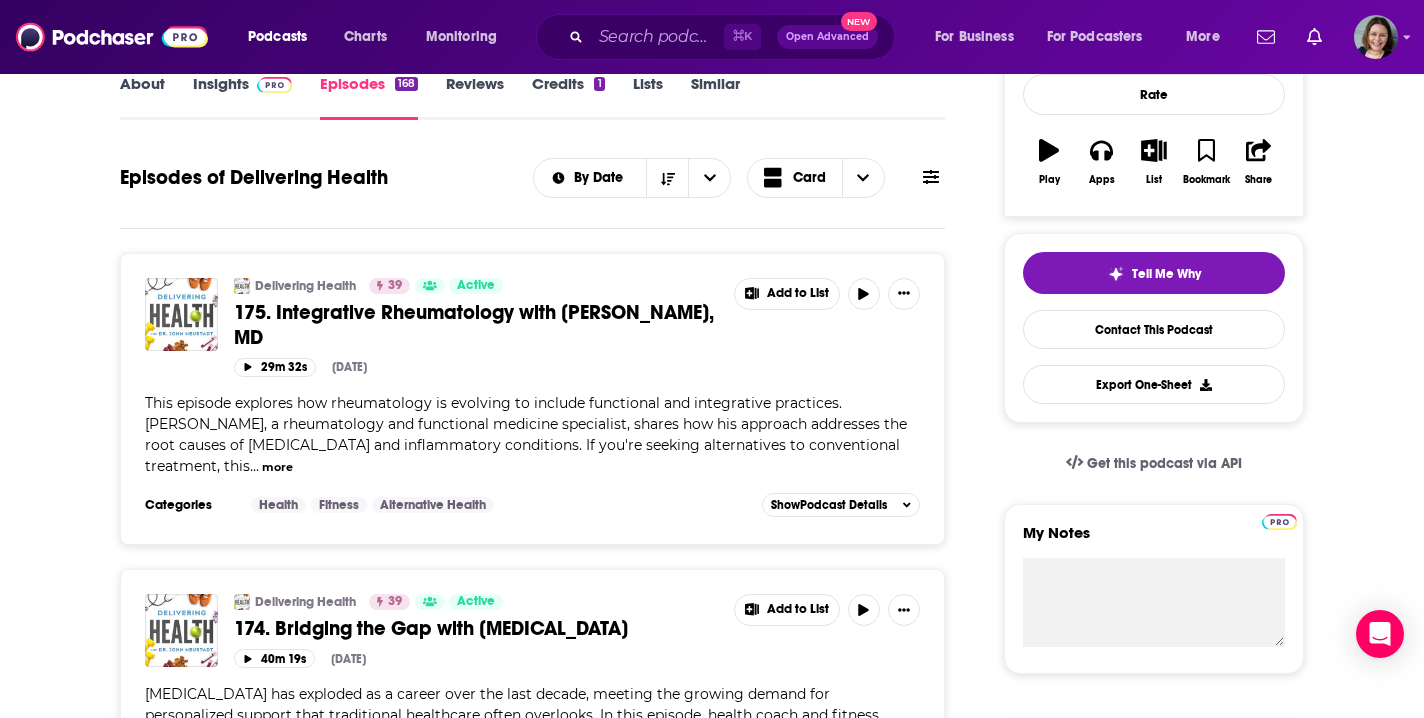 scroll, scrollTop: 318, scrollLeft: 0, axis: vertical 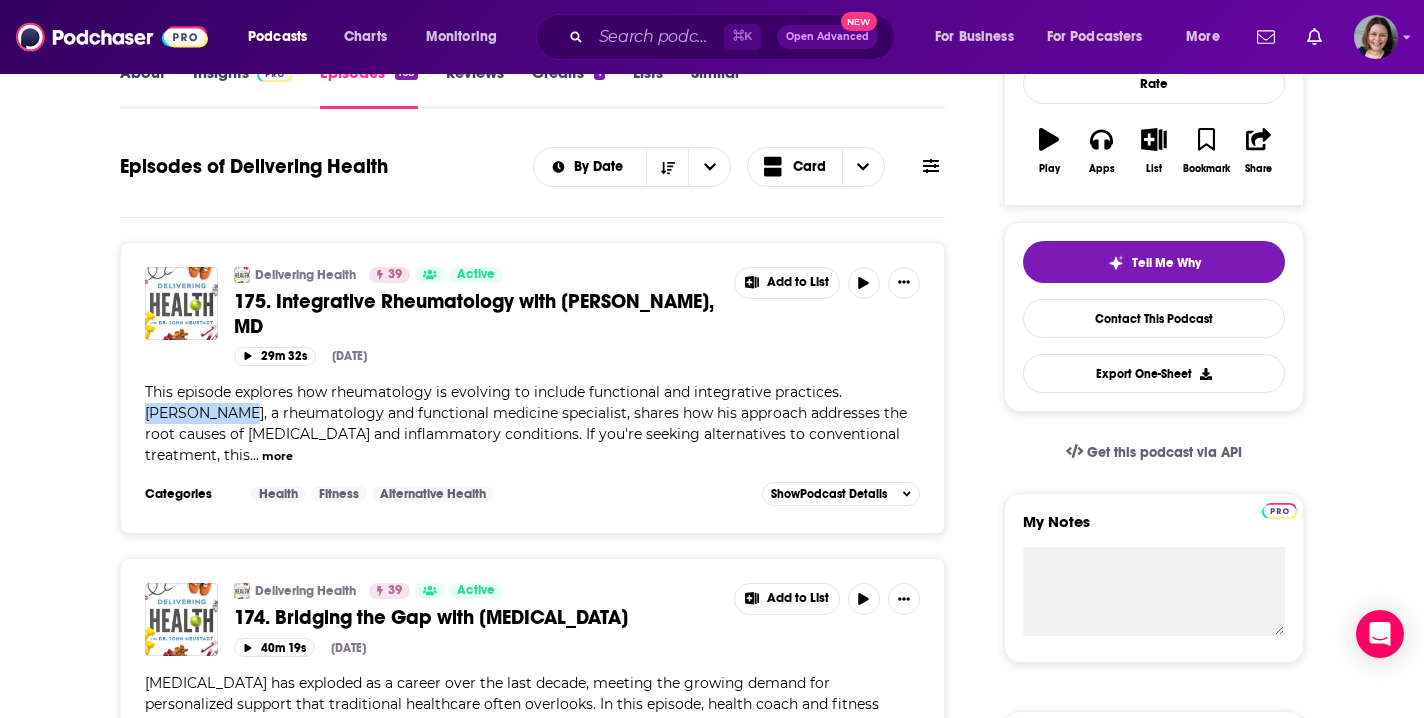 drag, startPoint x: 841, startPoint y: 363, endPoint x: 163, endPoint y: 389, distance: 678.49835 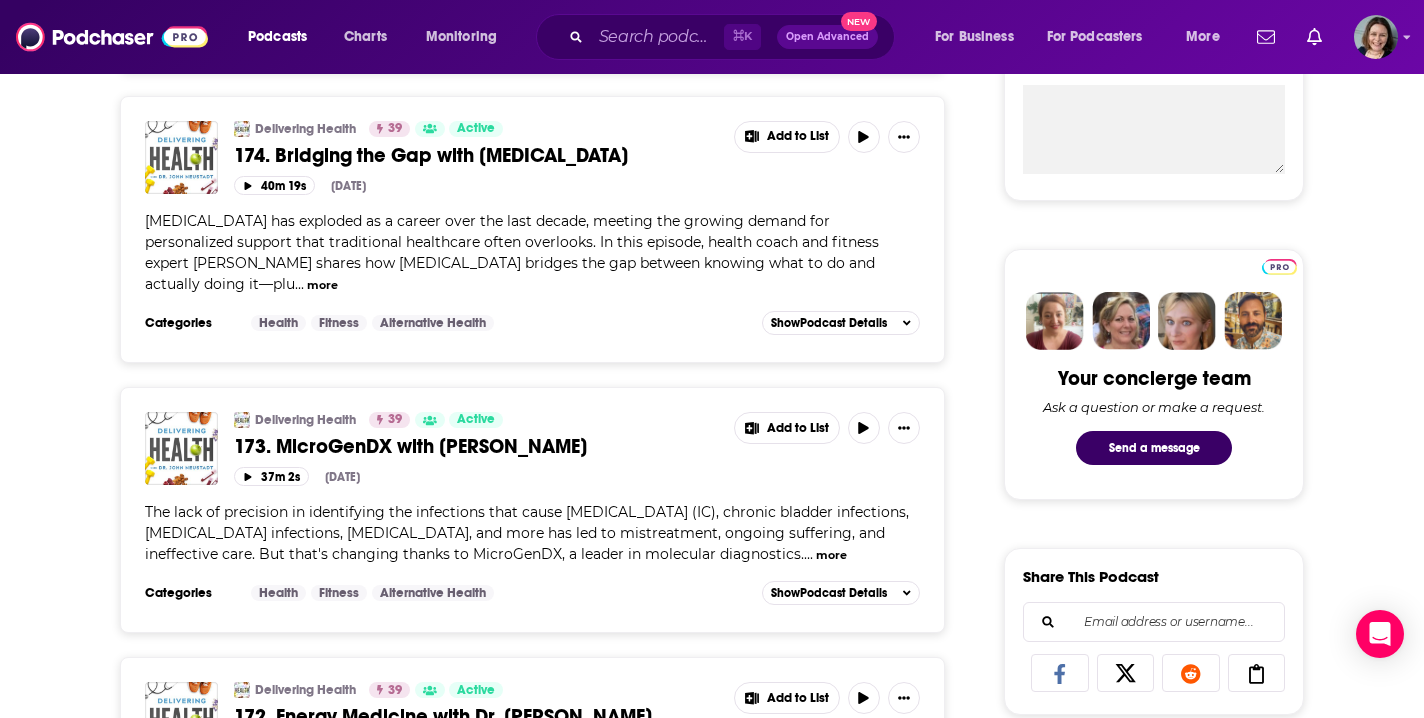 scroll, scrollTop: 791, scrollLeft: 0, axis: vertical 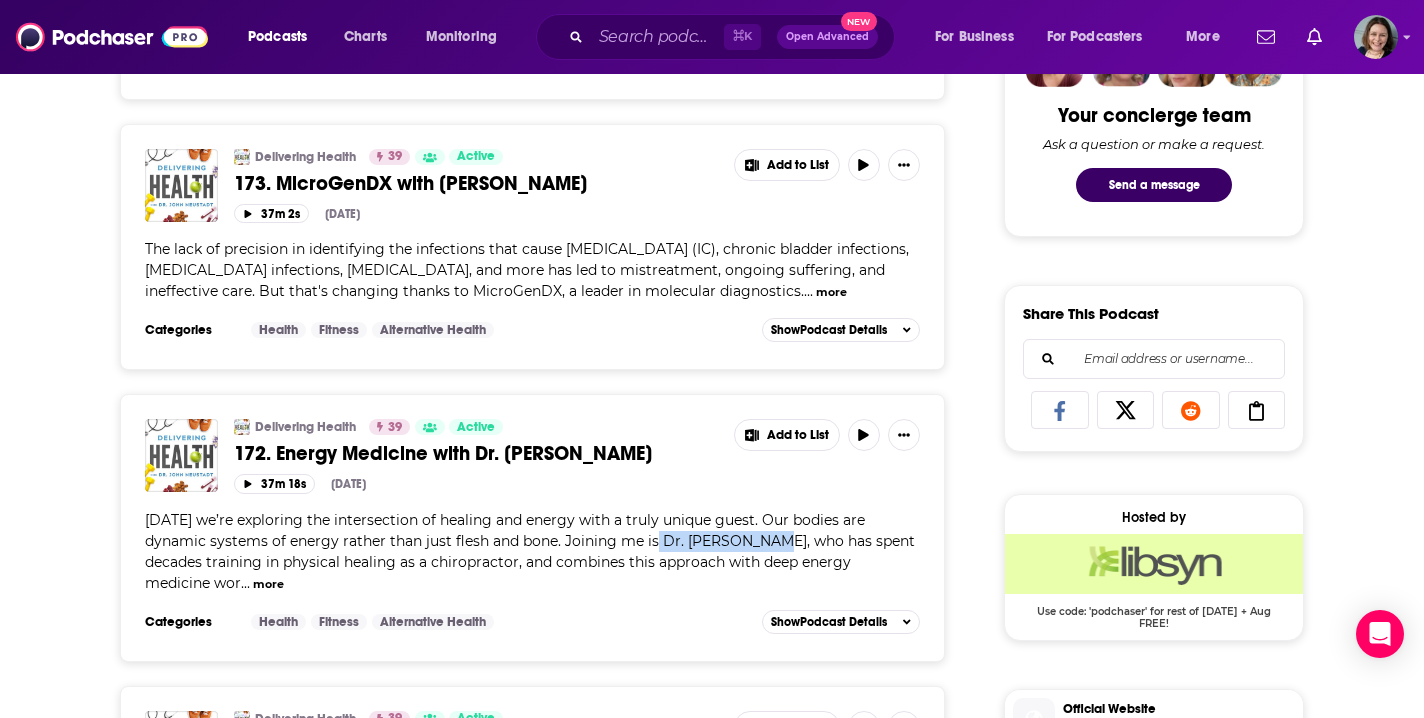 drag, startPoint x: 663, startPoint y: 496, endPoint x: 777, endPoint y: 498, distance: 114.01754 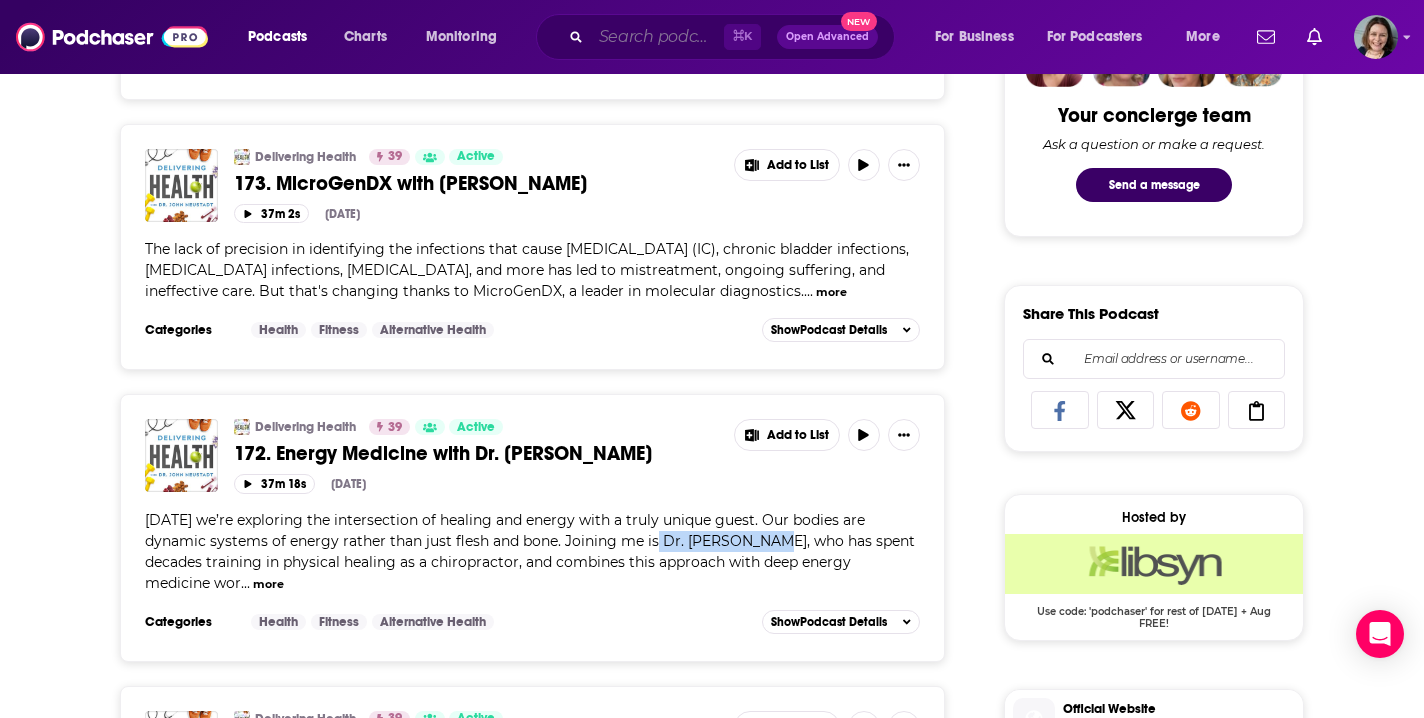 click at bounding box center [657, 37] 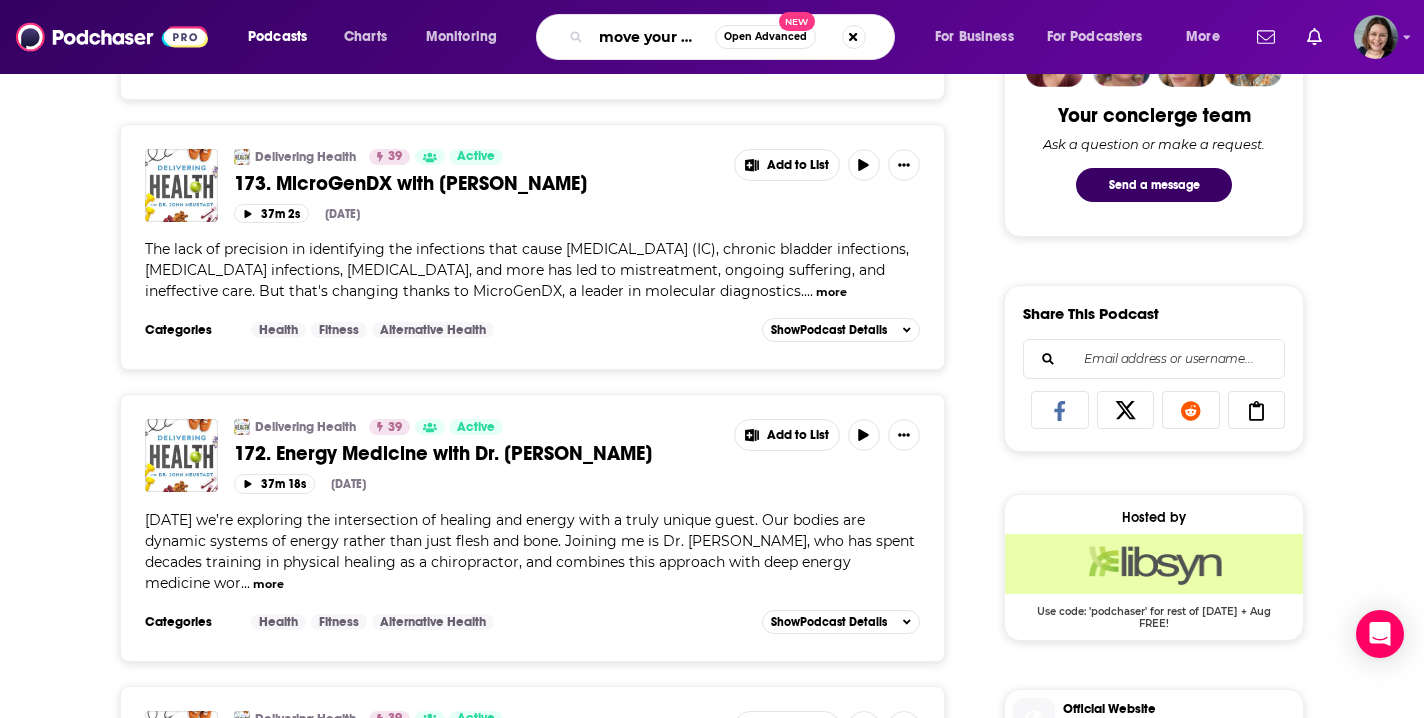 type on "move your mind" 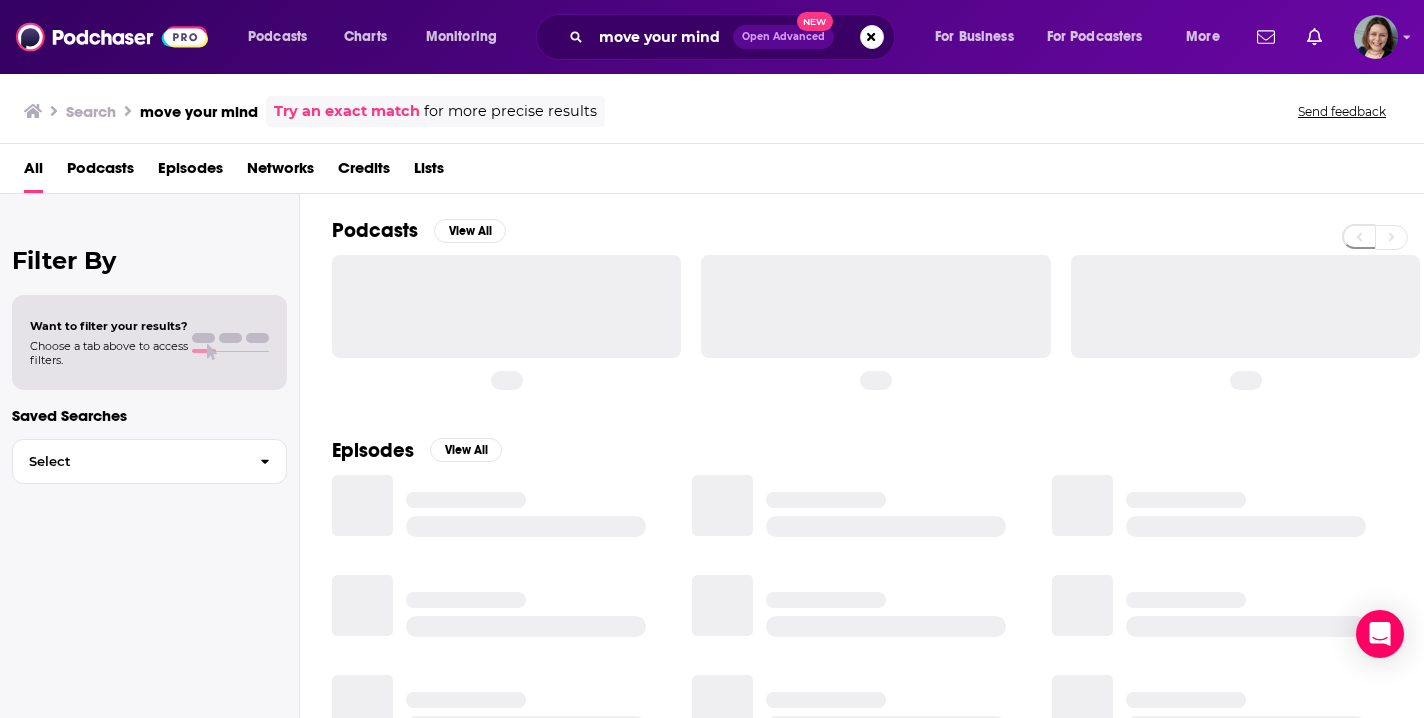scroll, scrollTop: 0, scrollLeft: 0, axis: both 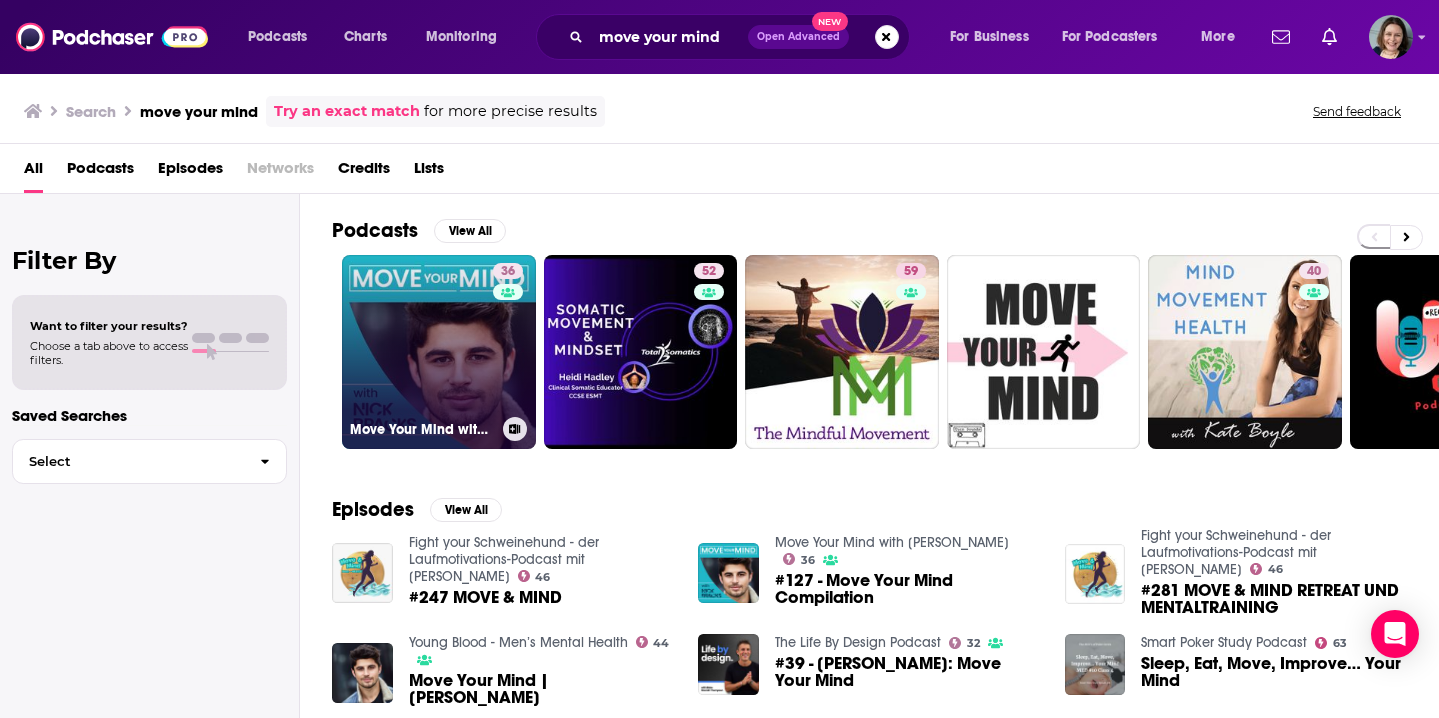 click on "36 Move Your Mind with [PERSON_NAME]" at bounding box center (439, 352) 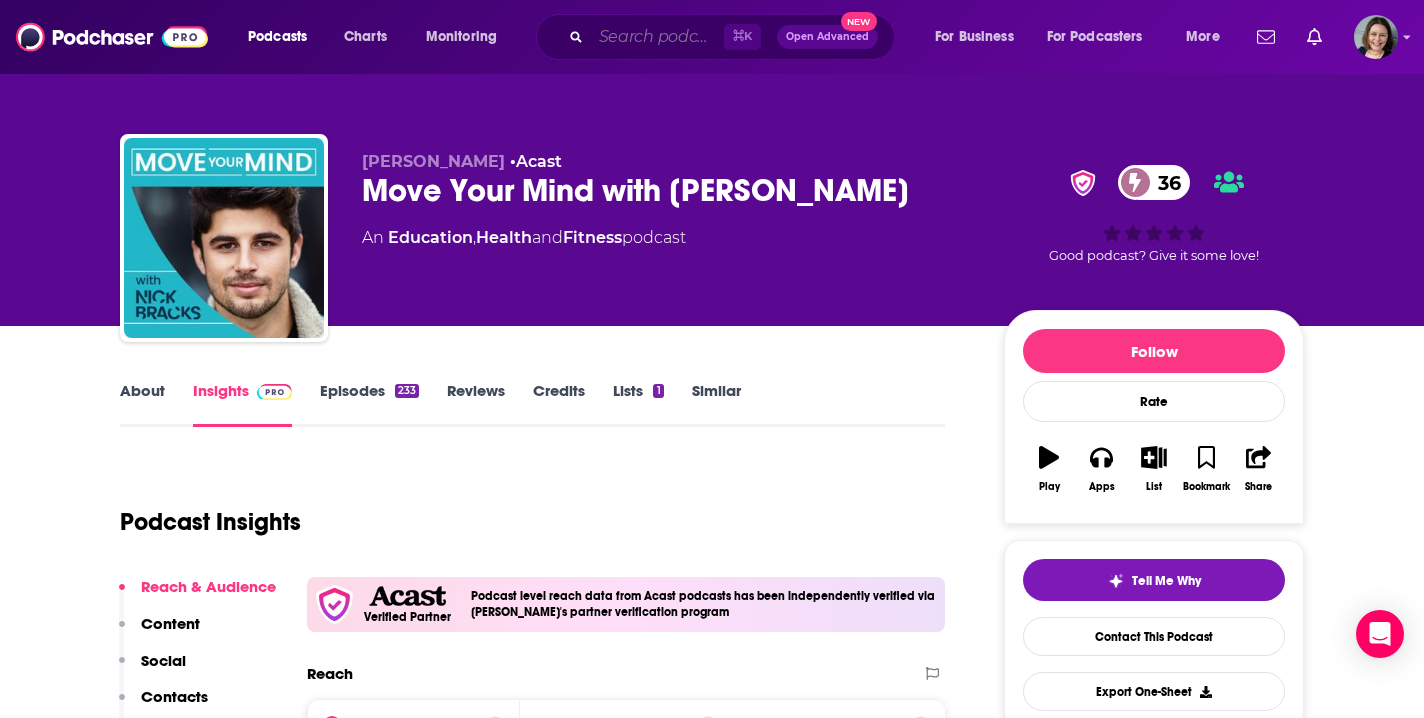 click at bounding box center [657, 37] 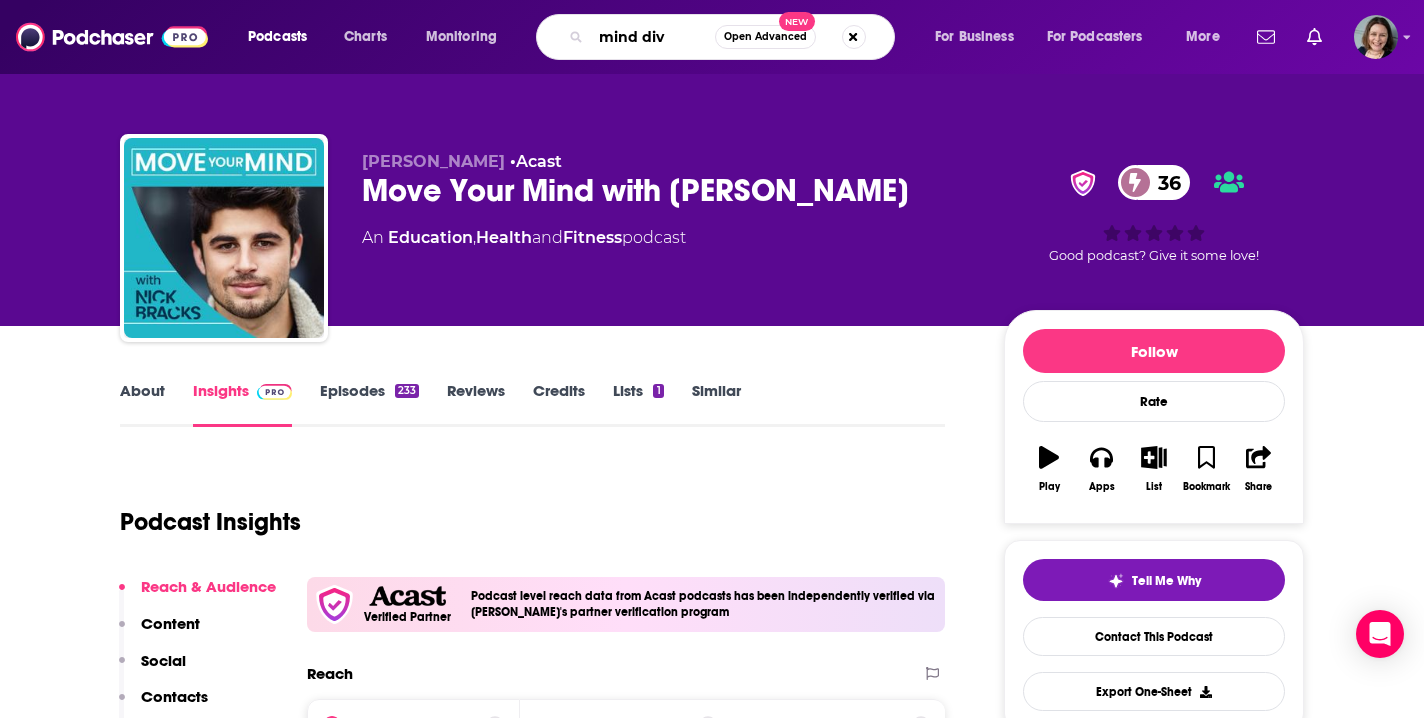 type on "mind dive" 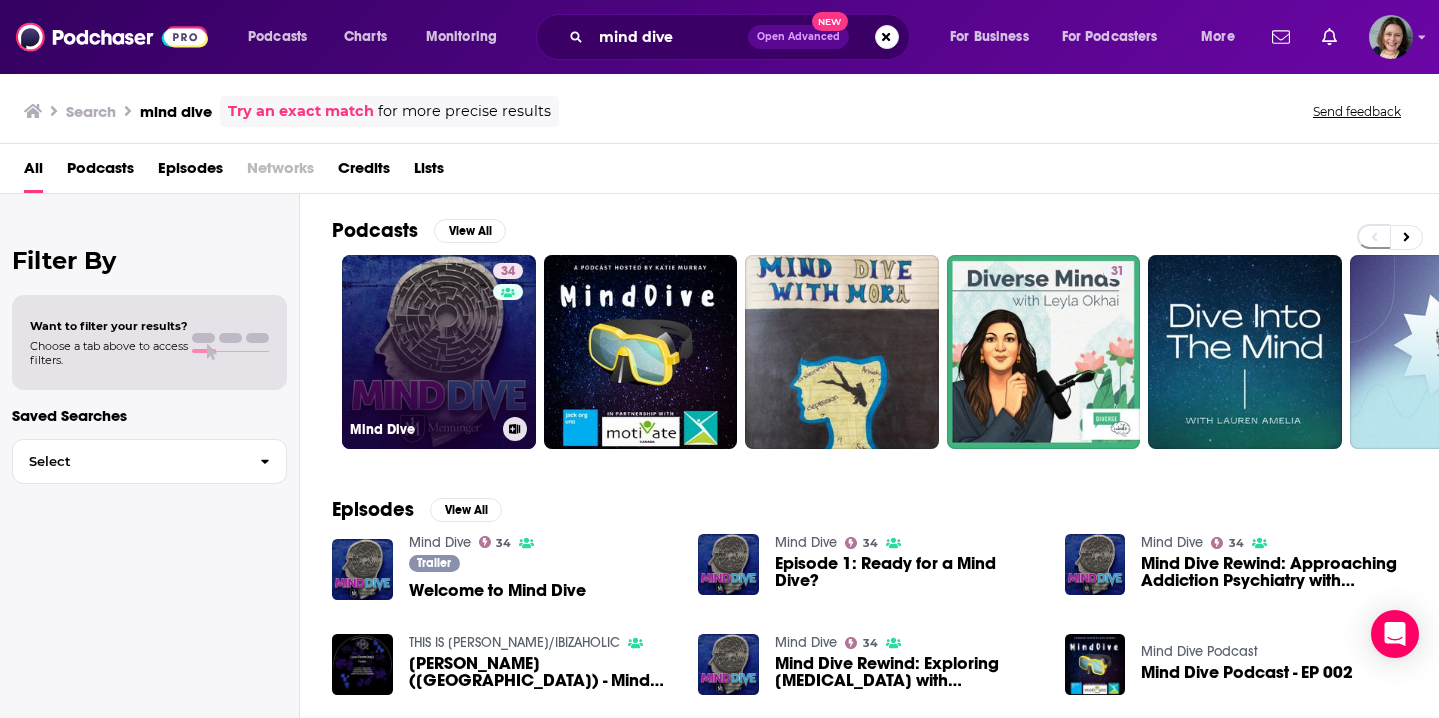 click on "34 Mind Dive" at bounding box center [439, 352] 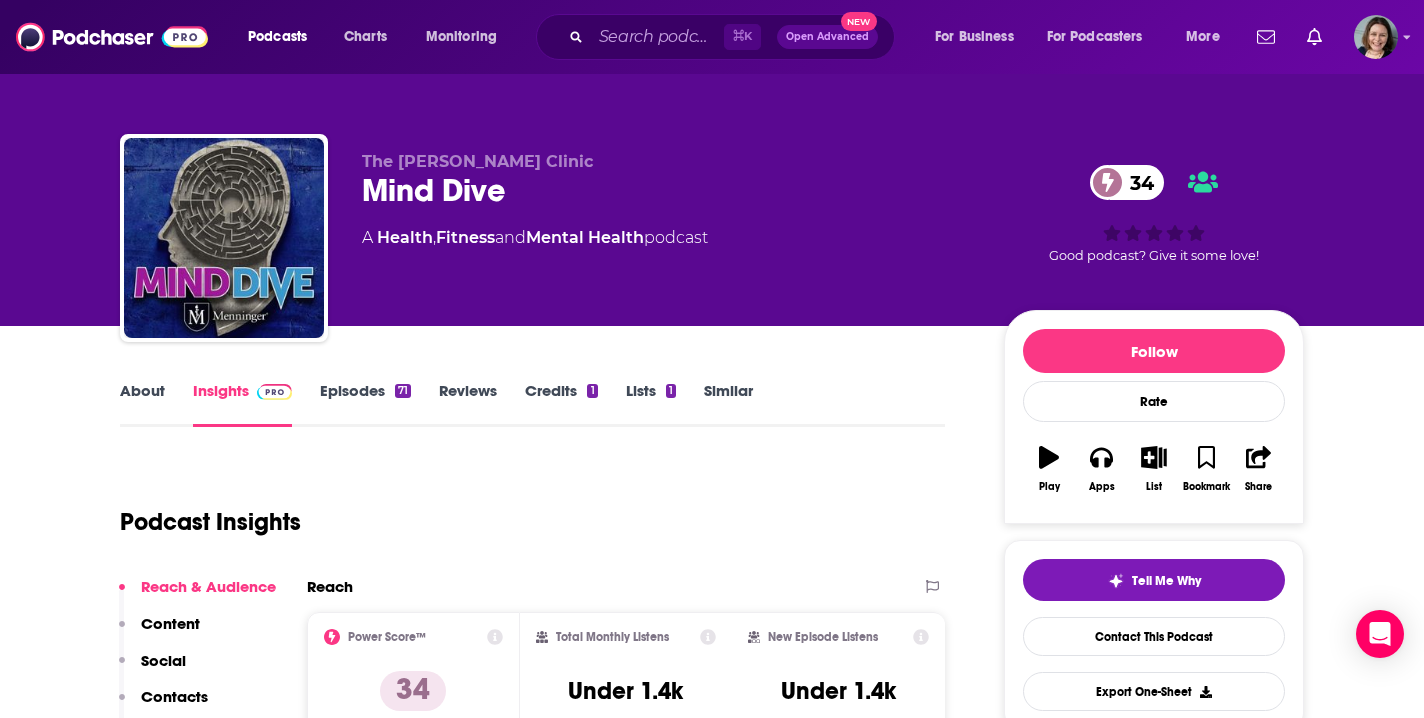 click on "Episodes 71" at bounding box center (365, 404) 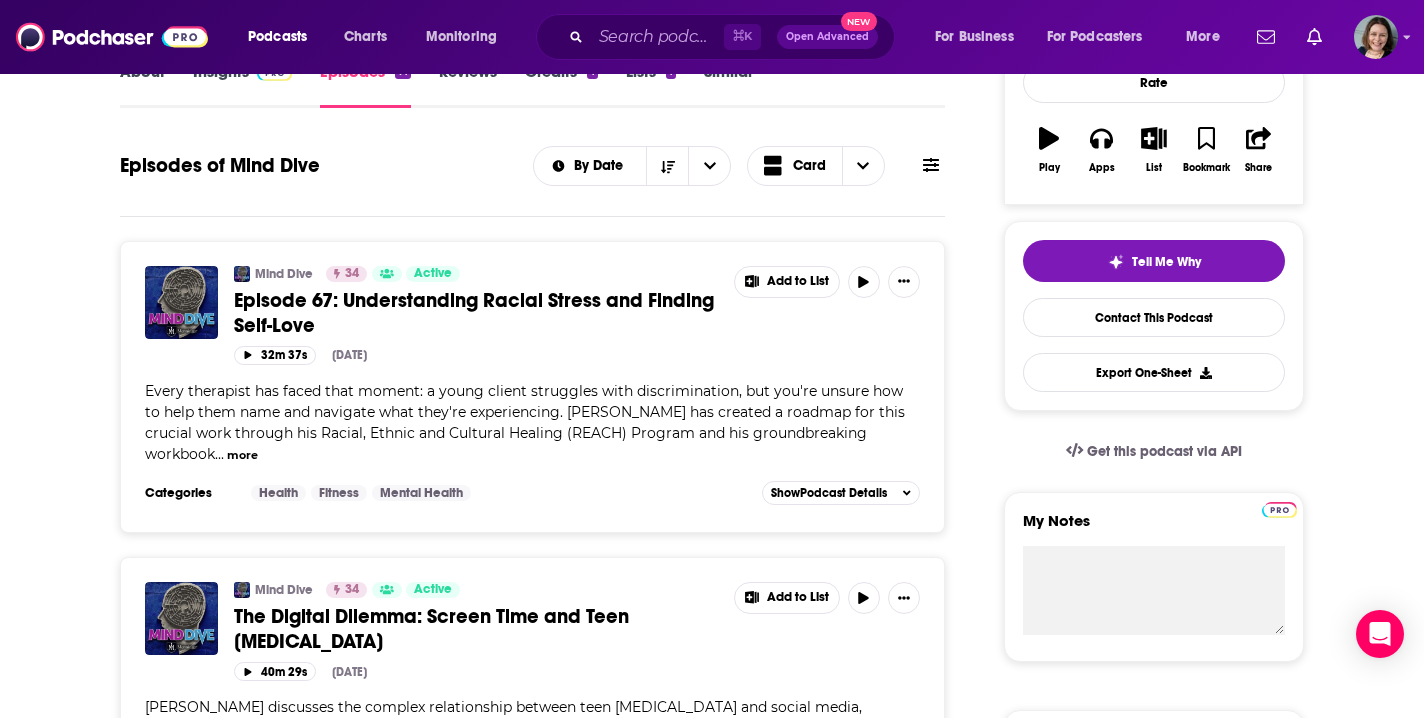 scroll, scrollTop: 331, scrollLeft: 0, axis: vertical 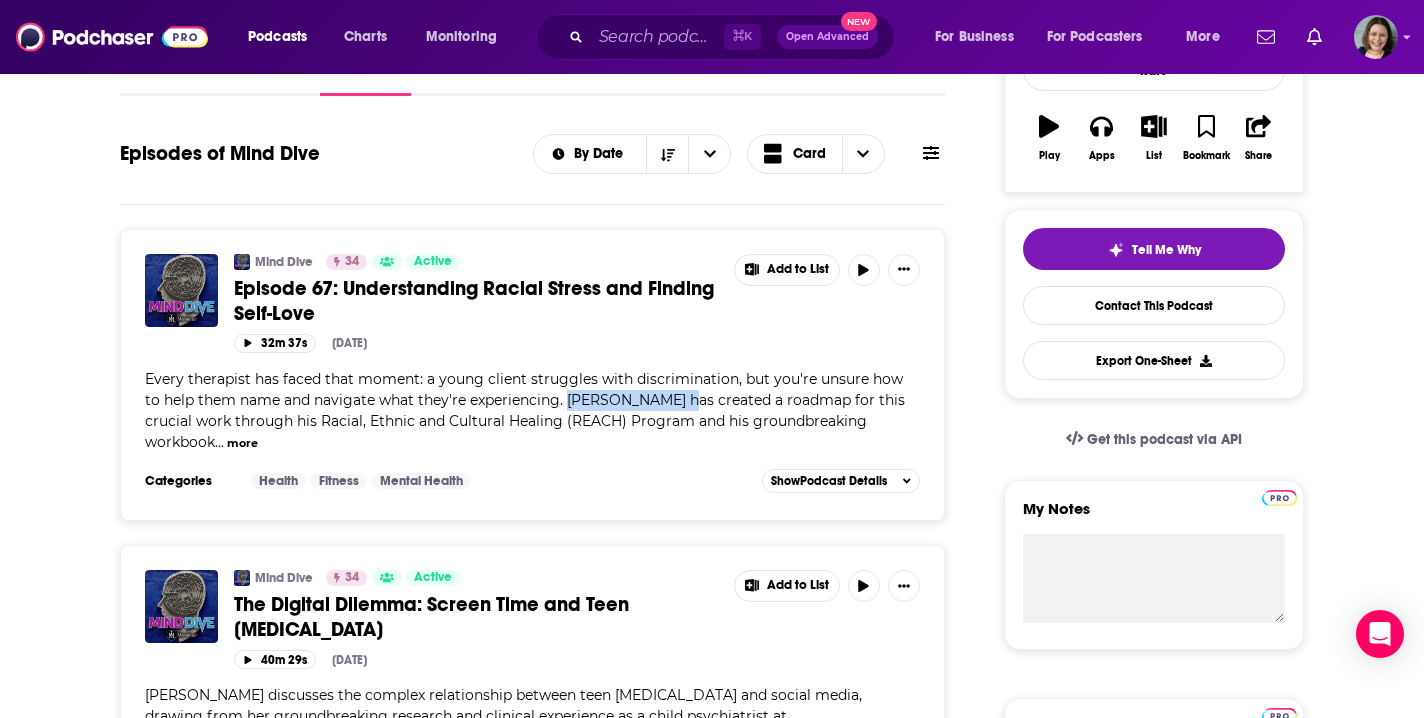 drag, startPoint x: 553, startPoint y: 398, endPoint x: 670, endPoint y: 404, distance: 117.15375 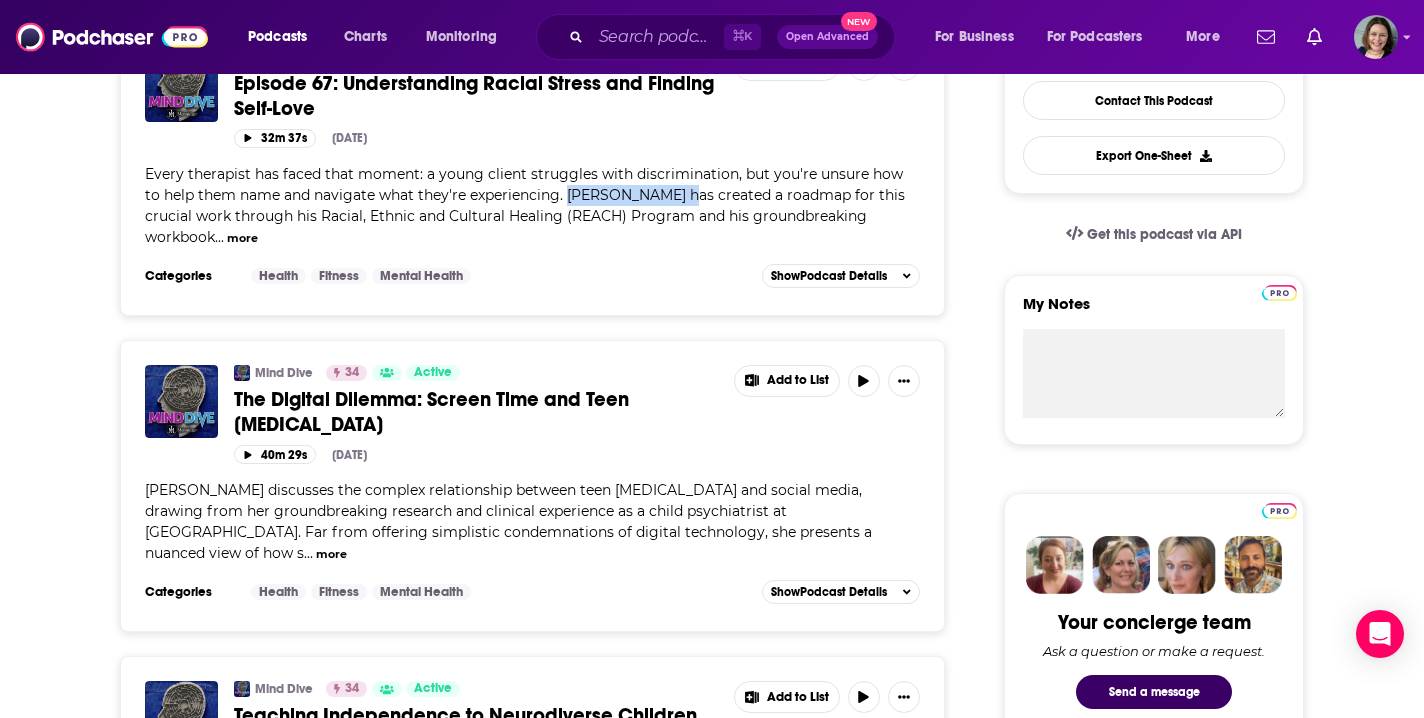 scroll, scrollTop: 547, scrollLeft: 0, axis: vertical 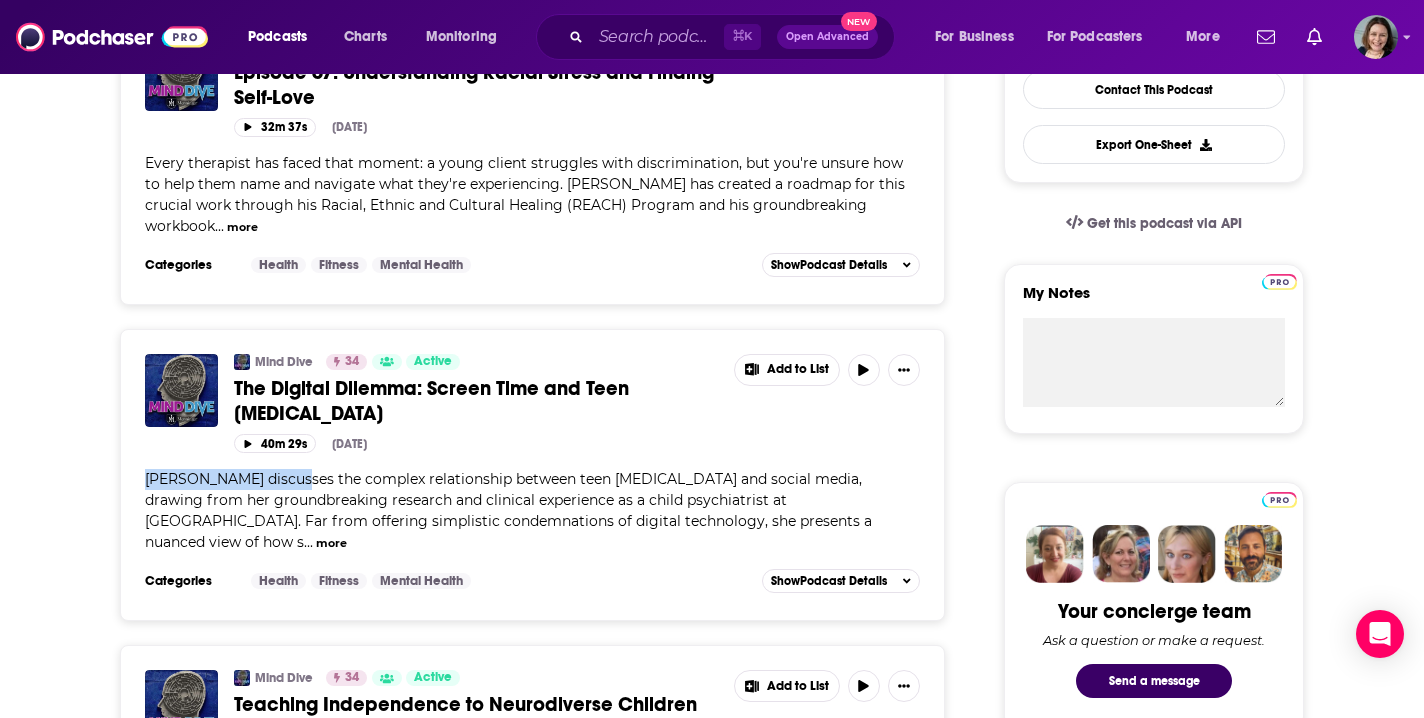 drag, startPoint x: 143, startPoint y: 474, endPoint x: 293, endPoint y: 476, distance: 150.01334 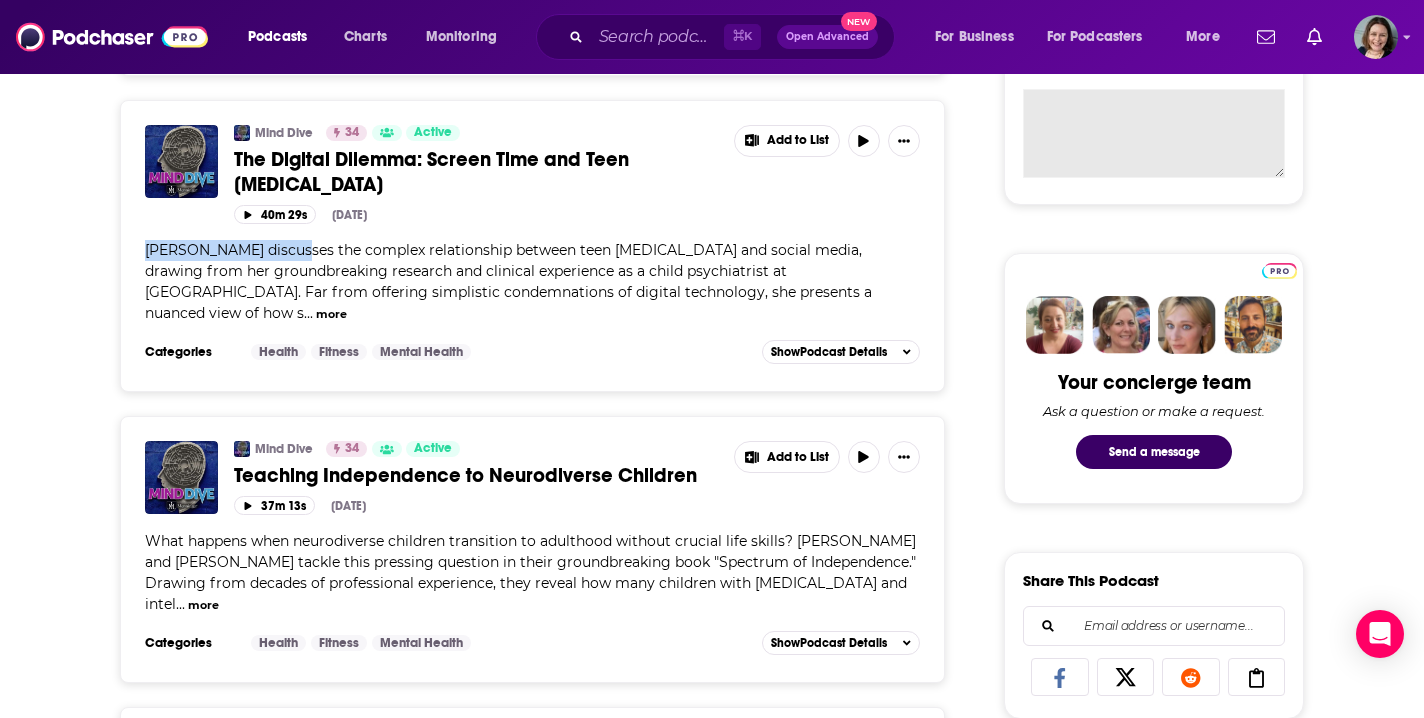 scroll, scrollTop: 787, scrollLeft: 0, axis: vertical 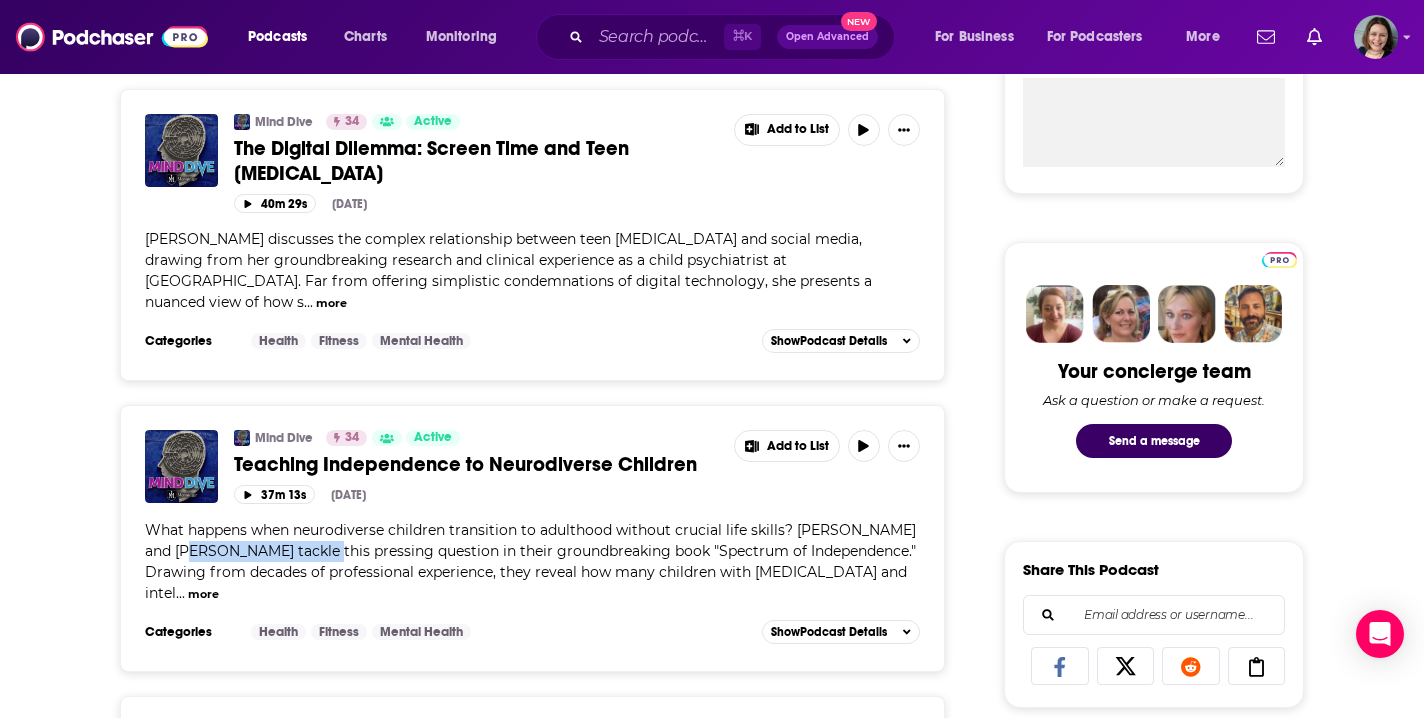 drag, startPoint x: 174, startPoint y: 532, endPoint x: 300, endPoint y: 529, distance: 126.035706 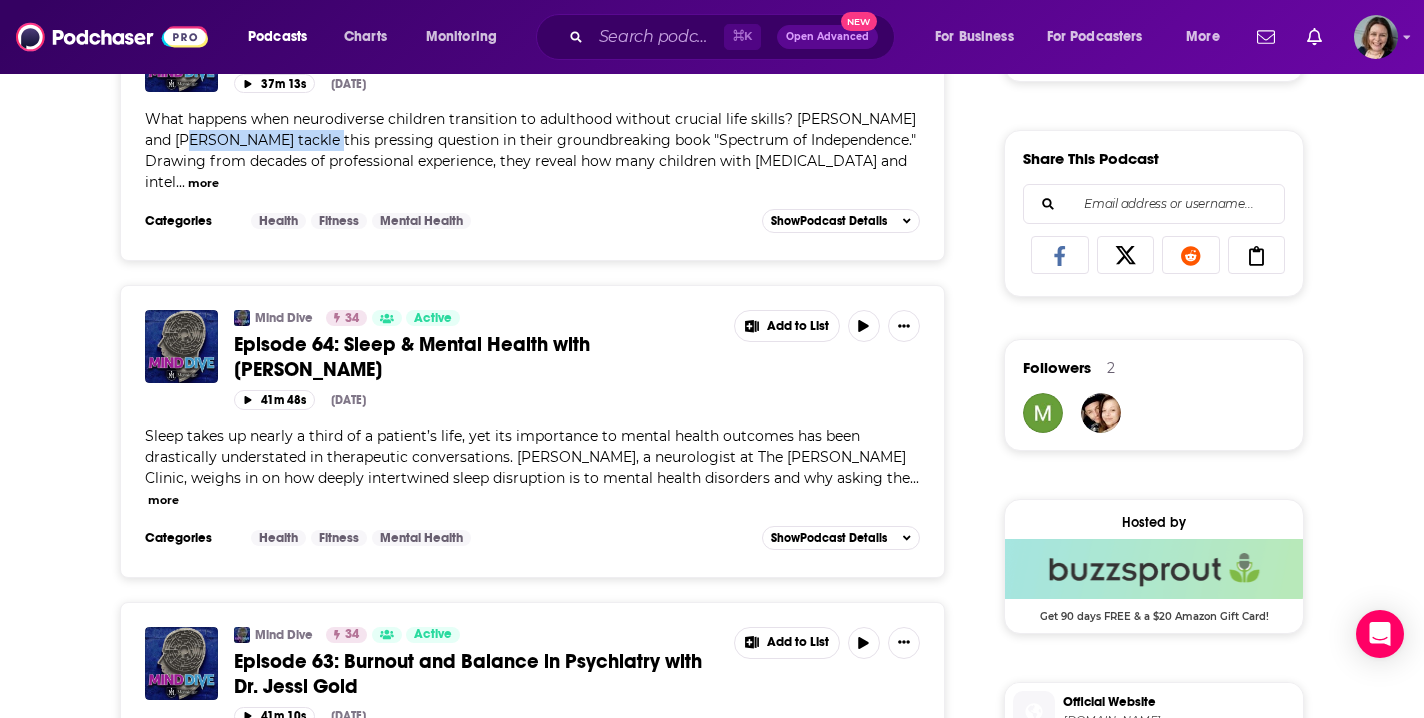 scroll, scrollTop: 1209, scrollLeft: 0, axis: vertical 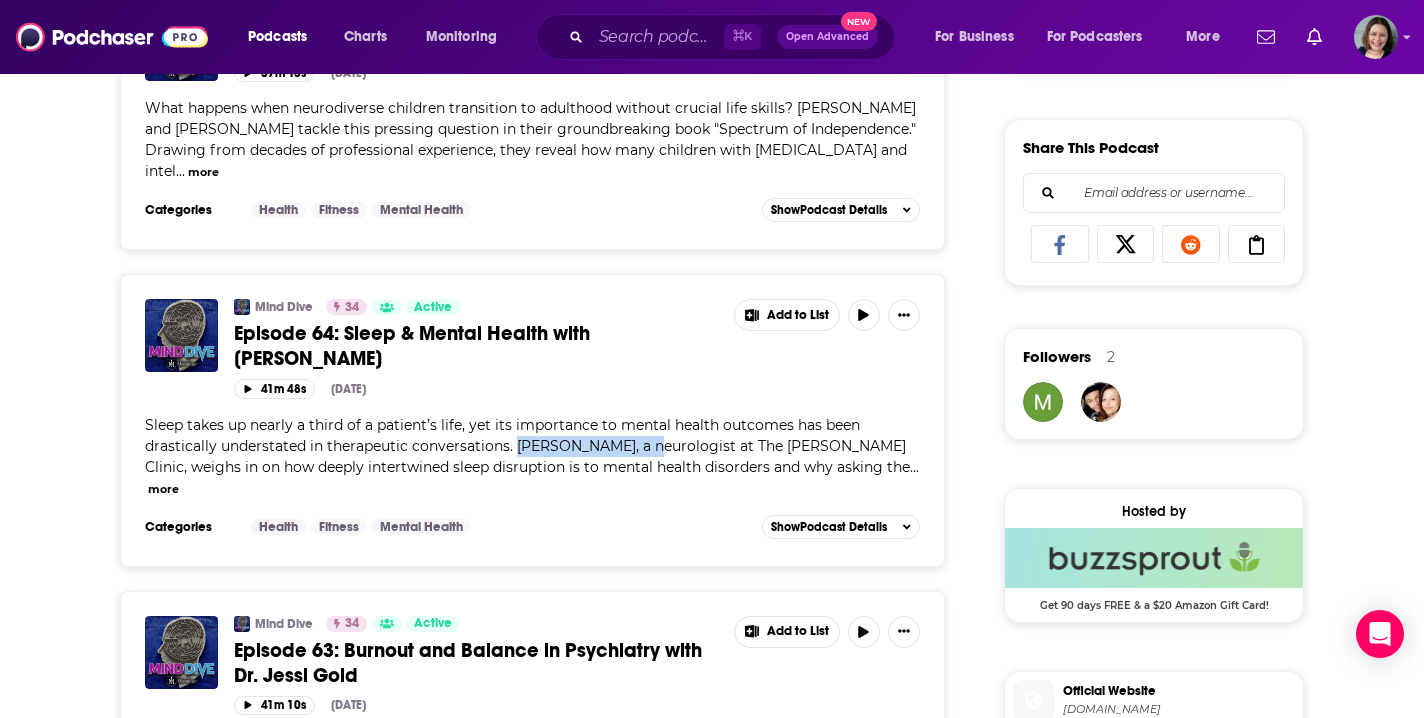 drag, startPoint x: 515, startPoint y: 421, endPoint x: 640, endPoint y: 425, distance: 125.06398 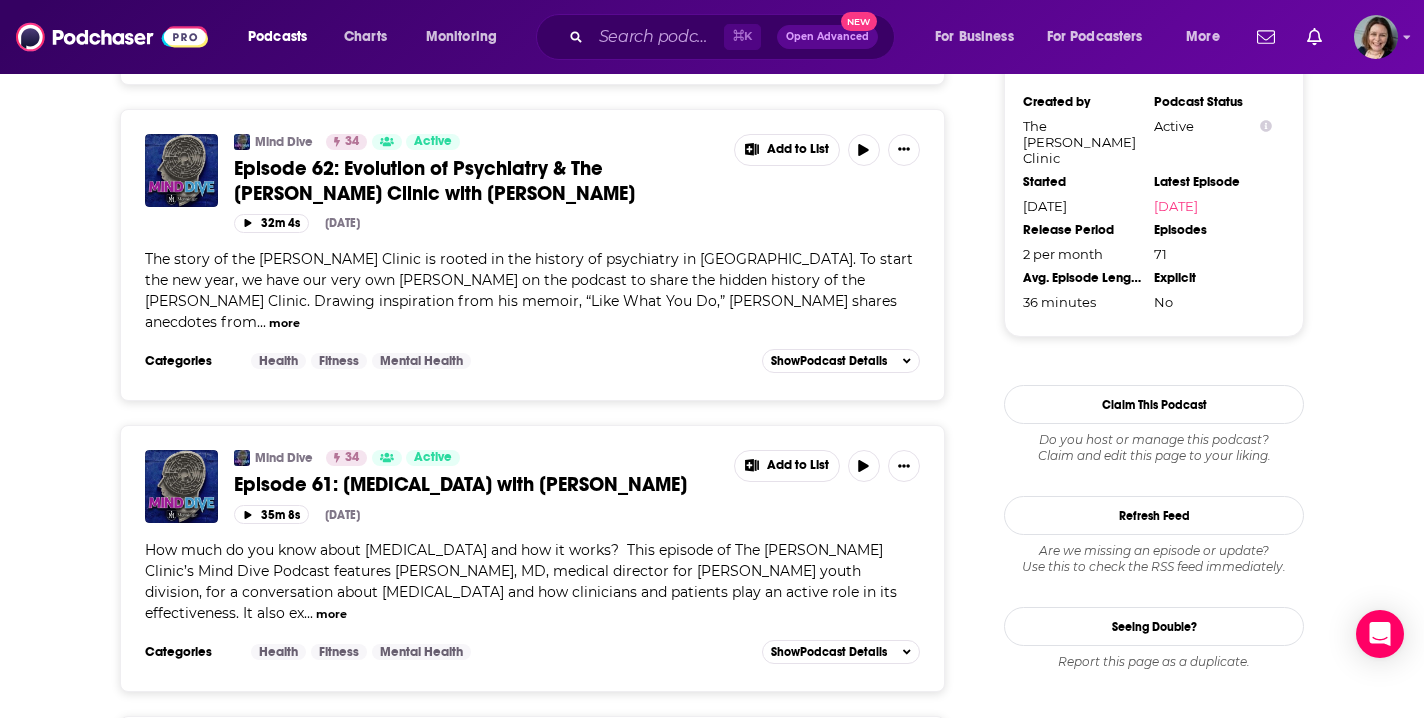 scroll, scrollTop: 2030, scrollLeft: 0, axis: vertical 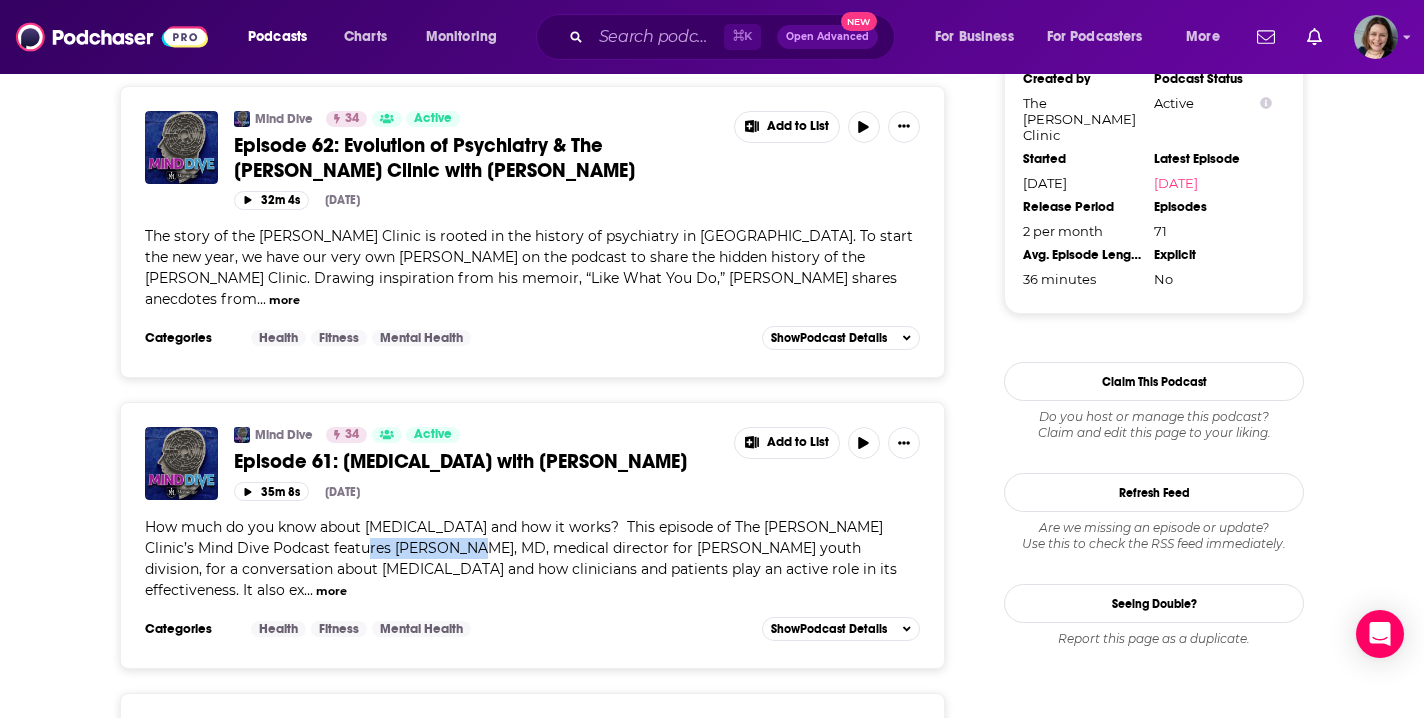 drag, startPoint x: 305, startPoint y: 484, endPoint x: 415, endPoint y: 490, distance: 110.16351 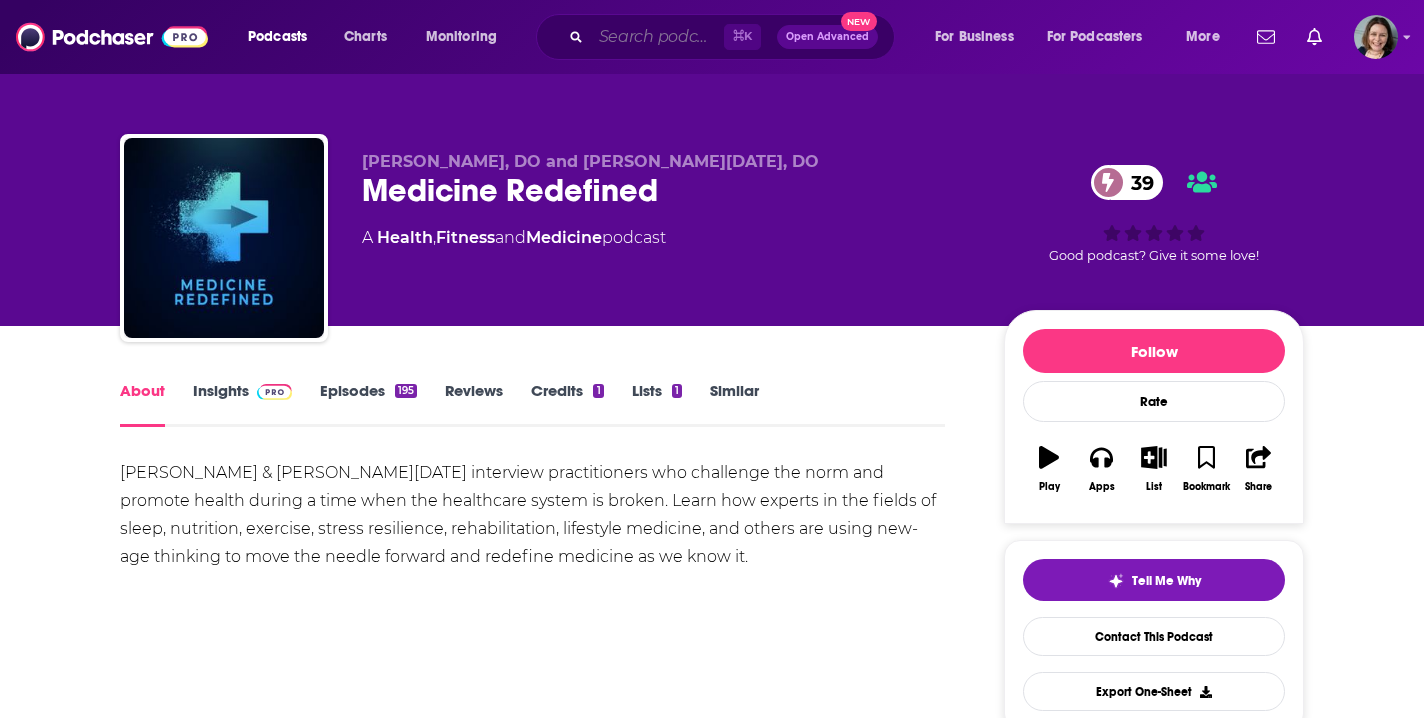 click at bounding box center [657, 37] 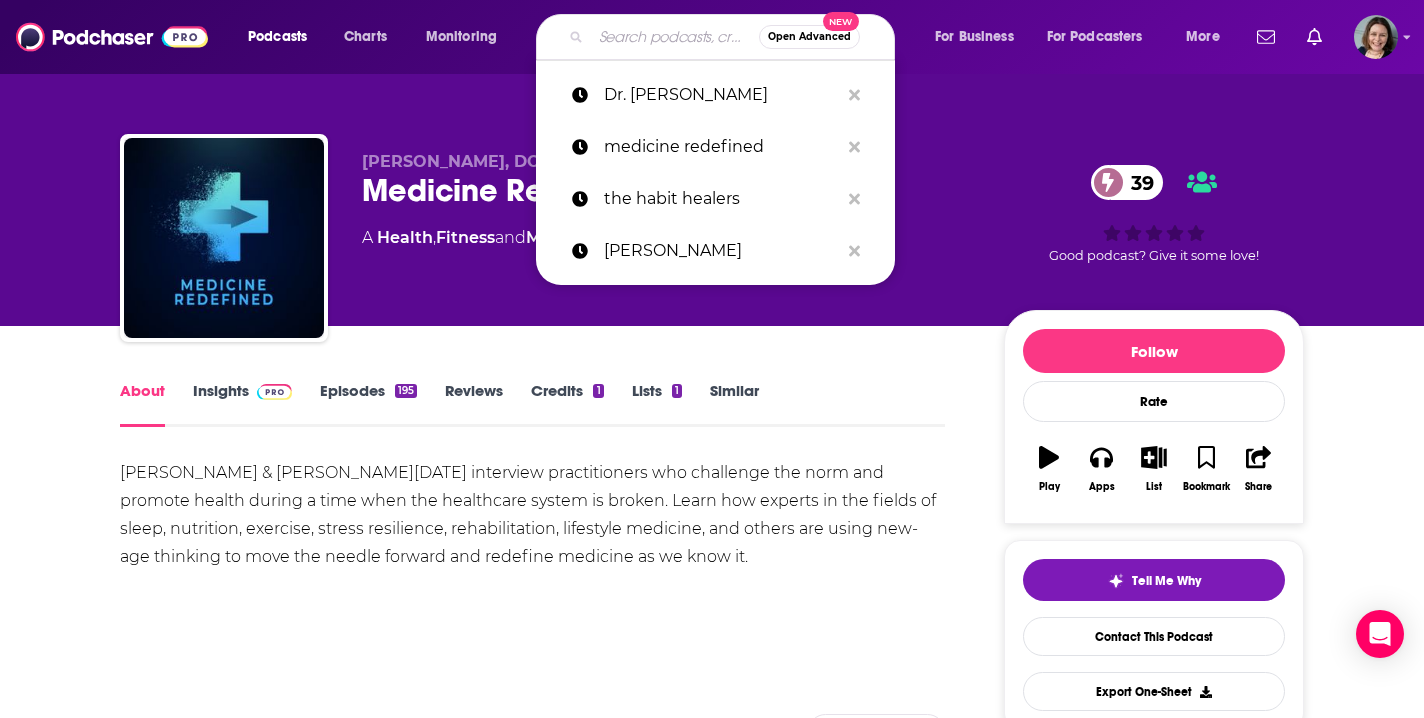 scroll, scrollTop: 0, scrollLeft: 0, axis: both 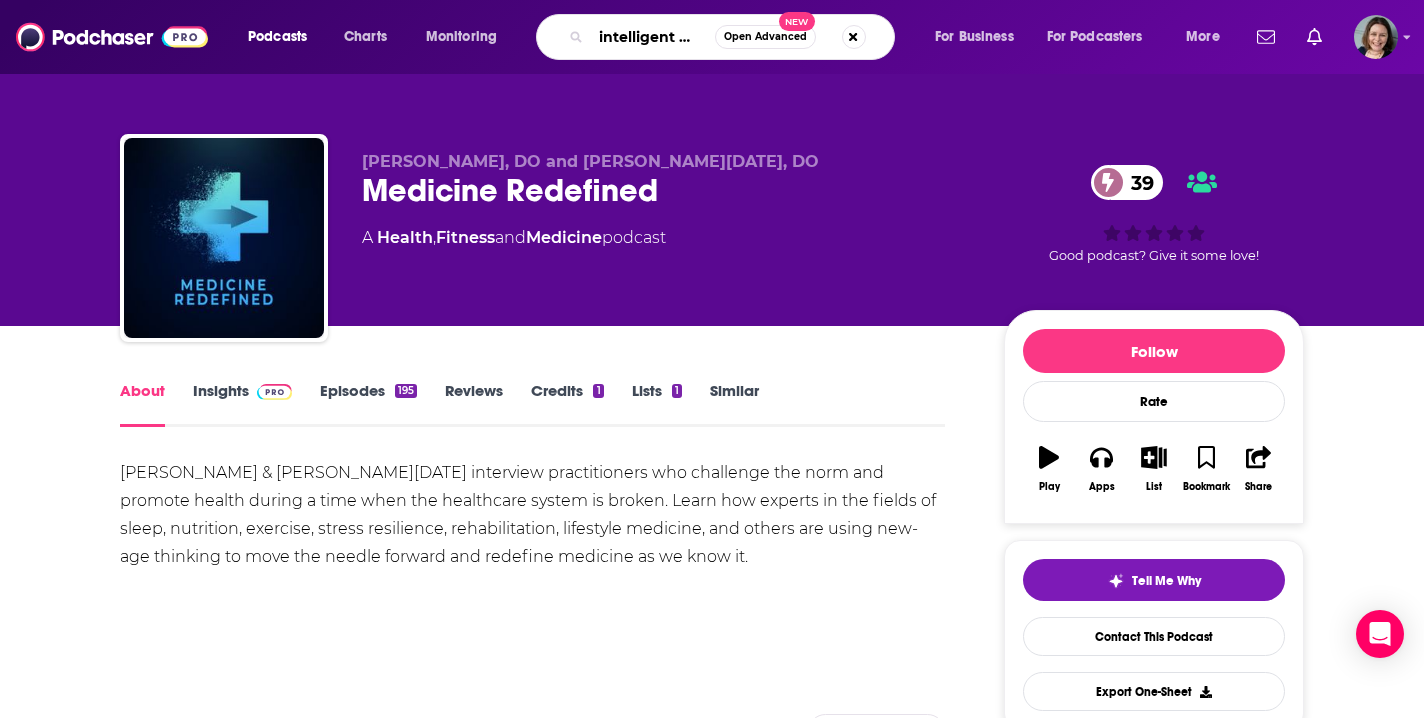 type on "intelligent medicine" 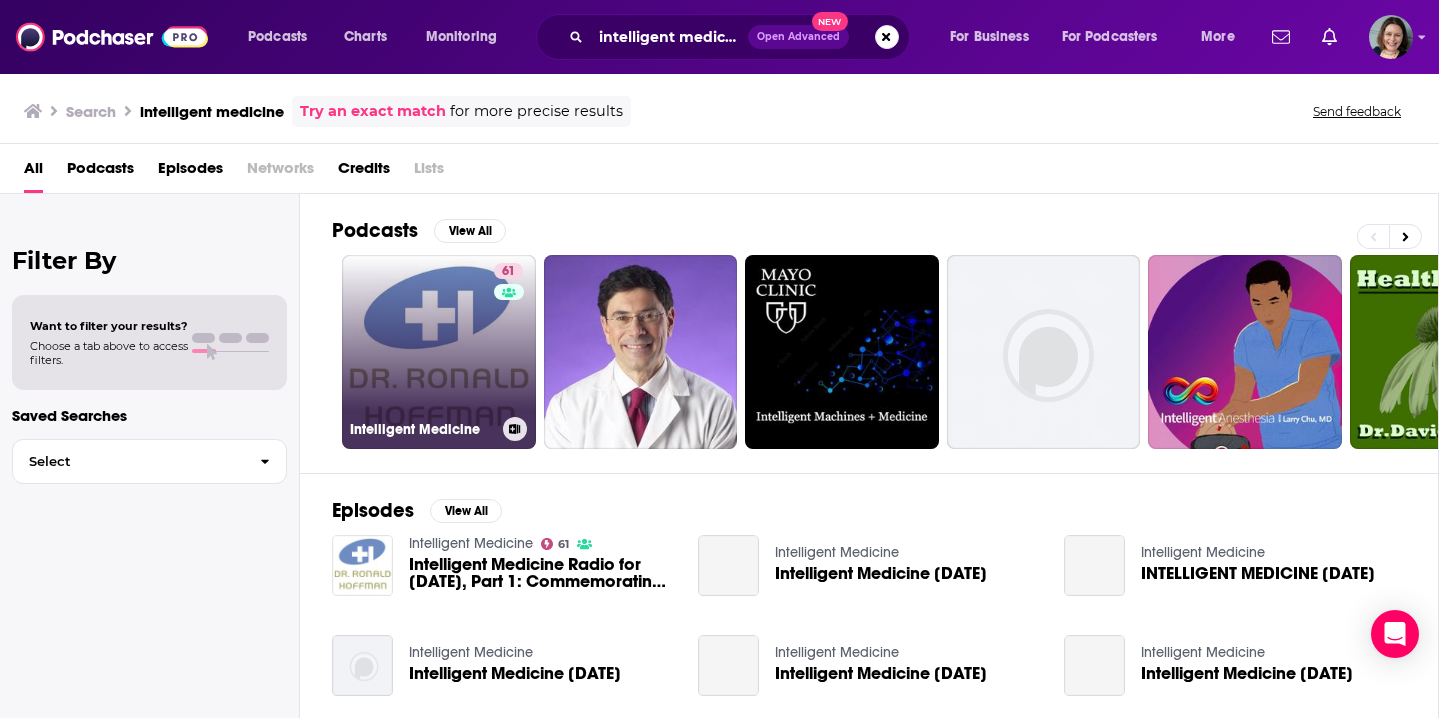 click on "61 Intelligent Medicine" at bounding box center [439, 352] 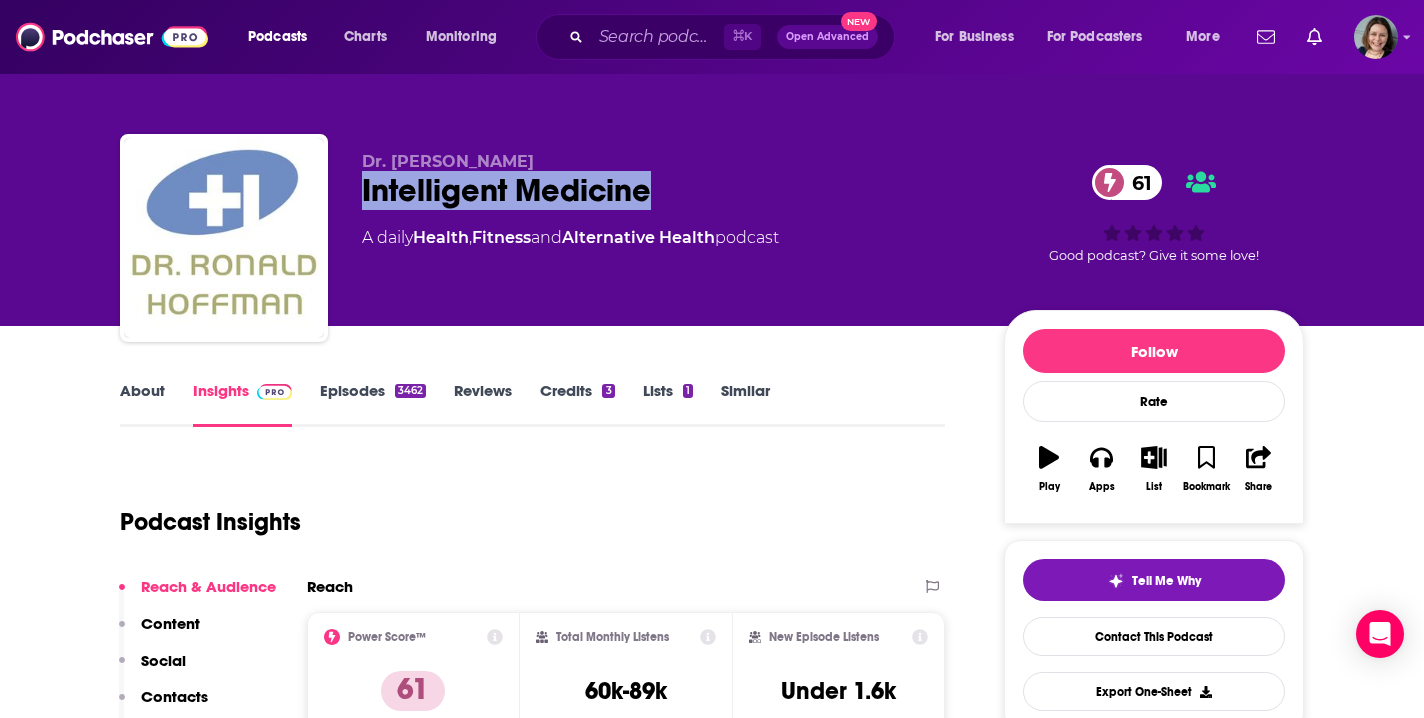 drag, startPoint x: 359, startPoint y: 191, endPoint x: 652, endPoint y: 193, distance: 293.00684 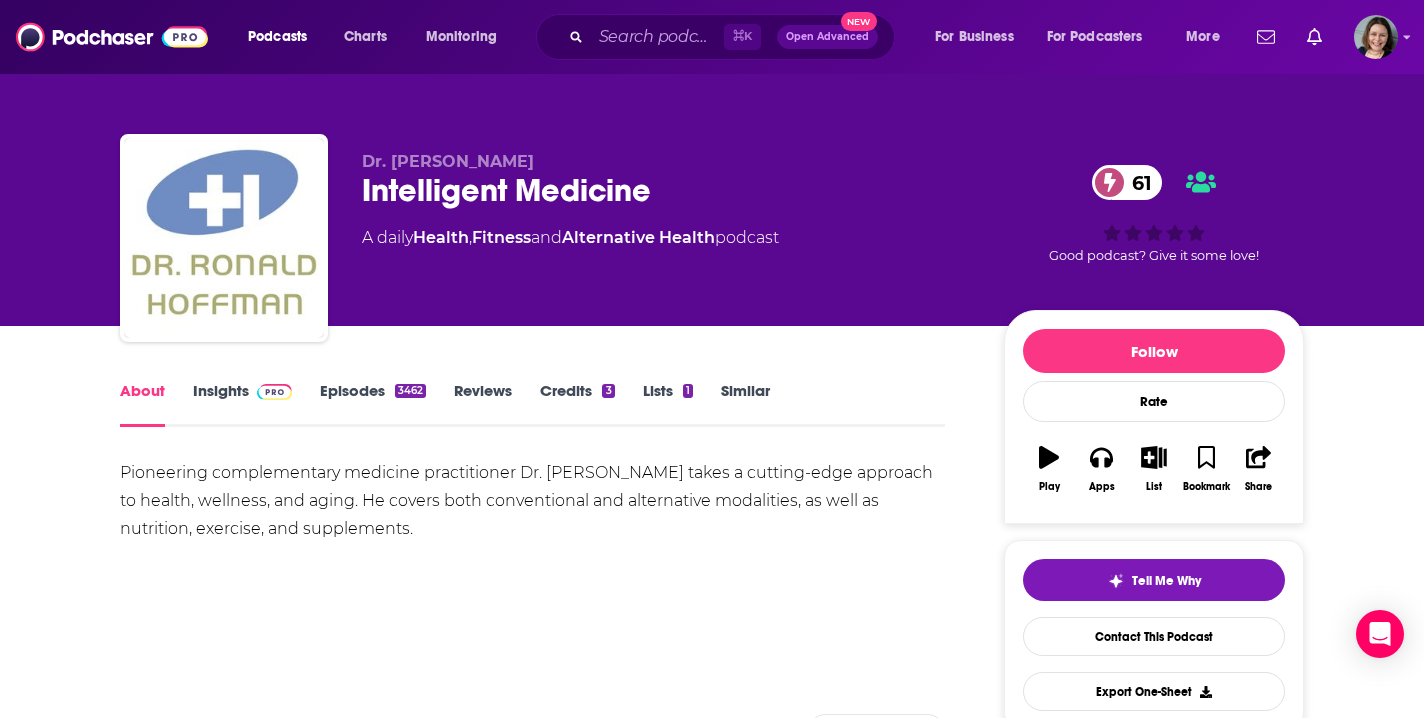 drag, startPoint x: 120, startPoint y: 467, endPoint x: 436, endPoint y: 520, distance: 320.4138 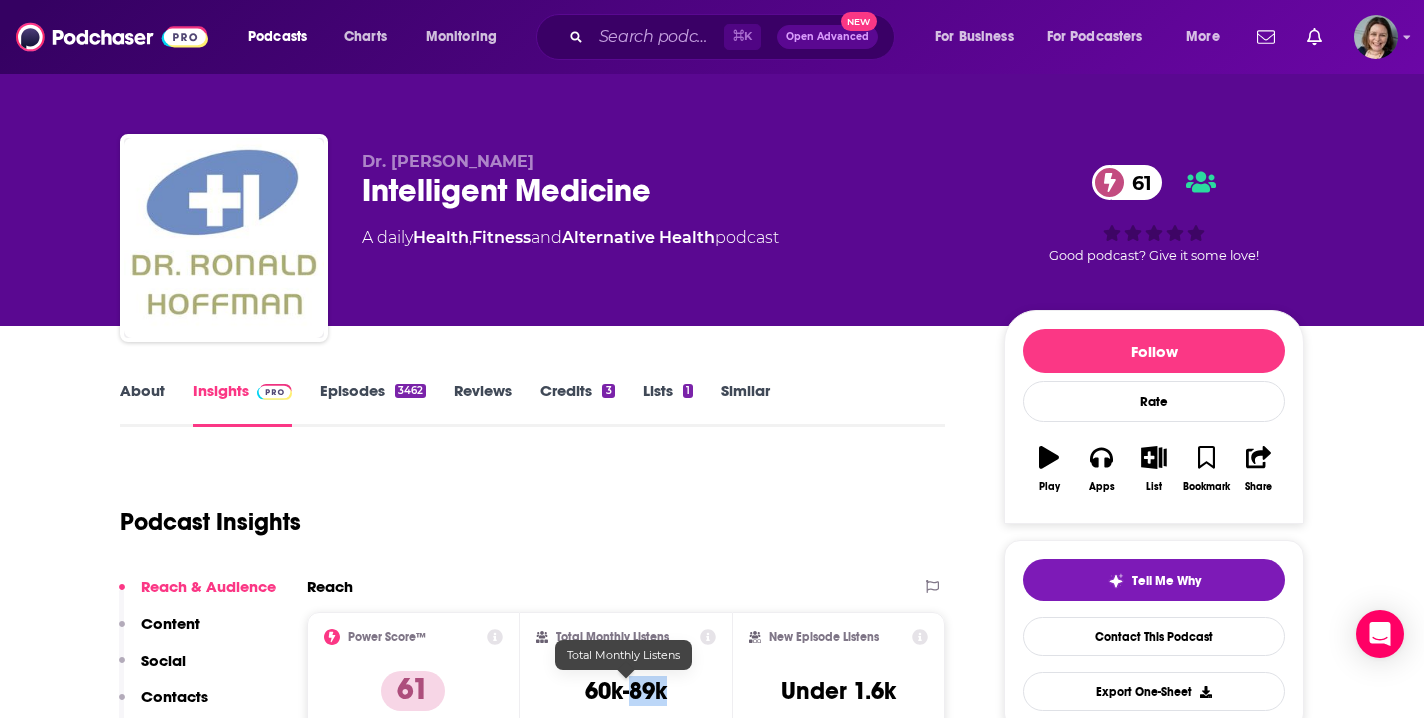 drag, startPoint x: 631, startPoint y: 692, endPoint x: 676, endPoint y: 694, distance: 45.044422 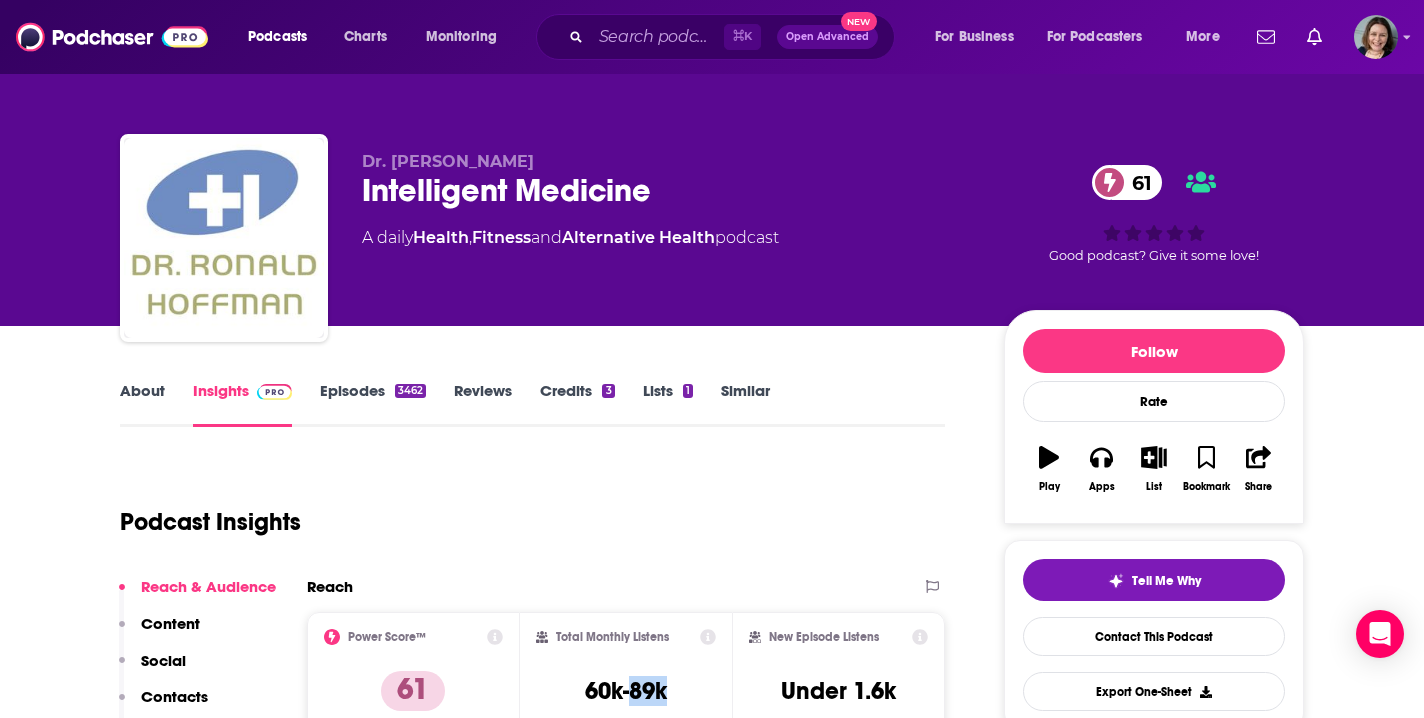 copy on "89k" 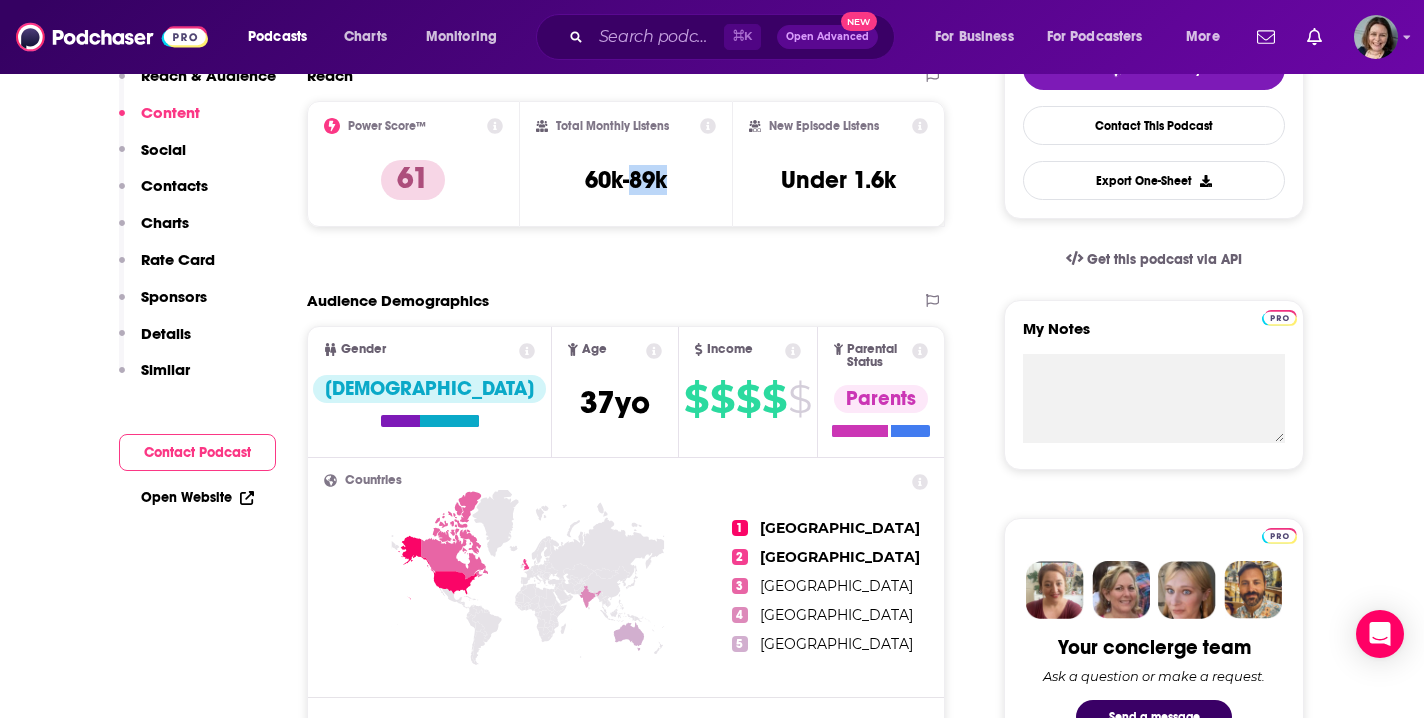 scroll, scrollTop: 0, scrollLeft: 0, axis: both 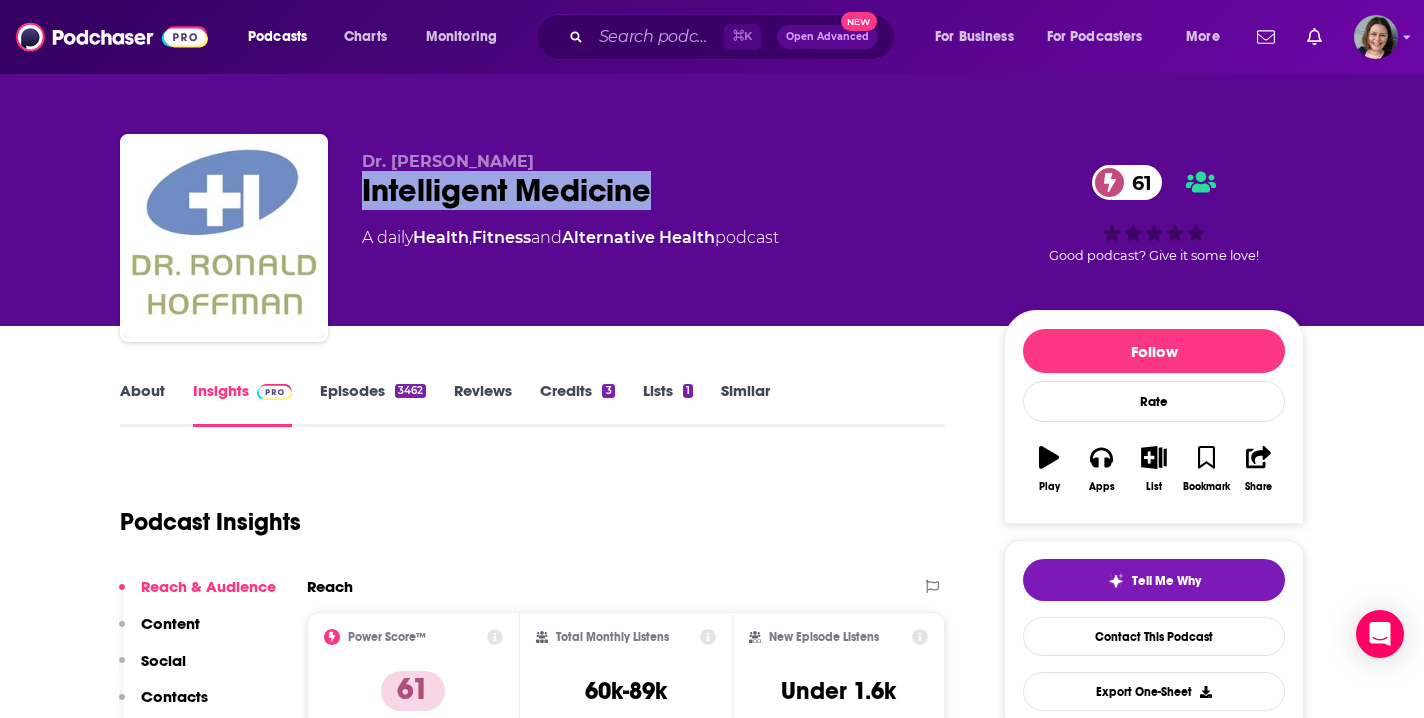 drag, startPoint x: 655, startPoint y: 189, endPoint x: 366, endPoint y: 186, distance: 289.01556 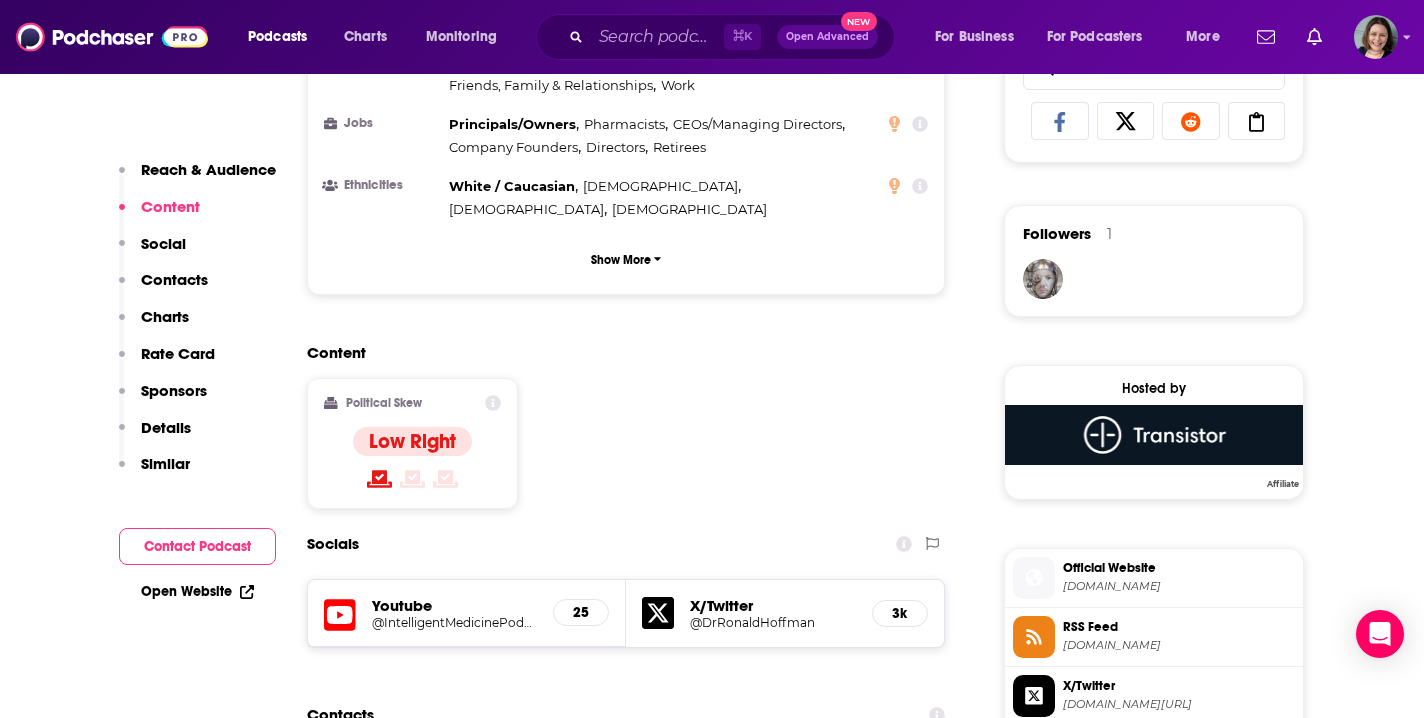scroll, scrollTop: 1394, scrollLeft: 0, axis: vertical 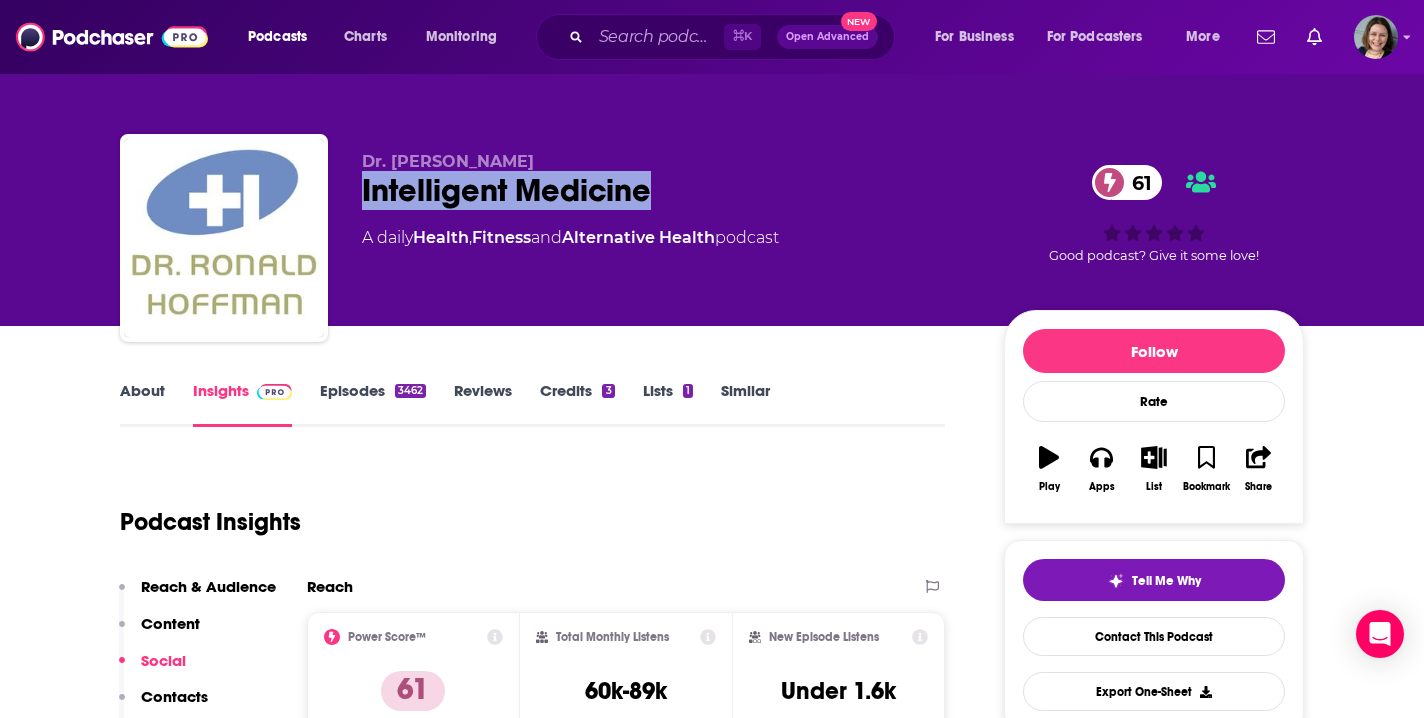 click on "Episodes 3462" at bounding box center [373, 404] 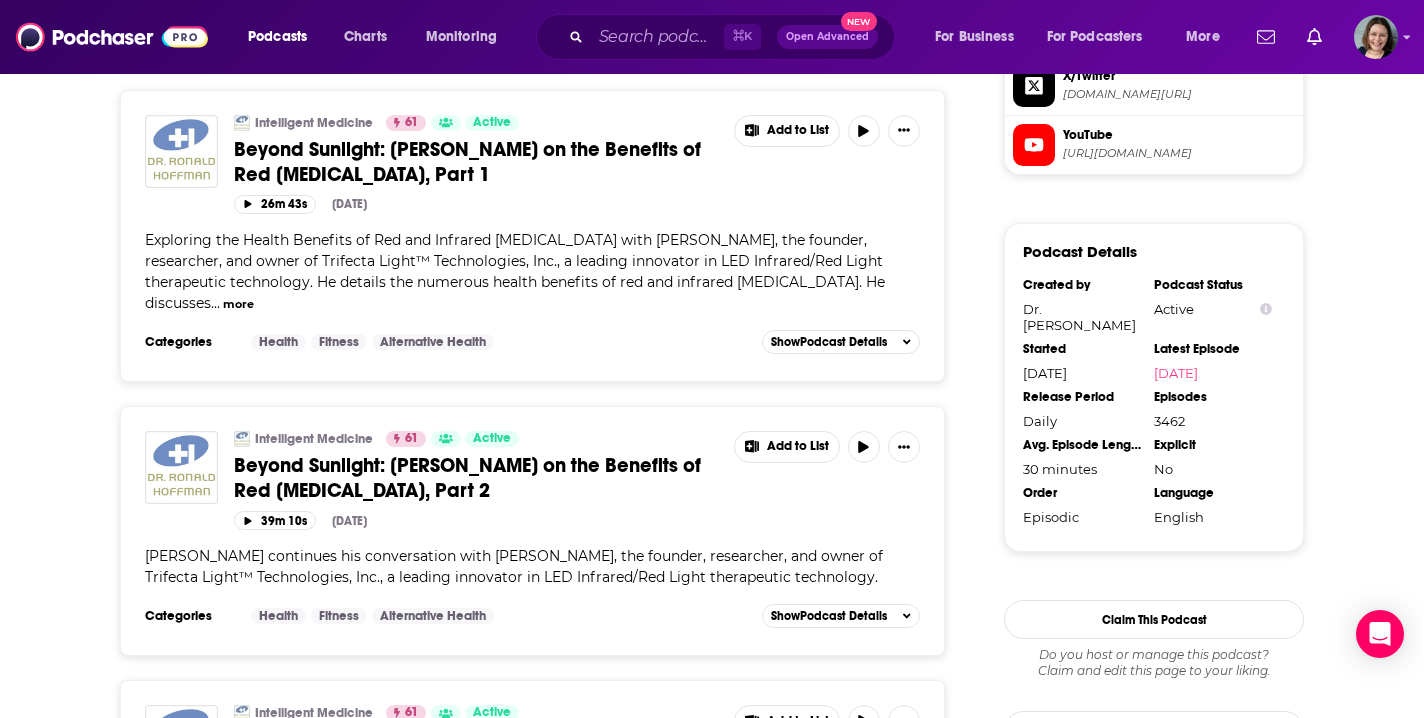 scroll, scrollTop: 1931, scrollLeft: 0, axis: vertical 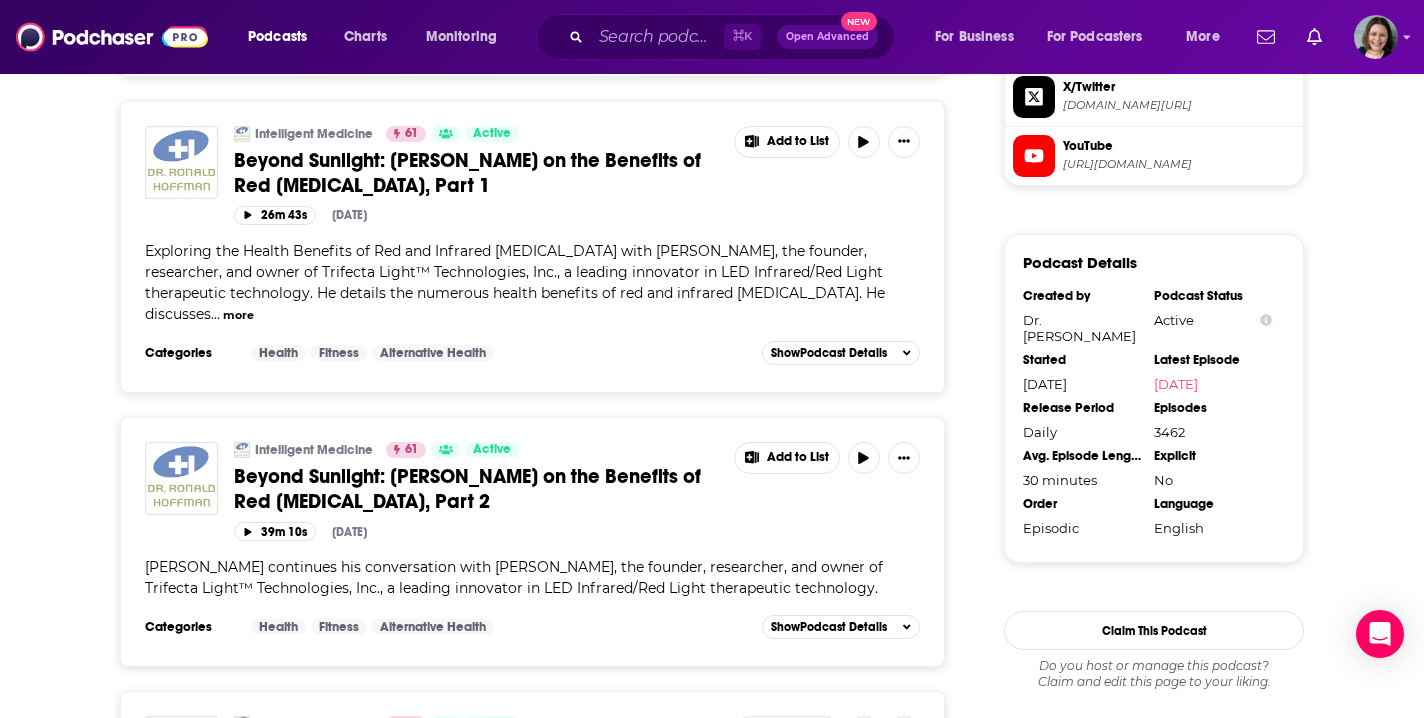 click on "Beyond Sunlight: Dr. Carl Rothschild on the Benefits of Red Light Therapy, Part 1" at bounding box center (467, 173) 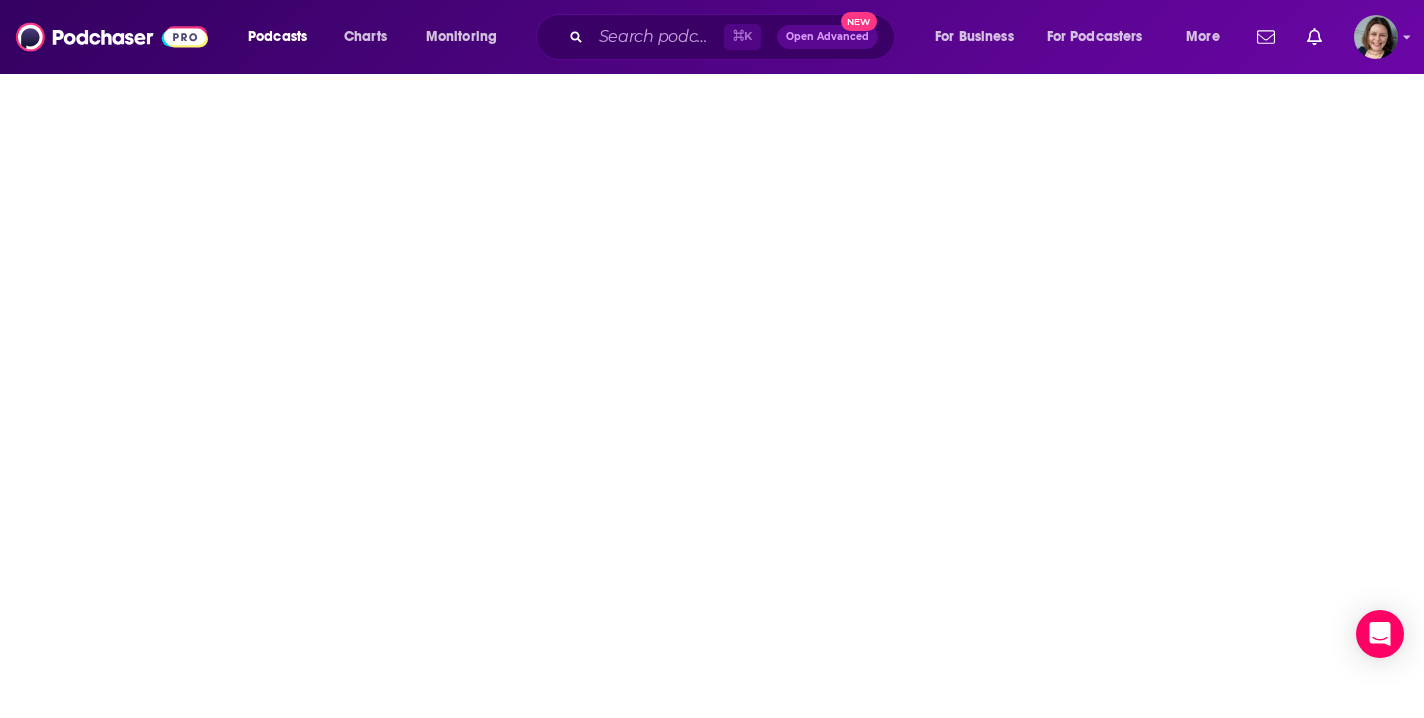 scroll, scrollTop: 0, scrollLeft: 0, axis: both 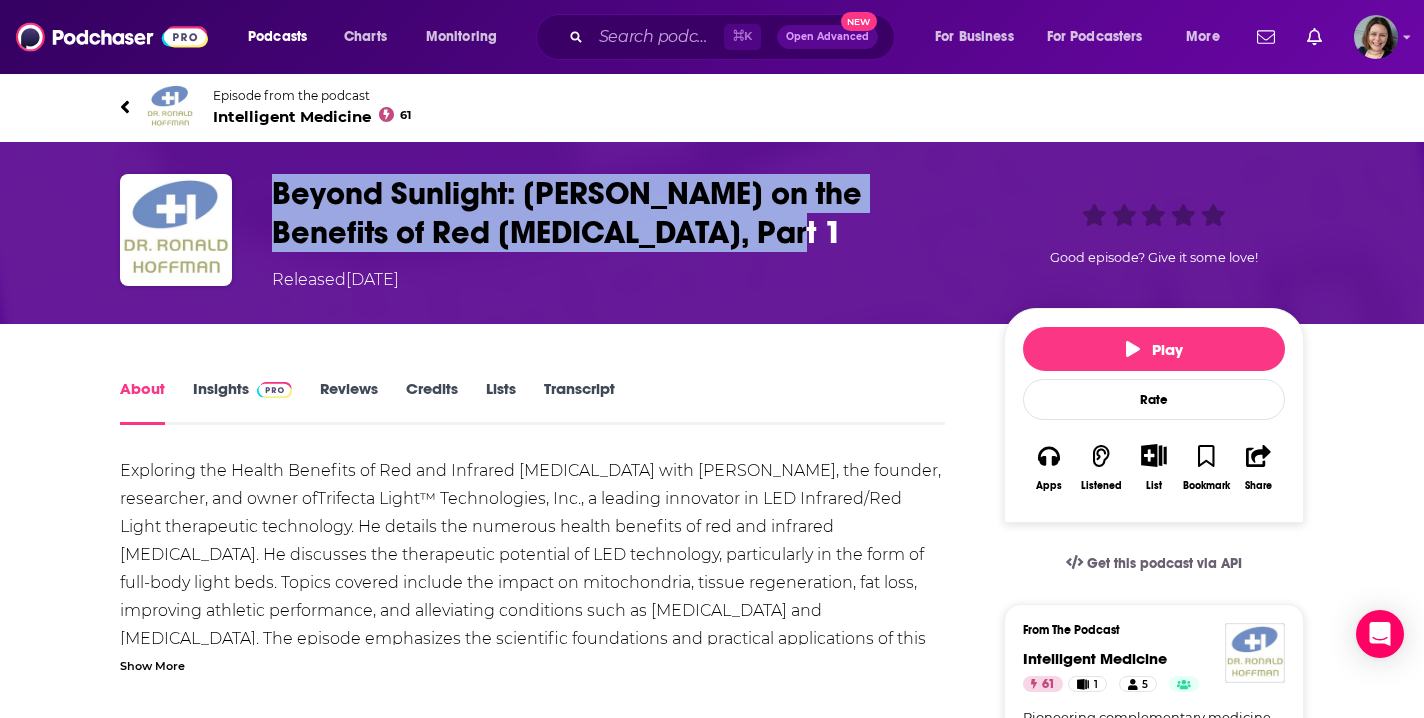 drag, startPoint x: 272, startPoint y: 191, endPoint x: 689, endPoint y: 232, distance: 419.01074 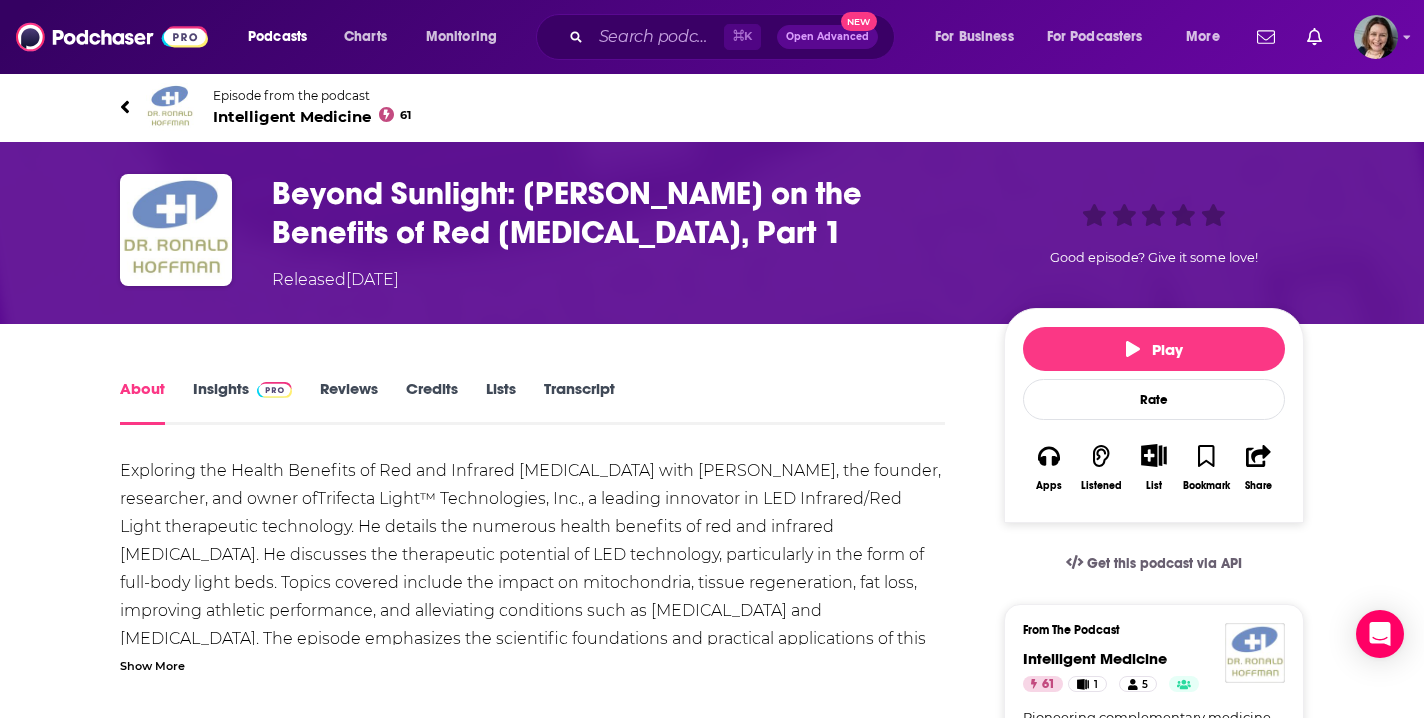 click on "Show More" at bounding box center [152, 664] 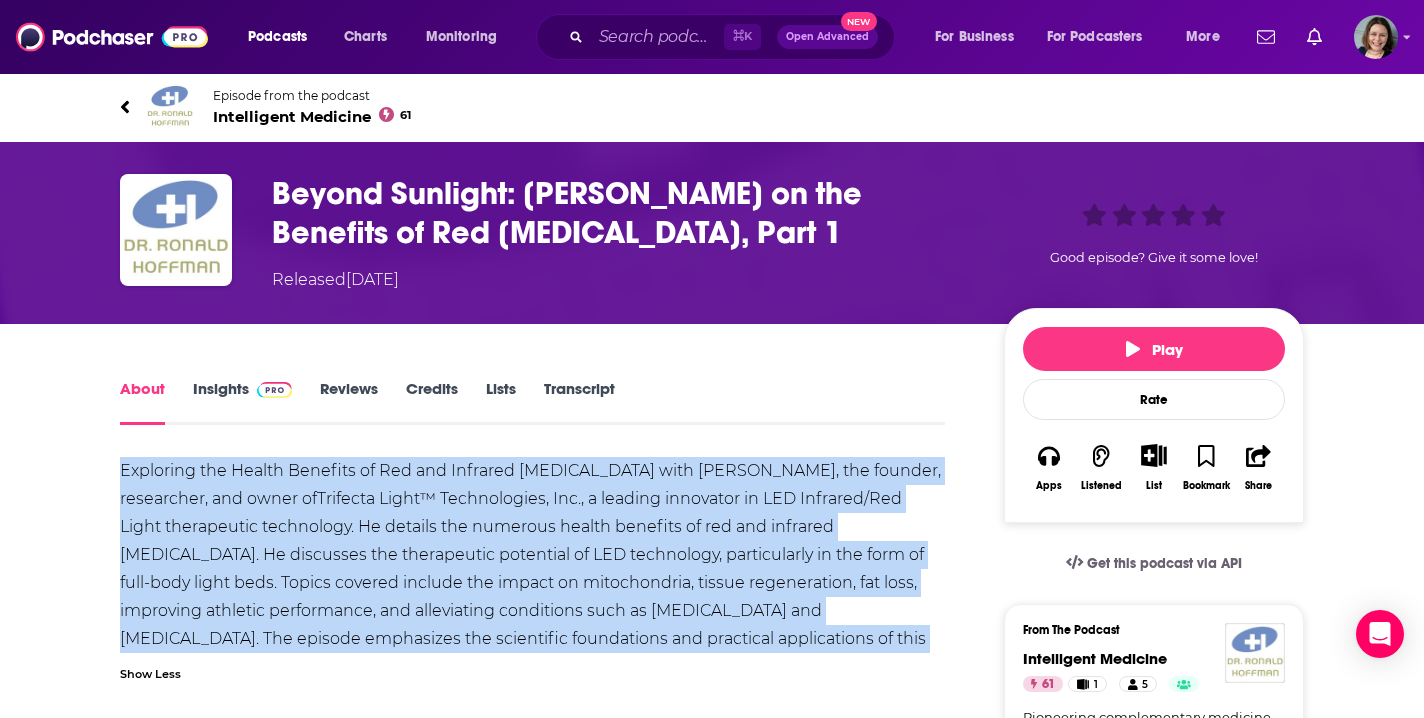 drag, startPoint x: 124, startPoint y: 471, endPoint x: 762, endPoint y: 648, distance: 662.0974 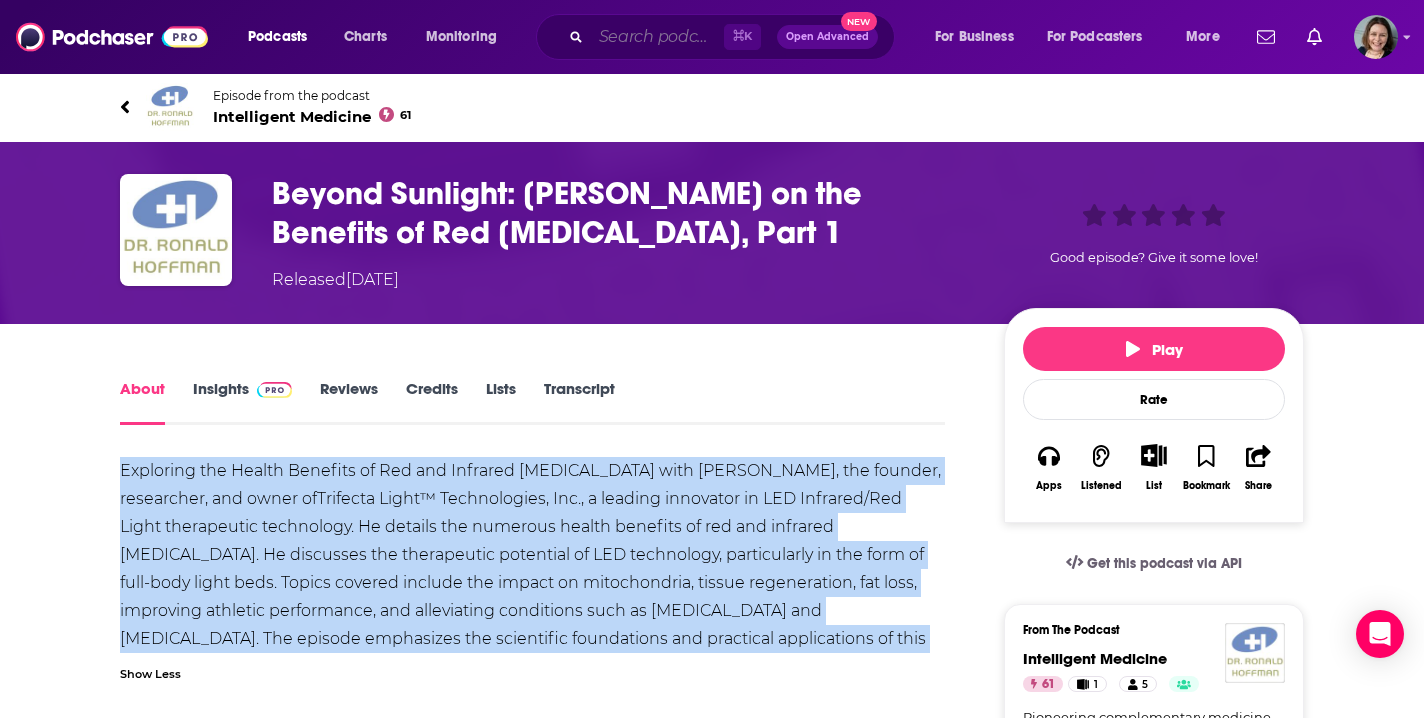click at bounding box center [657, 37] 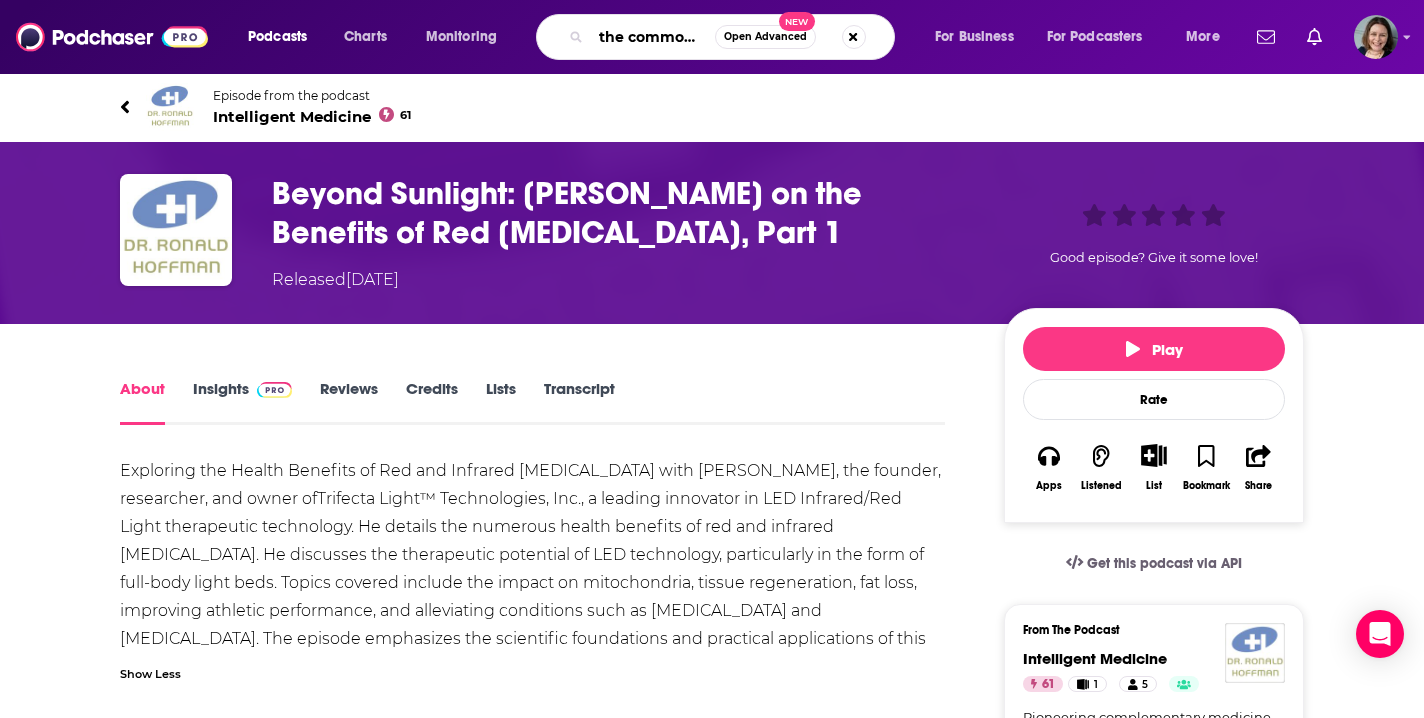 type on "the common sense md" 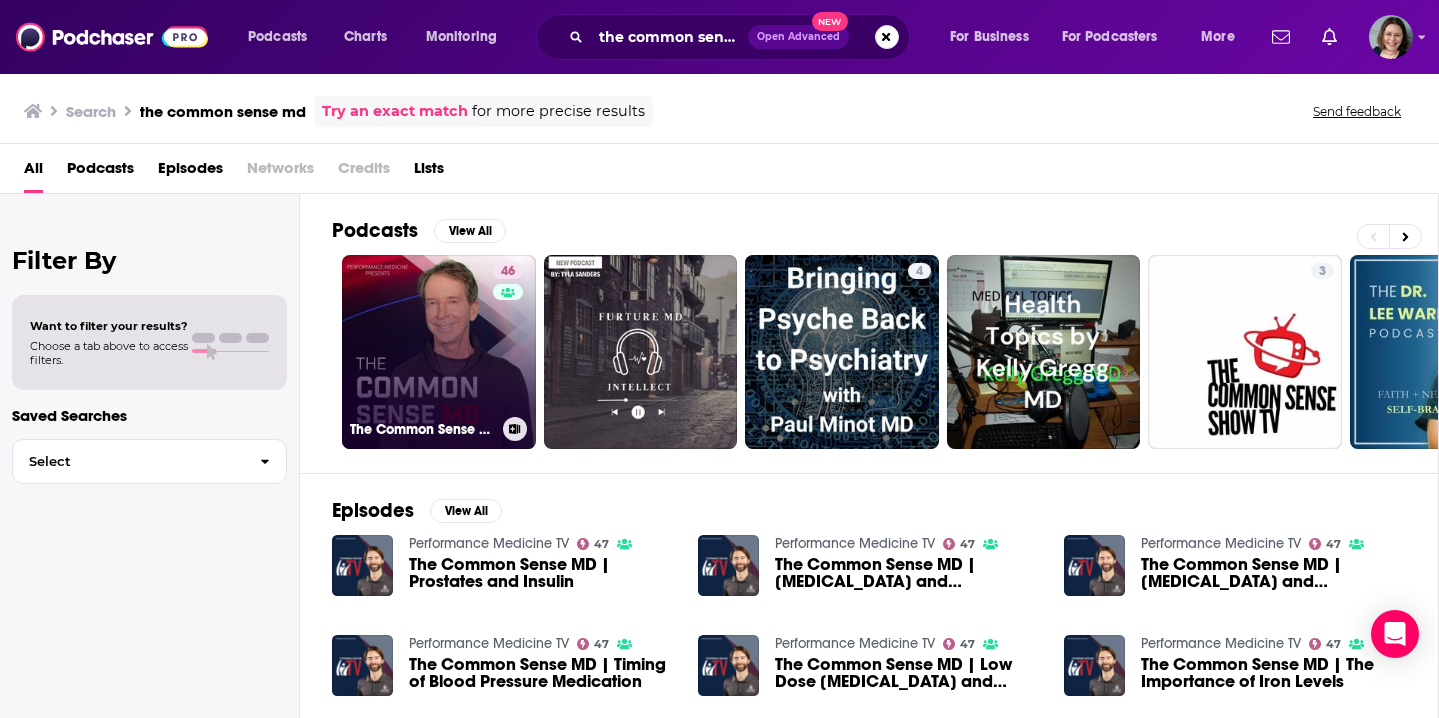 click on "46 The Common Sense MD" at bounding box center (439, 352) 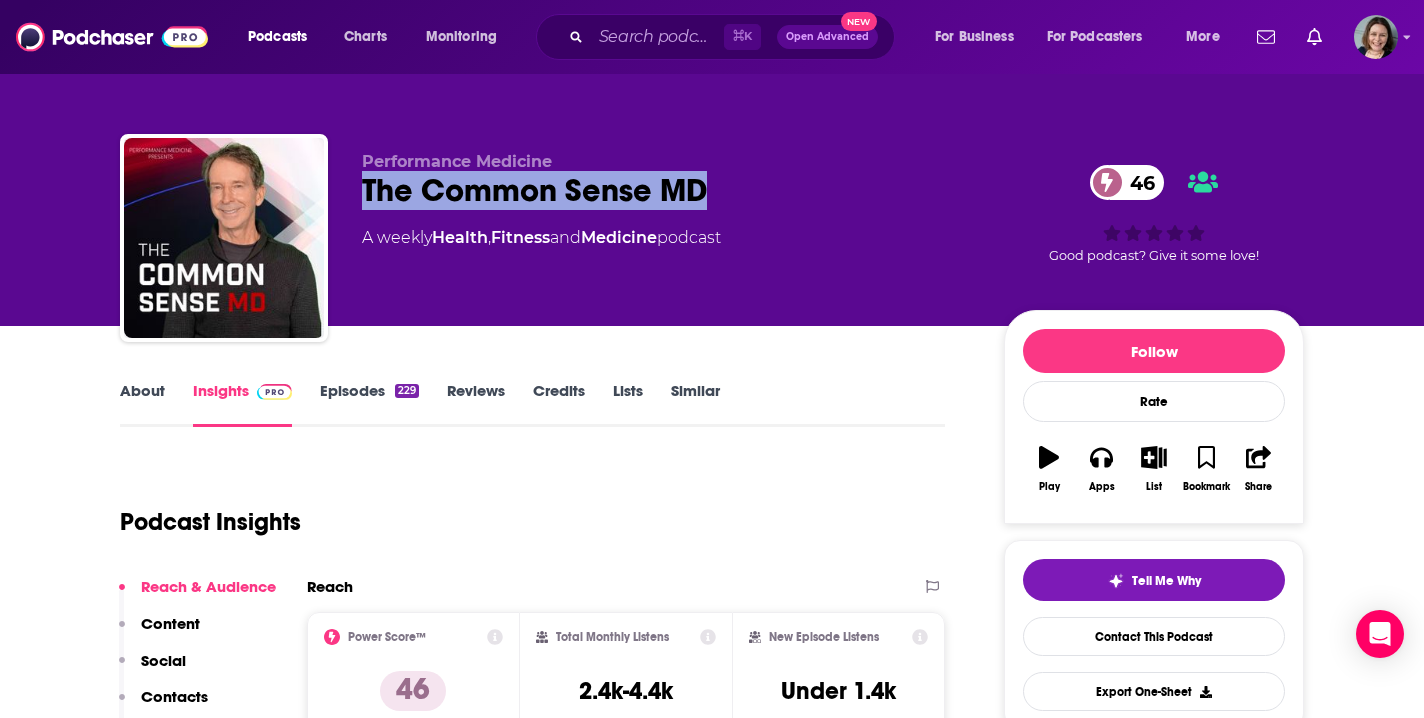 drag, startPoint x: 365, startPoint y: 190, endPoint x: 703, endPoint y: 187, distance: 338.0133 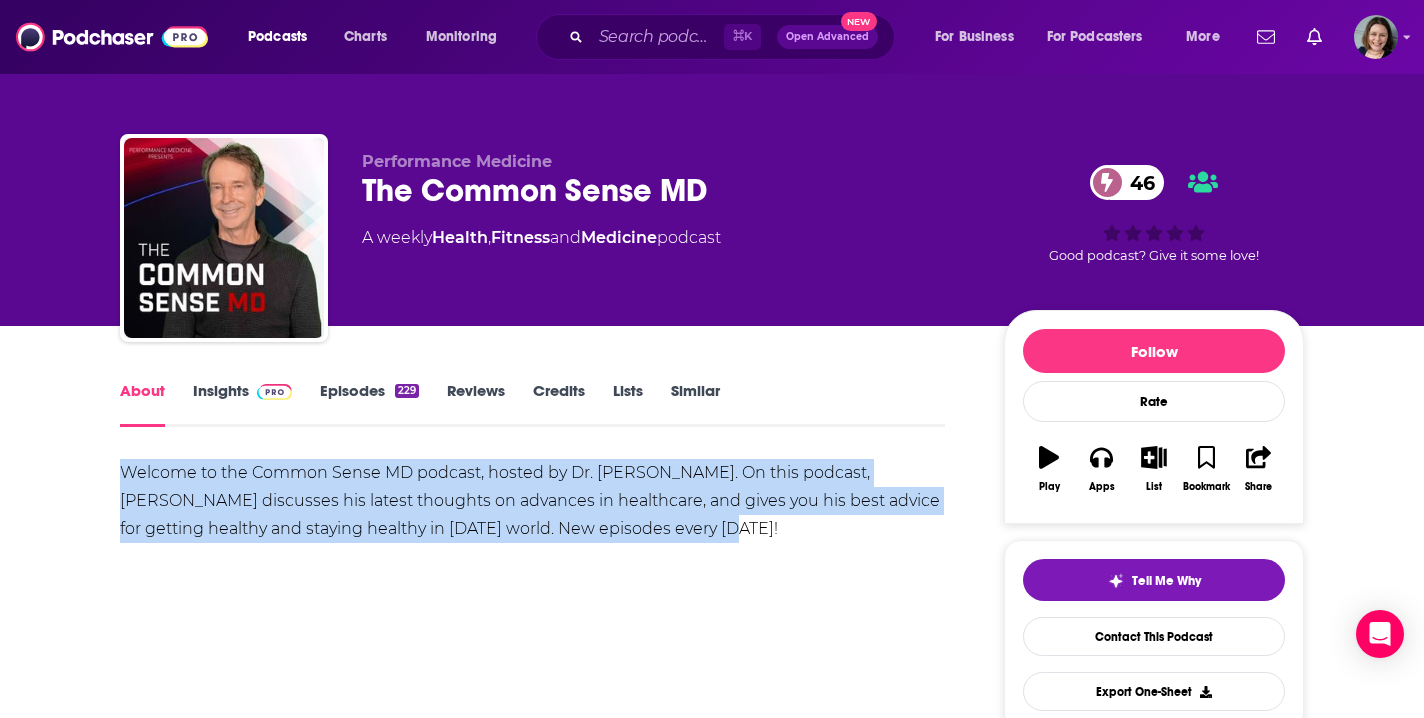 drag, startPoint x: 120, startPoint y: 465, endPoint x: 688, endPoint y: 524, distance: 571.056 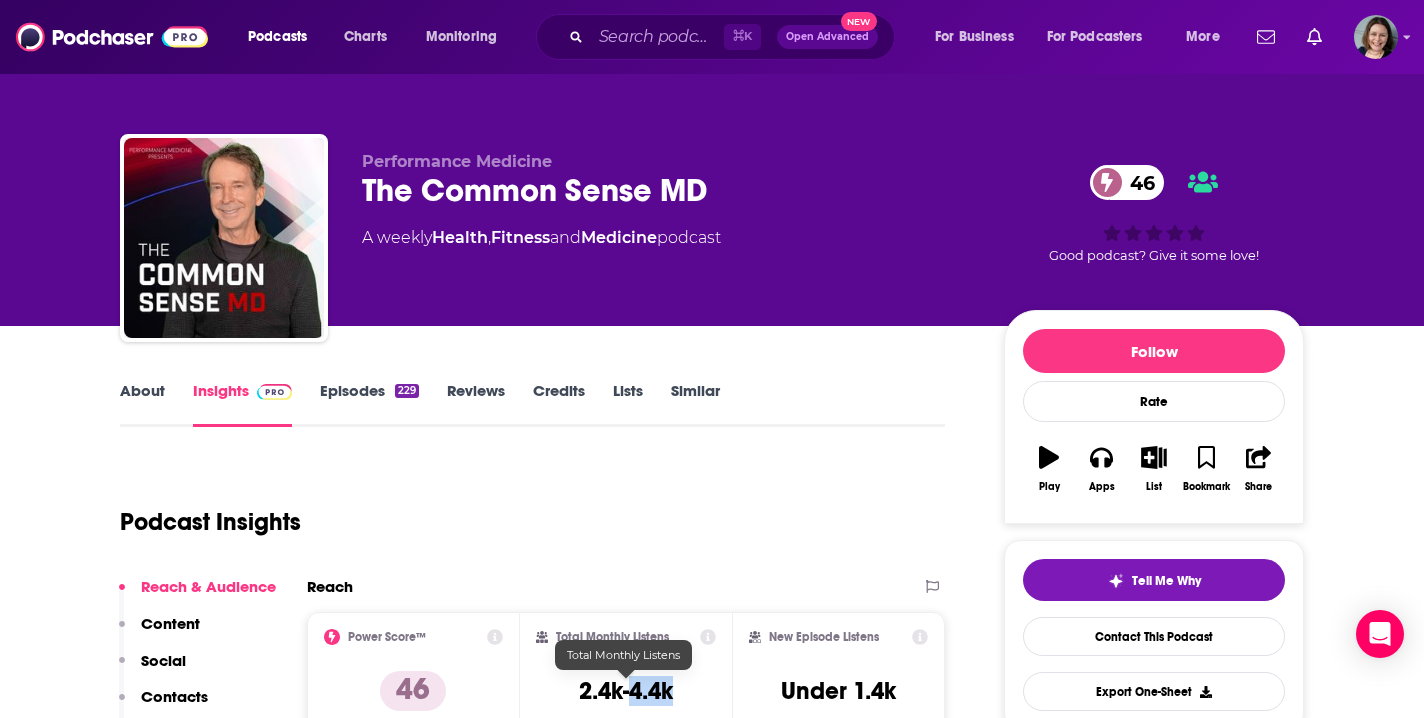 drag, startPoint x: 630, startPoint y: 694, endPoint x: 679, endPoint y: 692, distance: 49.0408 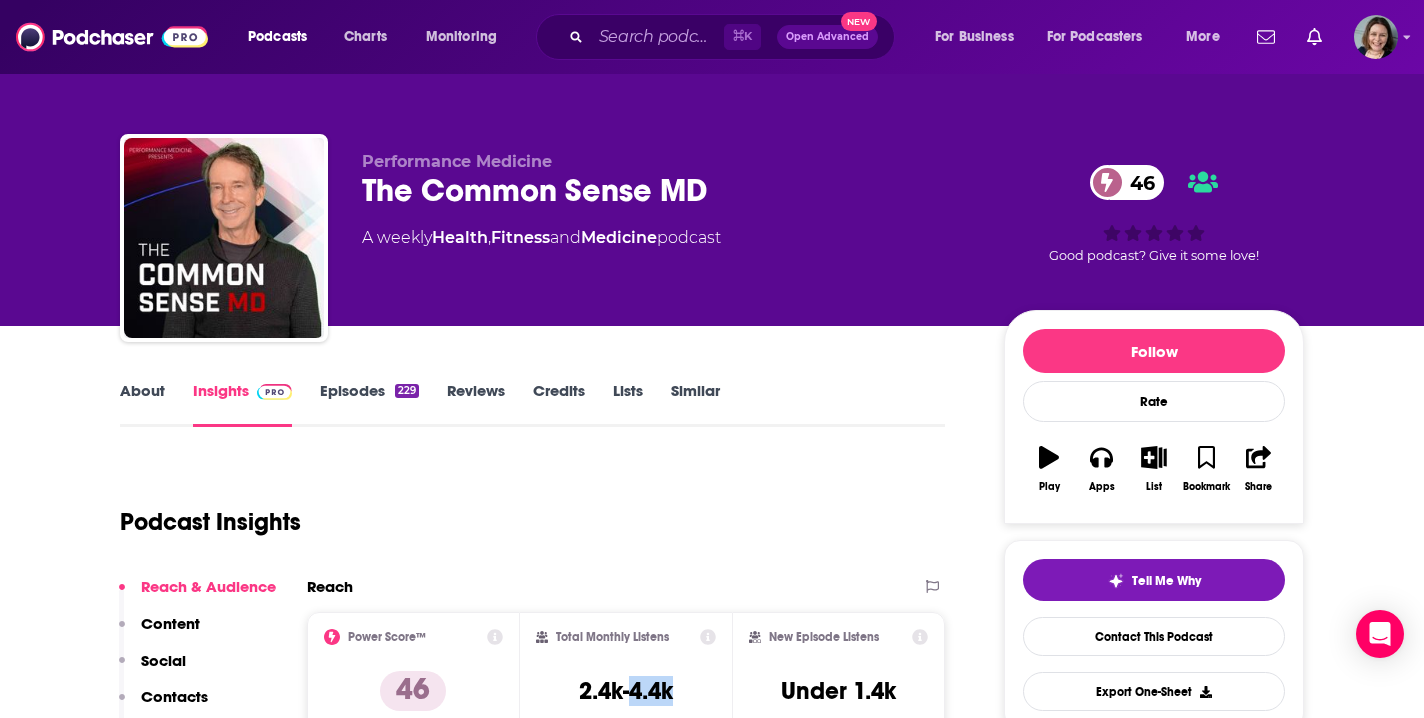 copy on "4.4k" 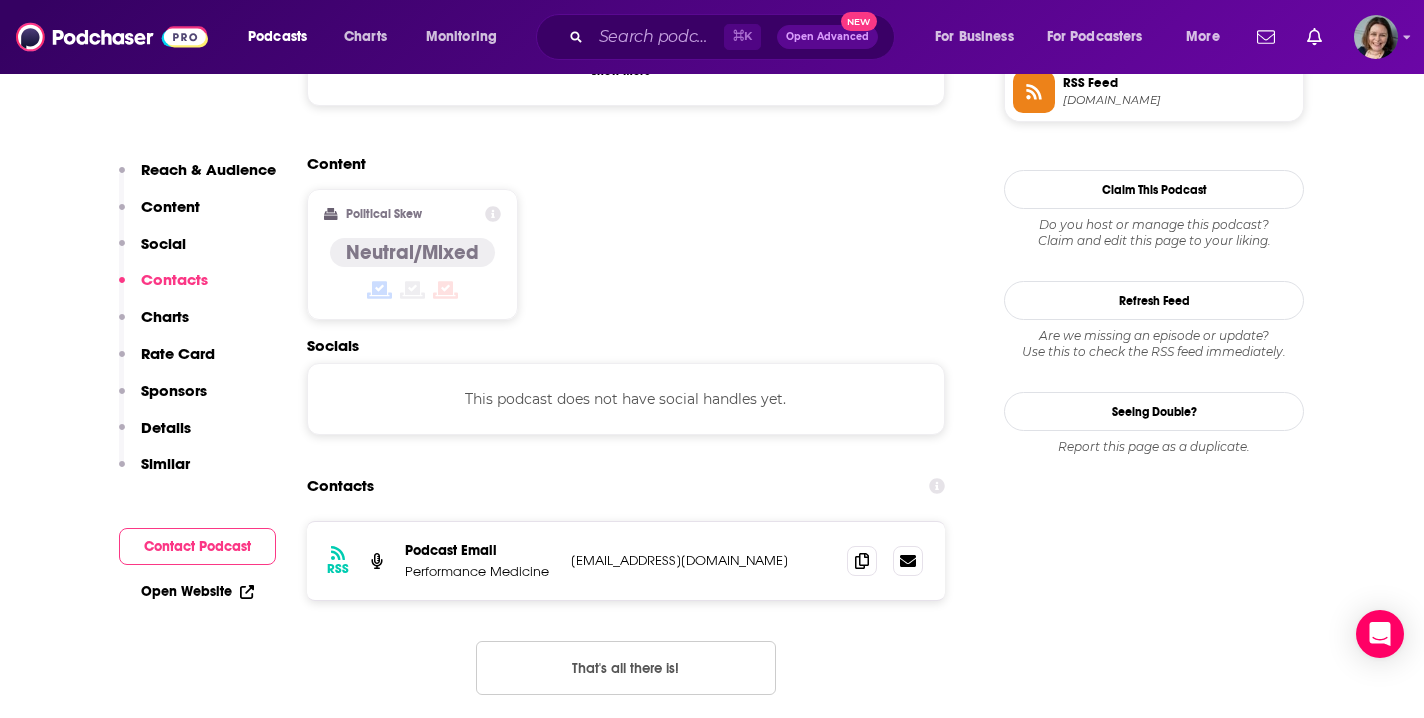 scroll, scrollTop: 1519, scrollLeft: 0, axis: vertical 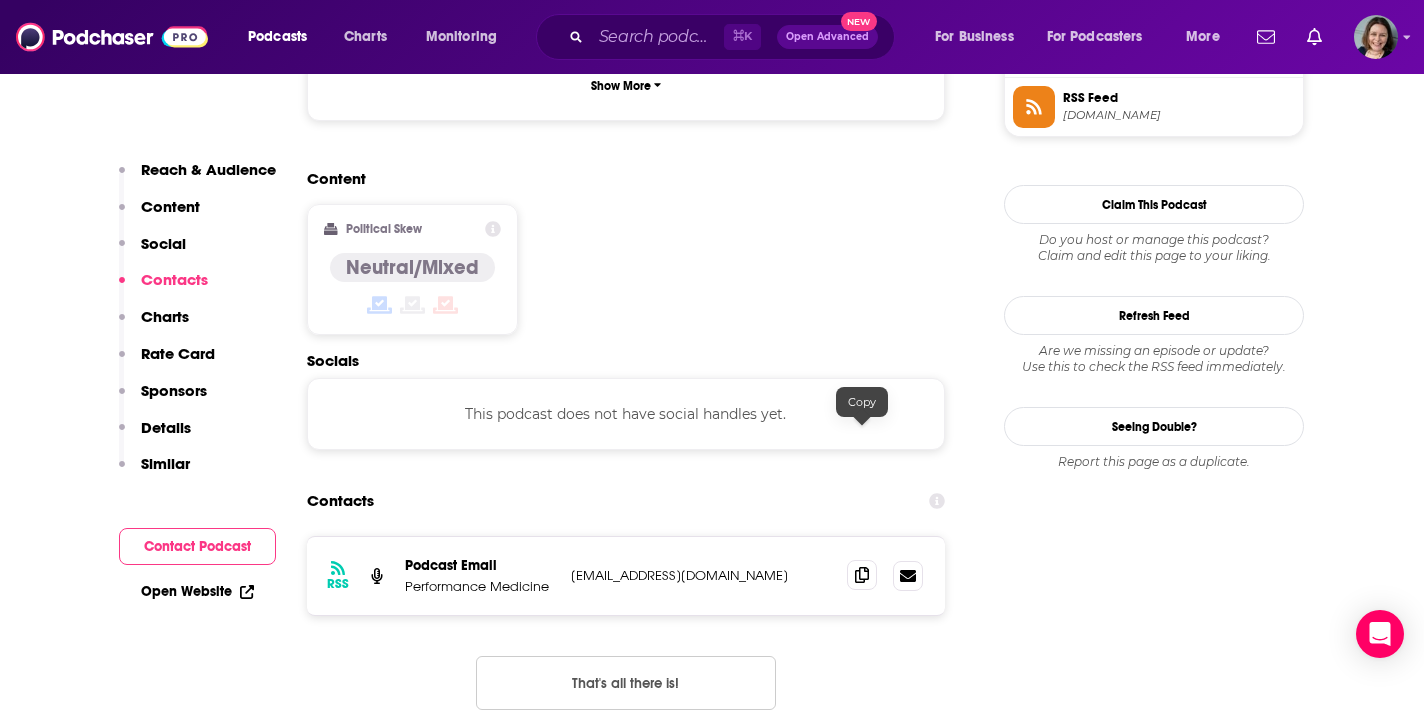 click 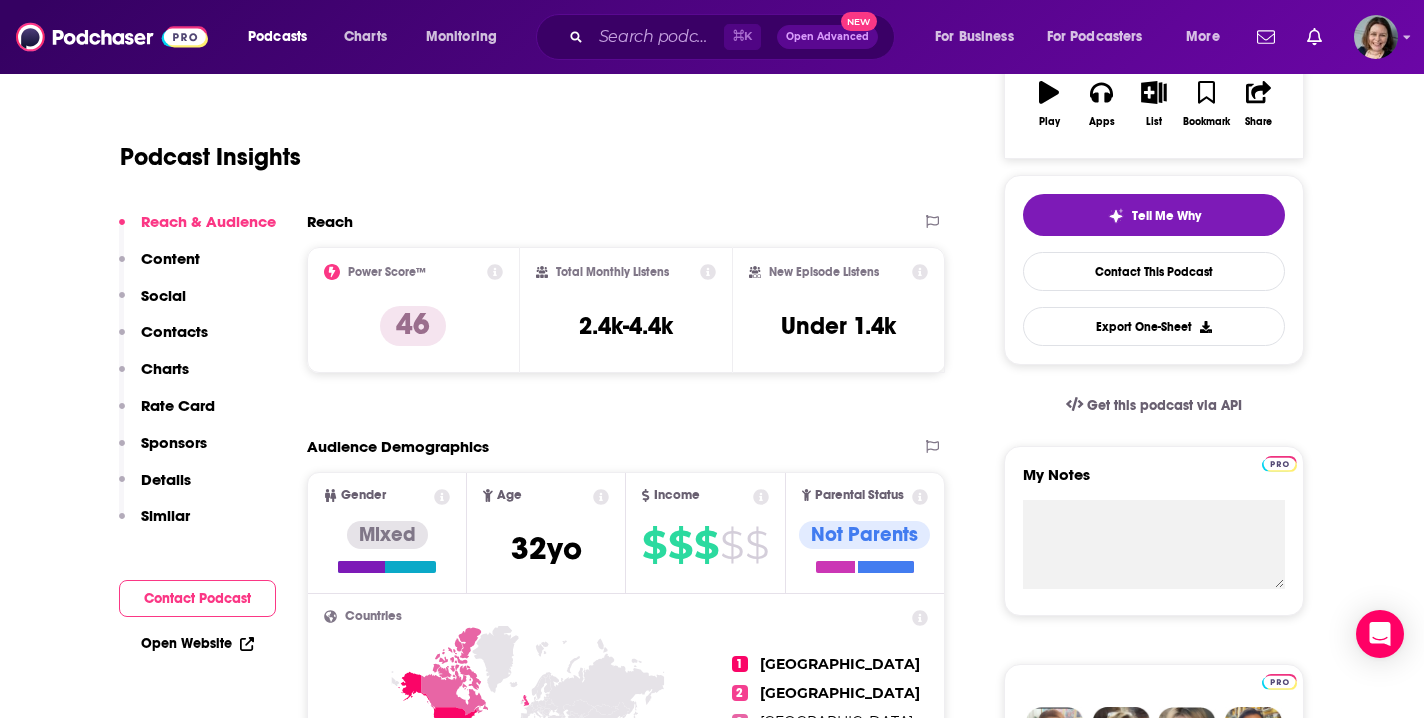 scroll, scrollTop: 0, scrollLeft: 0, axis: both 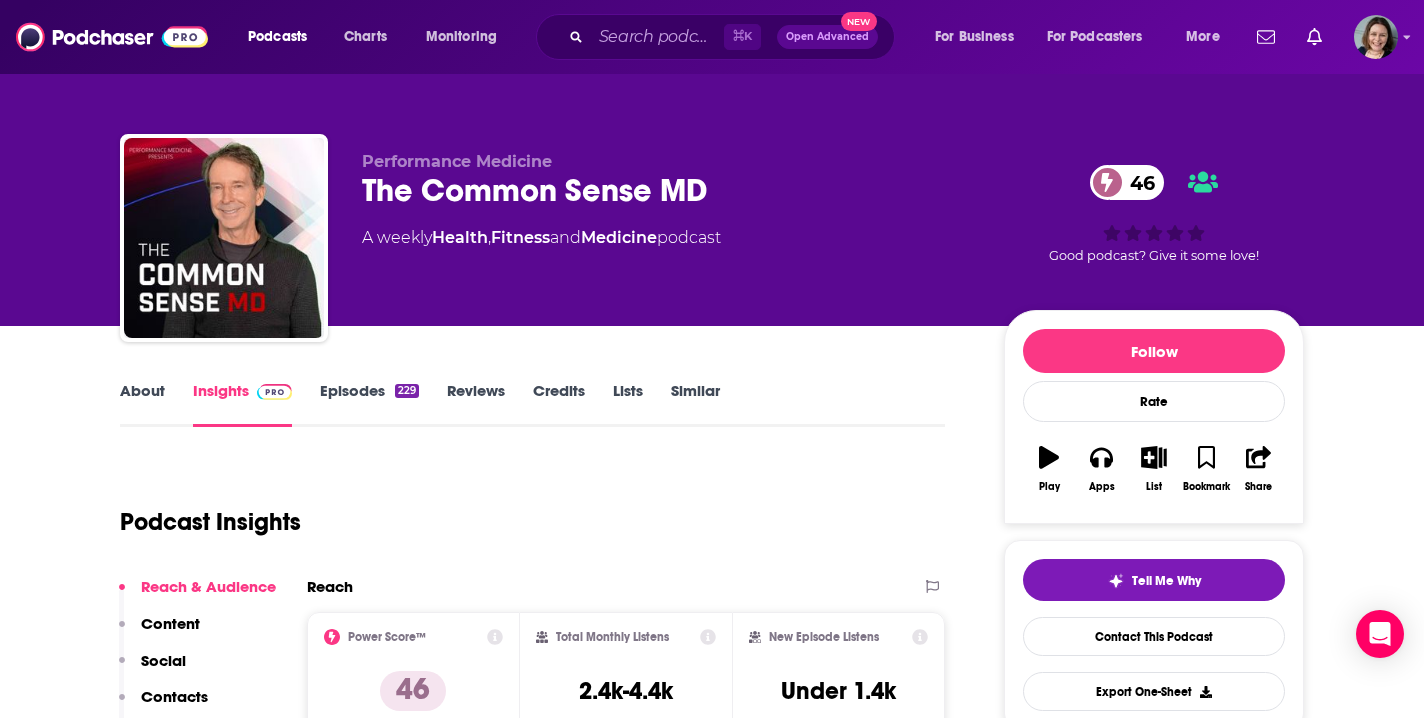 click on "Episodes 229" at bounding box center (369, 404) 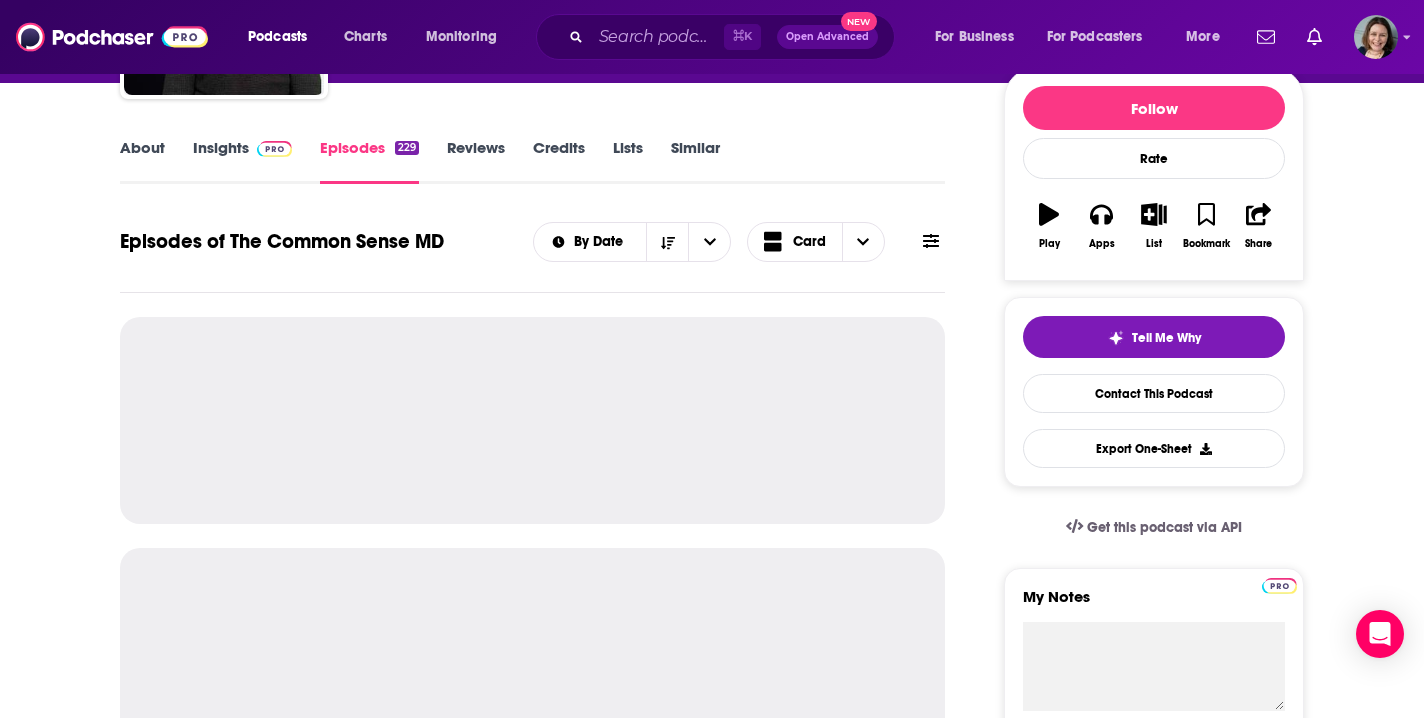 scroll, scrollTop: 297, scrollLeft: 0, axis: vertical 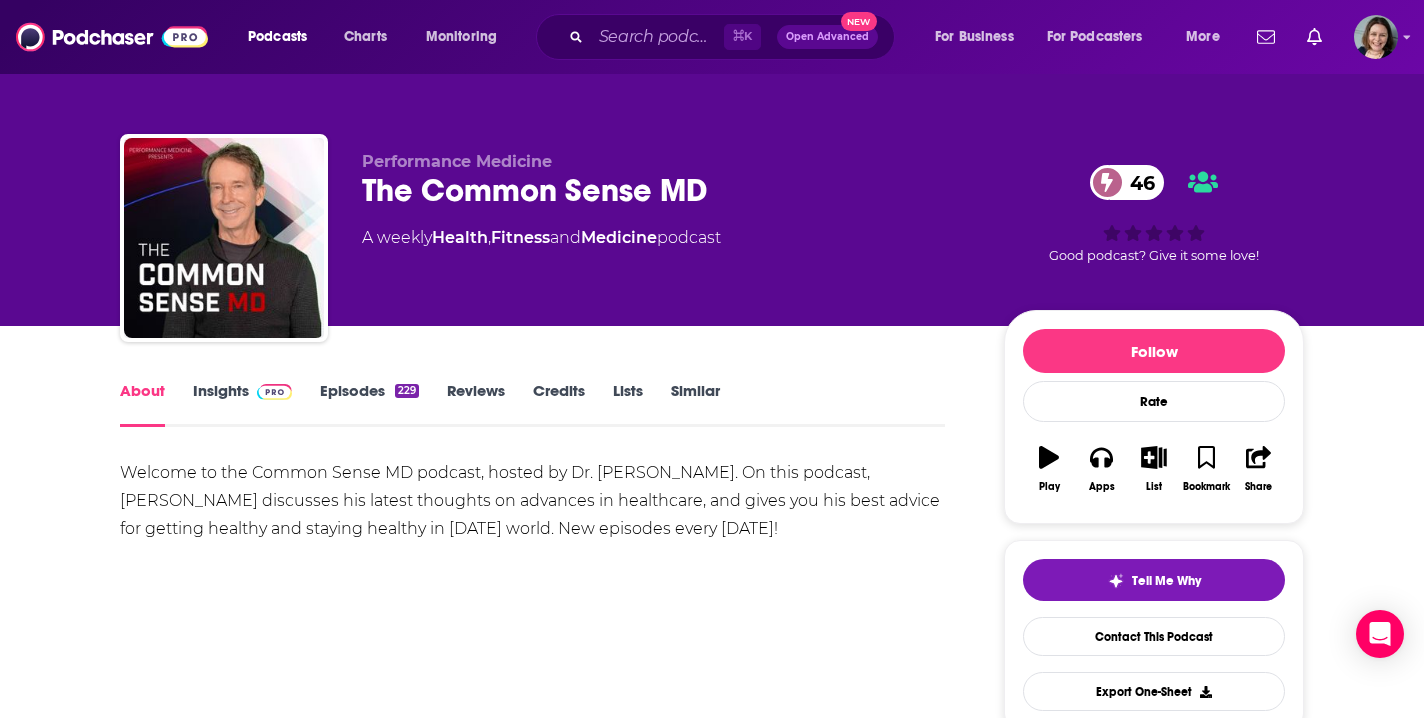 click on "Episodes 229" at bounding box center [369, 404] 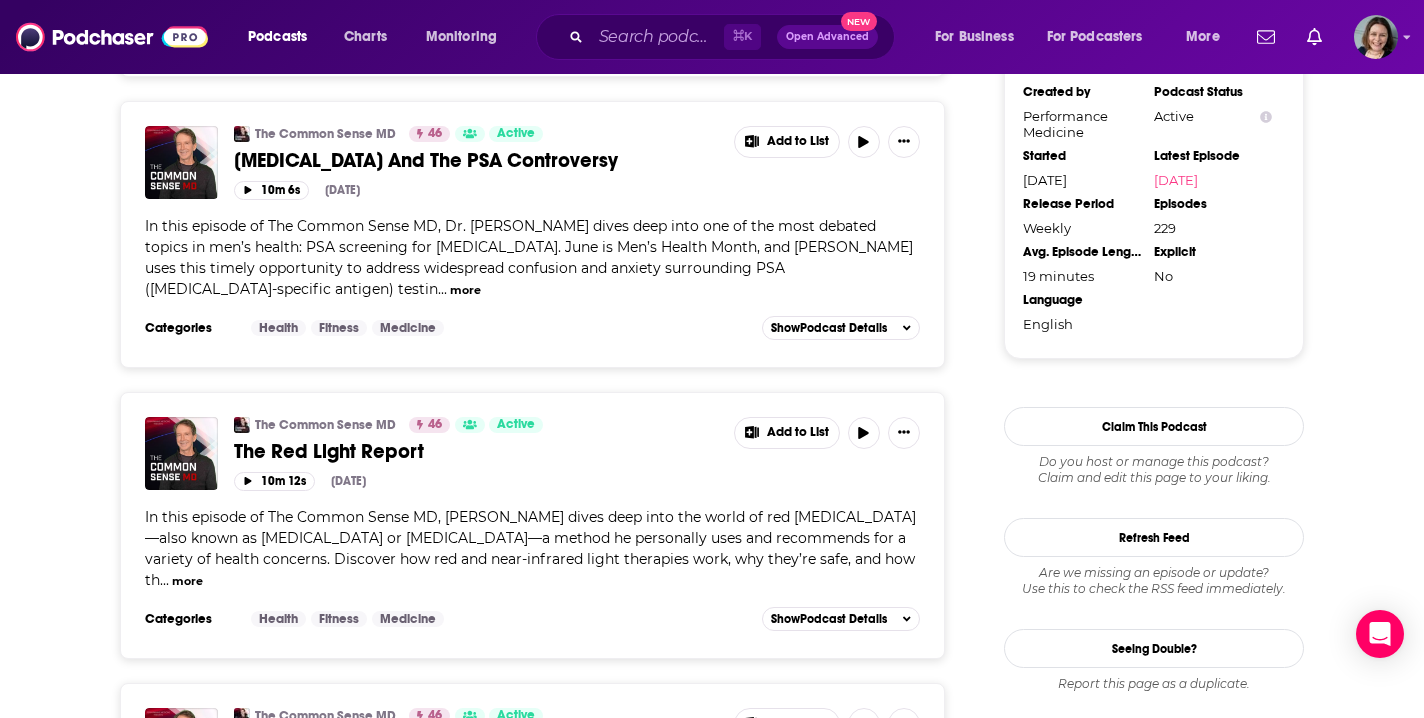 scroll, scrollTop: 1707, scrollLeft: 0, axis: vertical 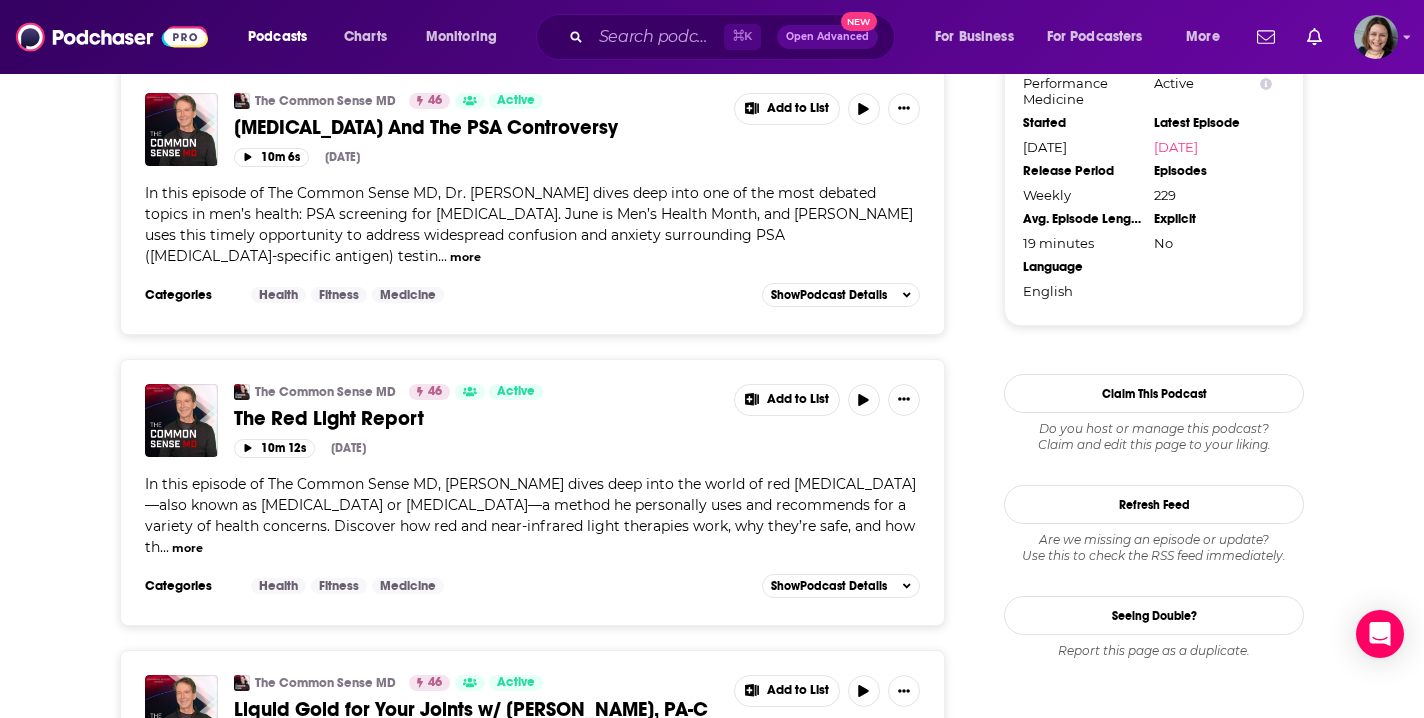 click on "The Red Light Report" at bounding box center [329, 418] 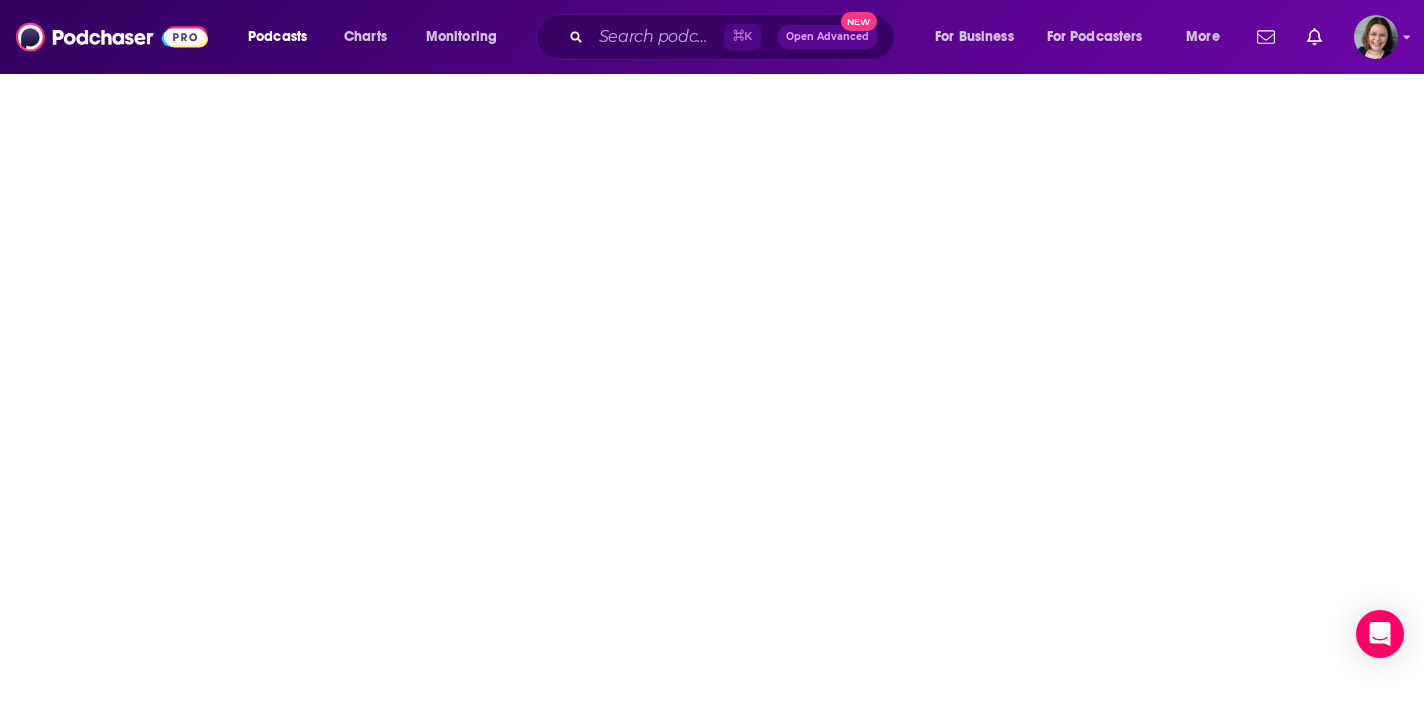 scroll, scrollTop: 0, scrollLeft: 0, axis: both 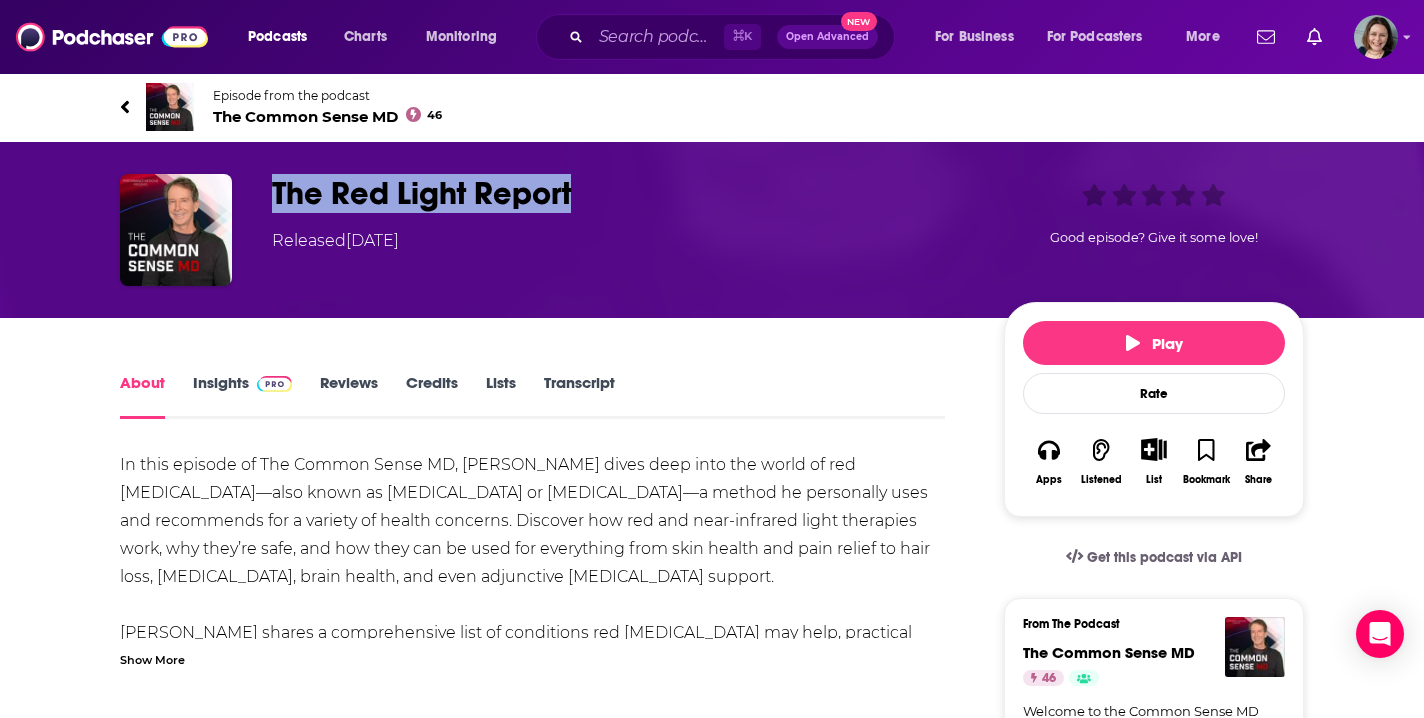 drag, startPoint x: 279, startPoint y: 194, endPoint x: 577, endPoint y: 194, distance: 298 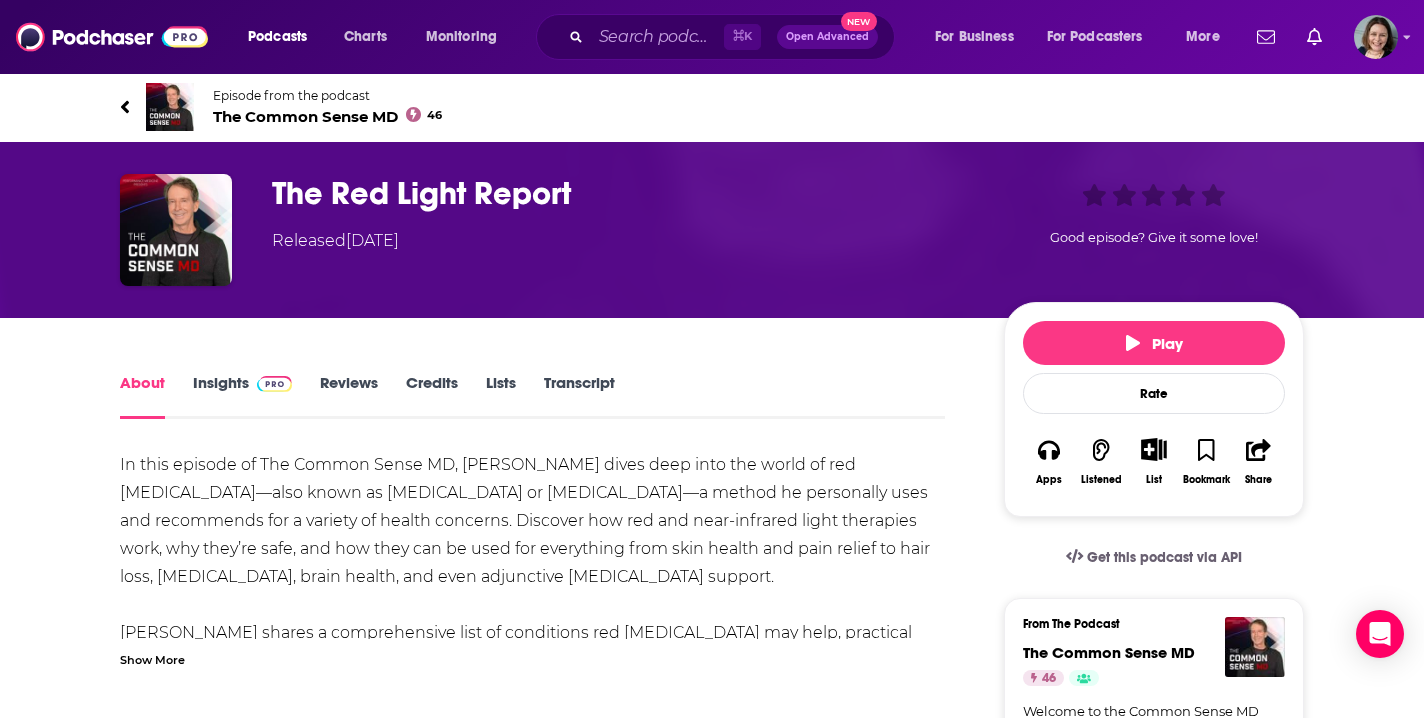 click on "Show More" at bounding box center [152, 658] 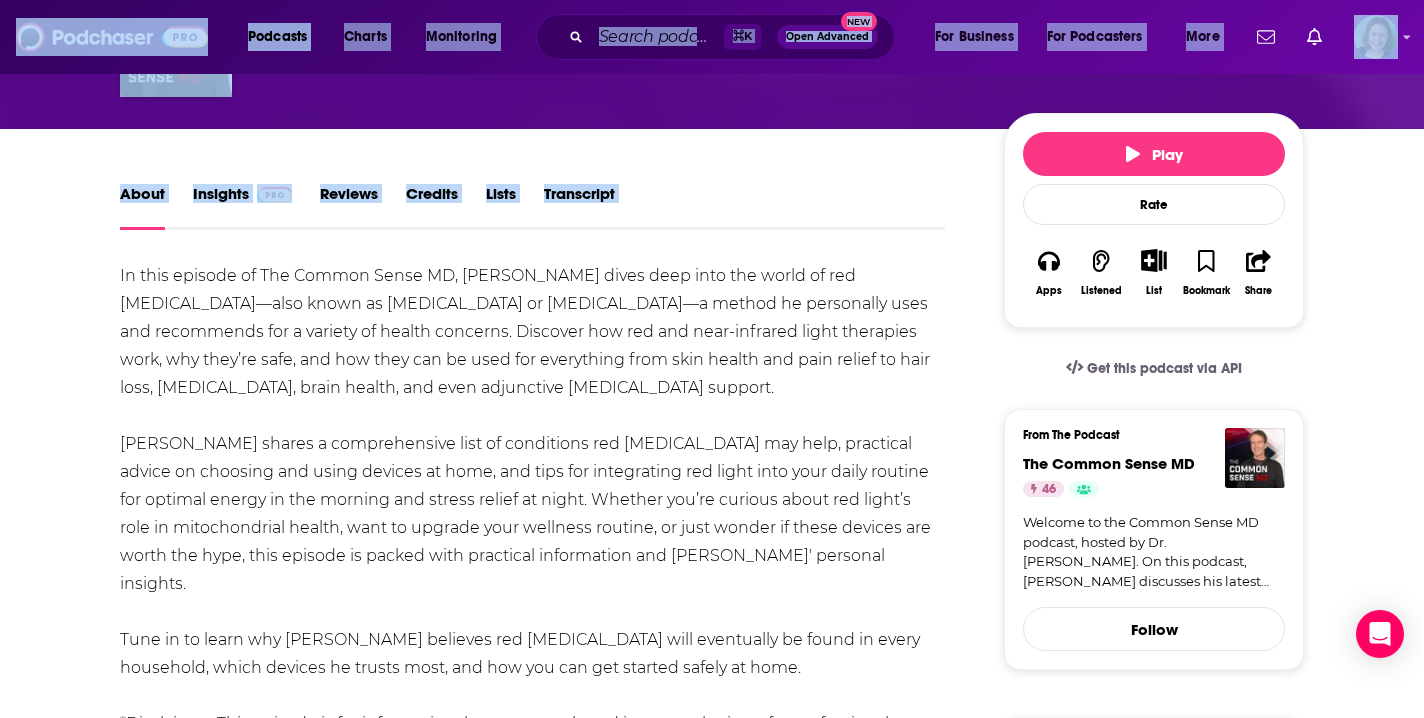 scroll, scrollTop: 194, scrollLeft: 0, axis: vertical 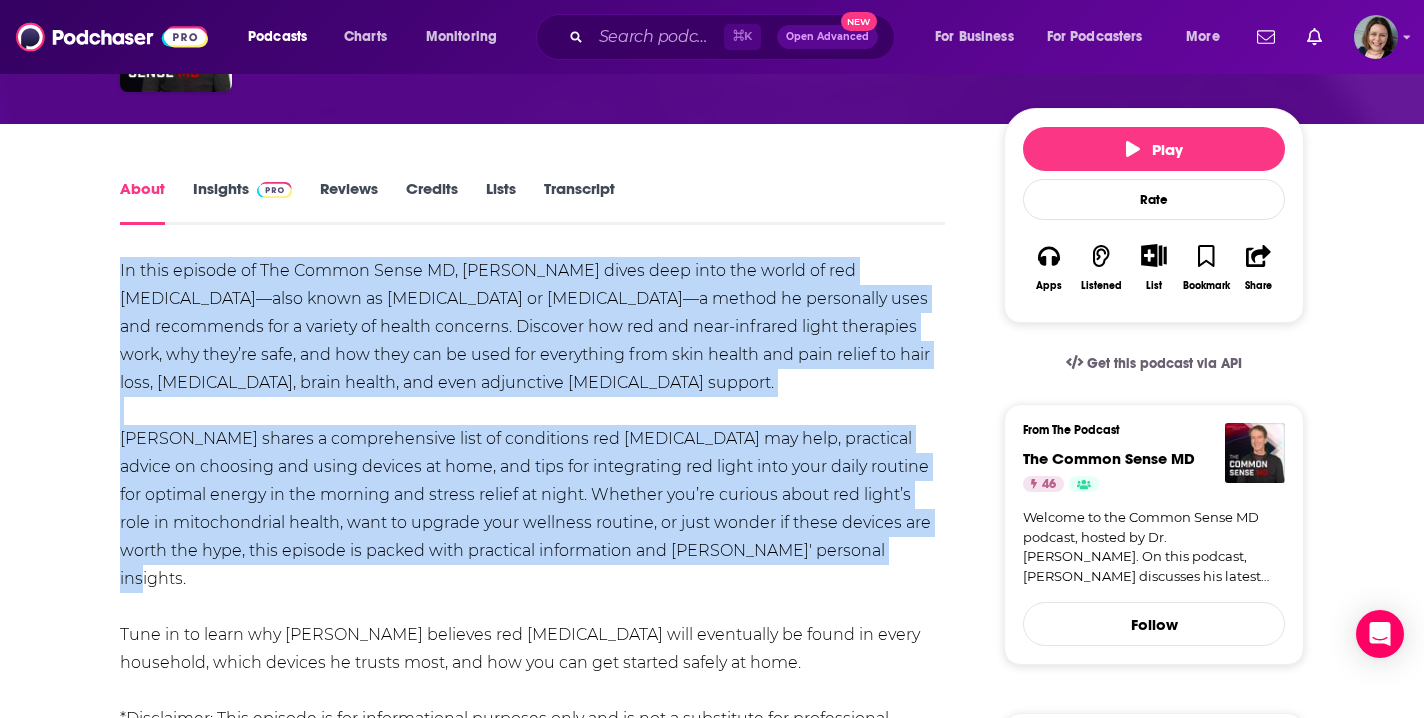drag, startPoint x: 120, startPoint y: 467, endPoint x: 863, endPoint y: 546, distance: 747.18805 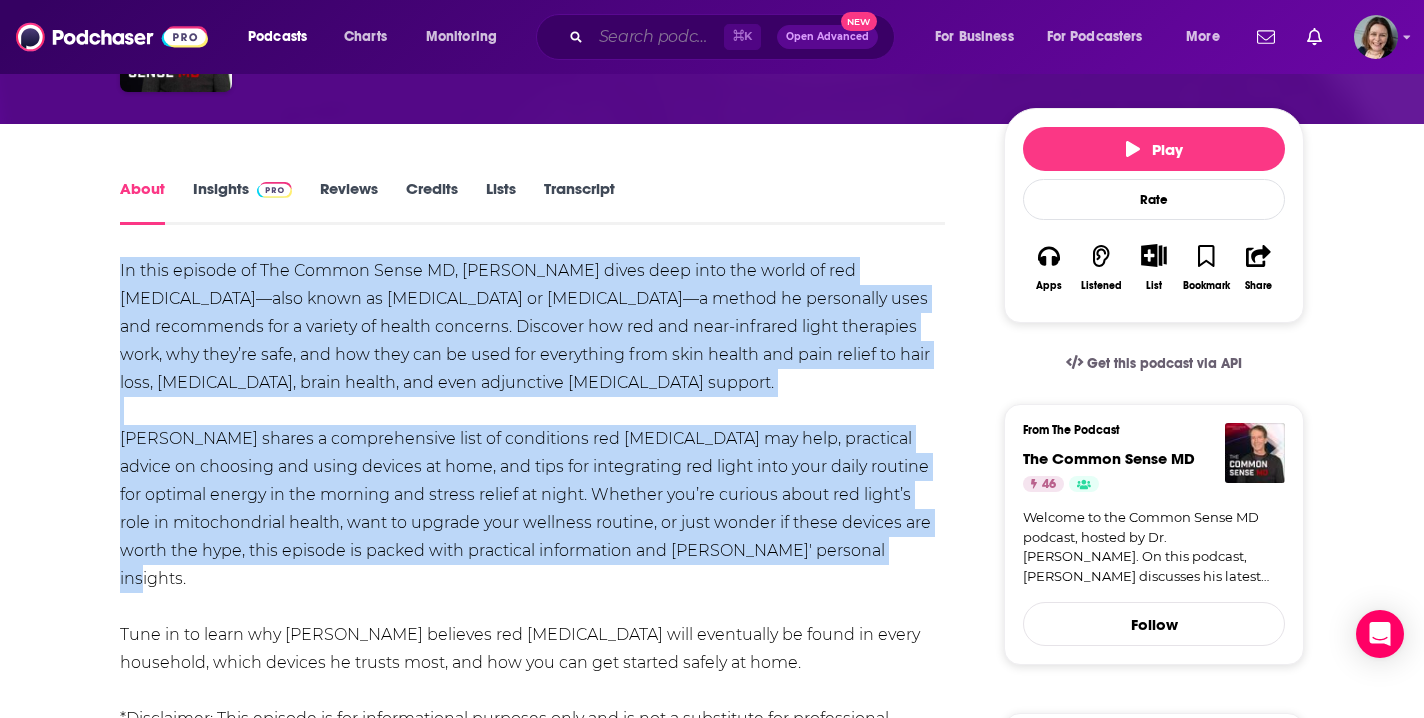 click at bounding box center (657, 37) 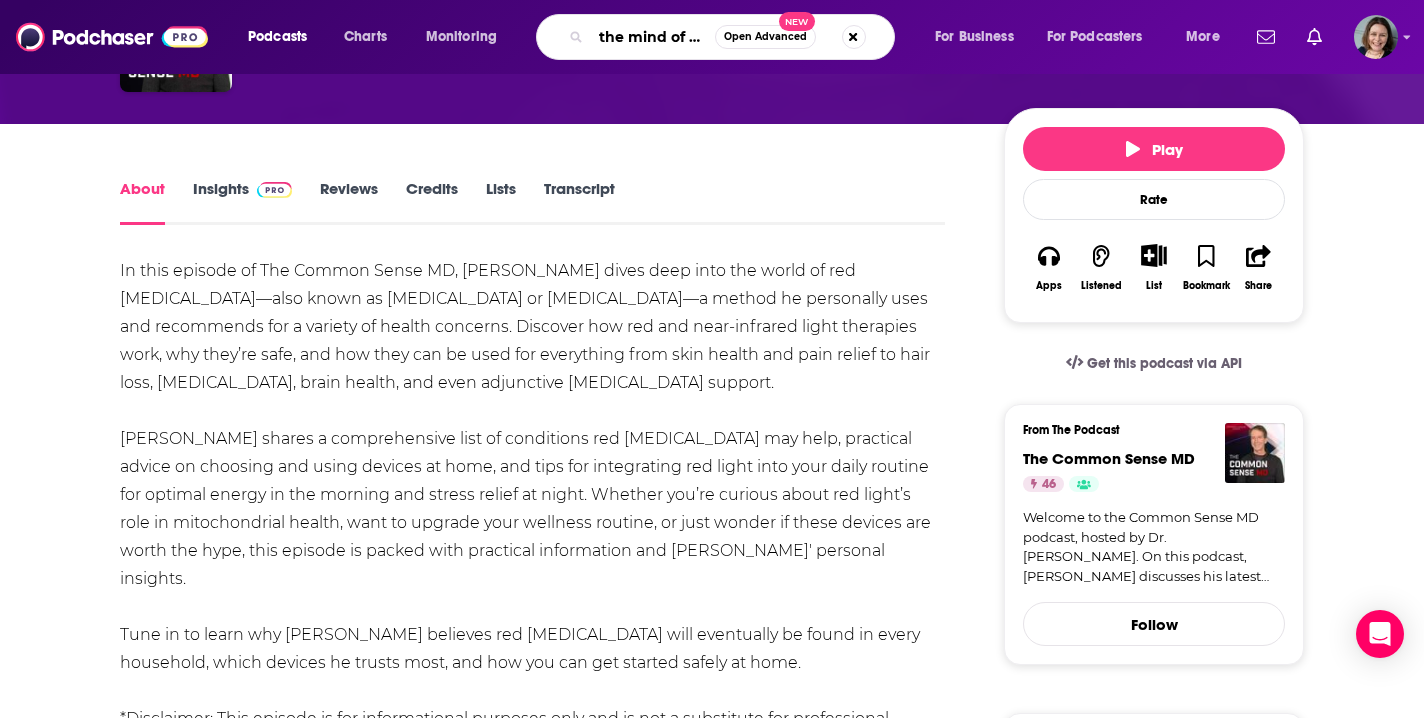 type on "the mind of a therapist" 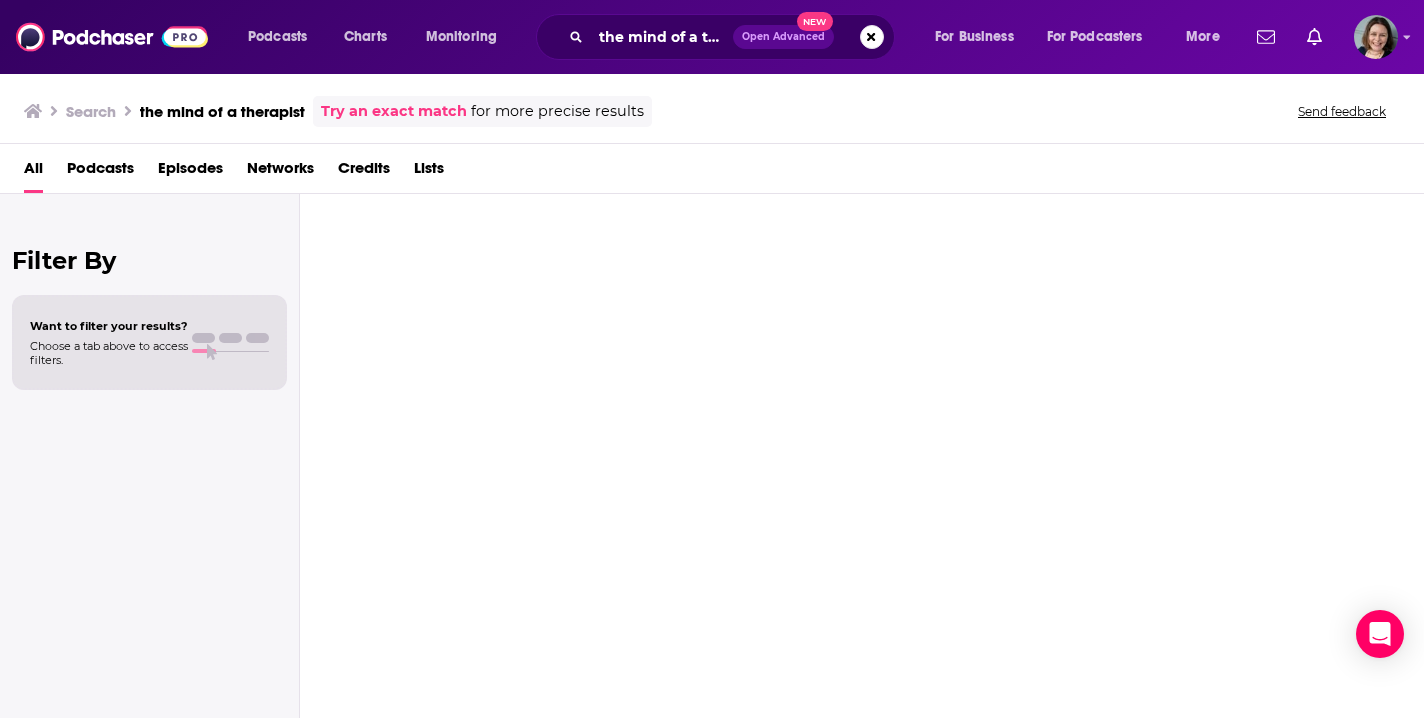 scroll, scrollTop: 0, scrollLeft: 0, axis: both 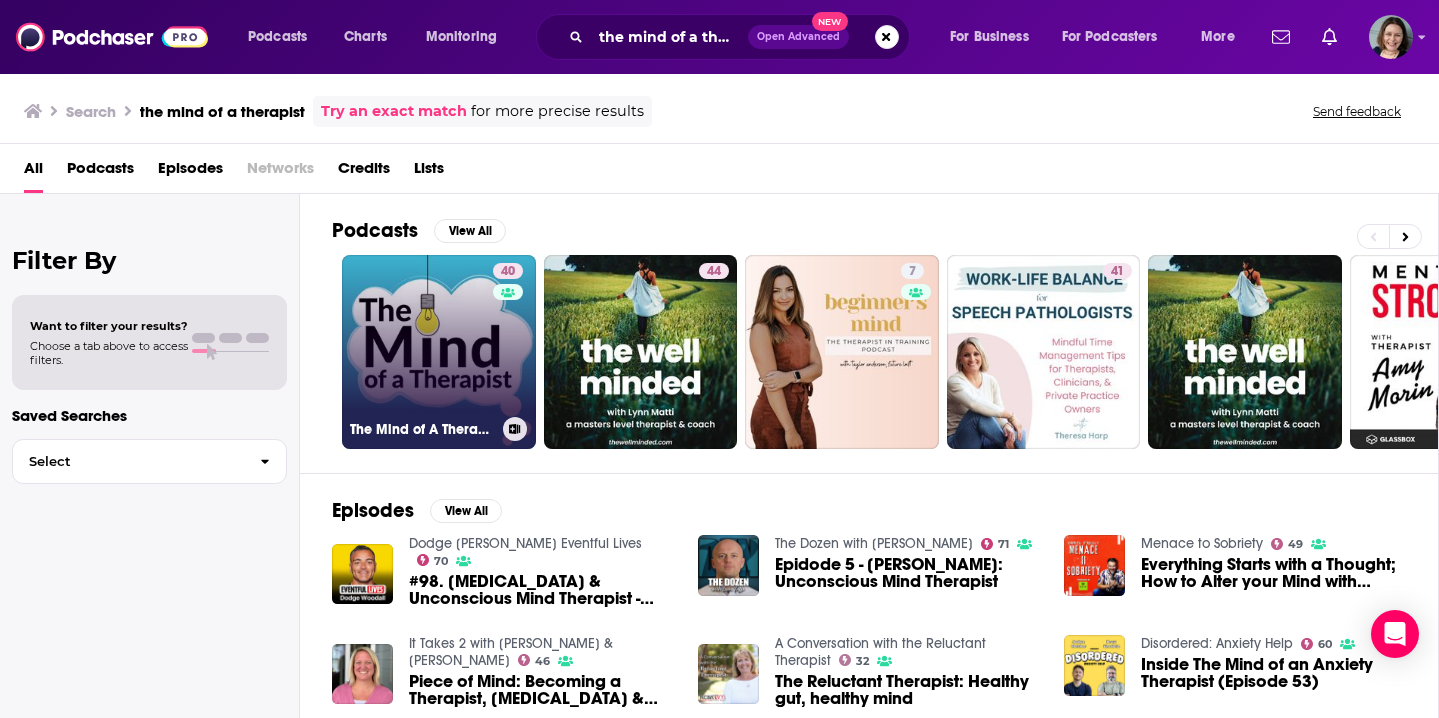 click on "40 The Mind of A Therapist" at bounding box center (439, 352) 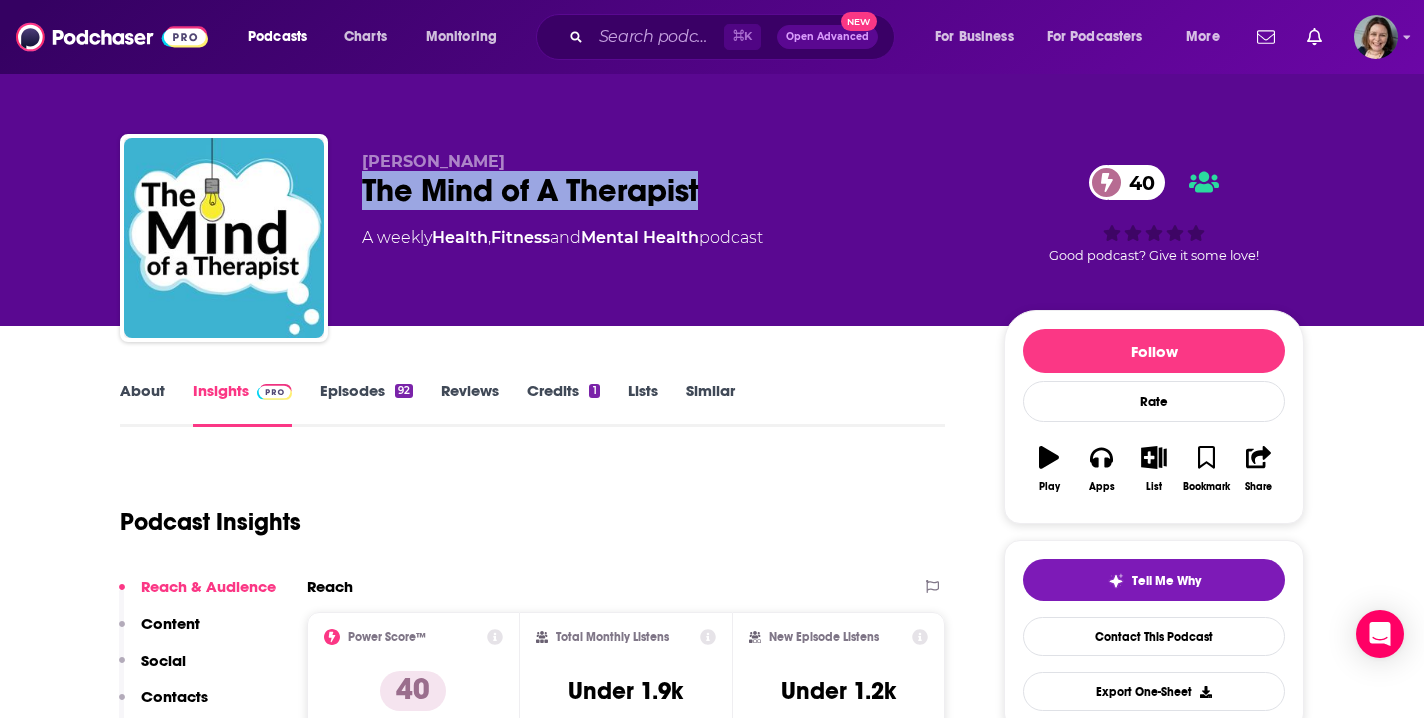 drag, startPoint x: 362, startPoint y: 191, endPoint x: 708, endPoint y: 194, distance: 346.013 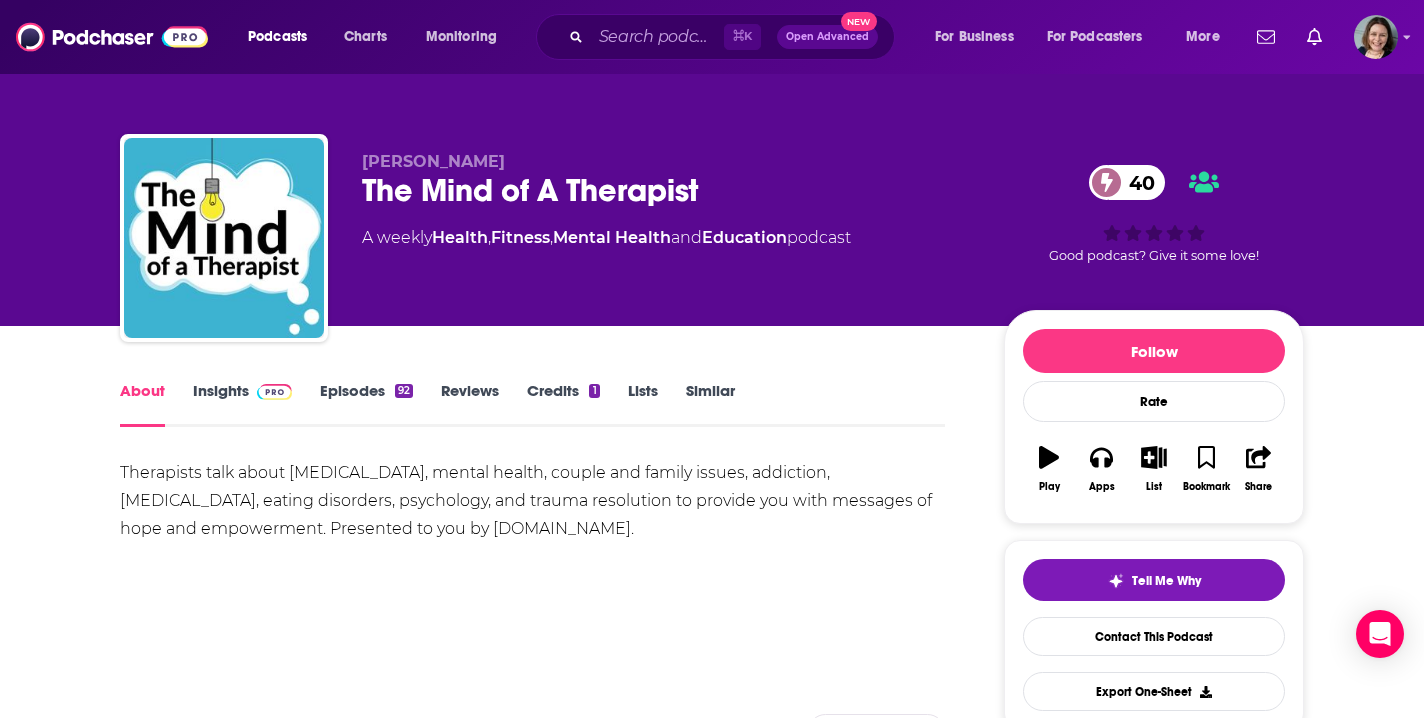 drag, startPoint x: 115, startPoint y: 470, endPoint x: 680, endPoint y: 534, distance: 568.6132 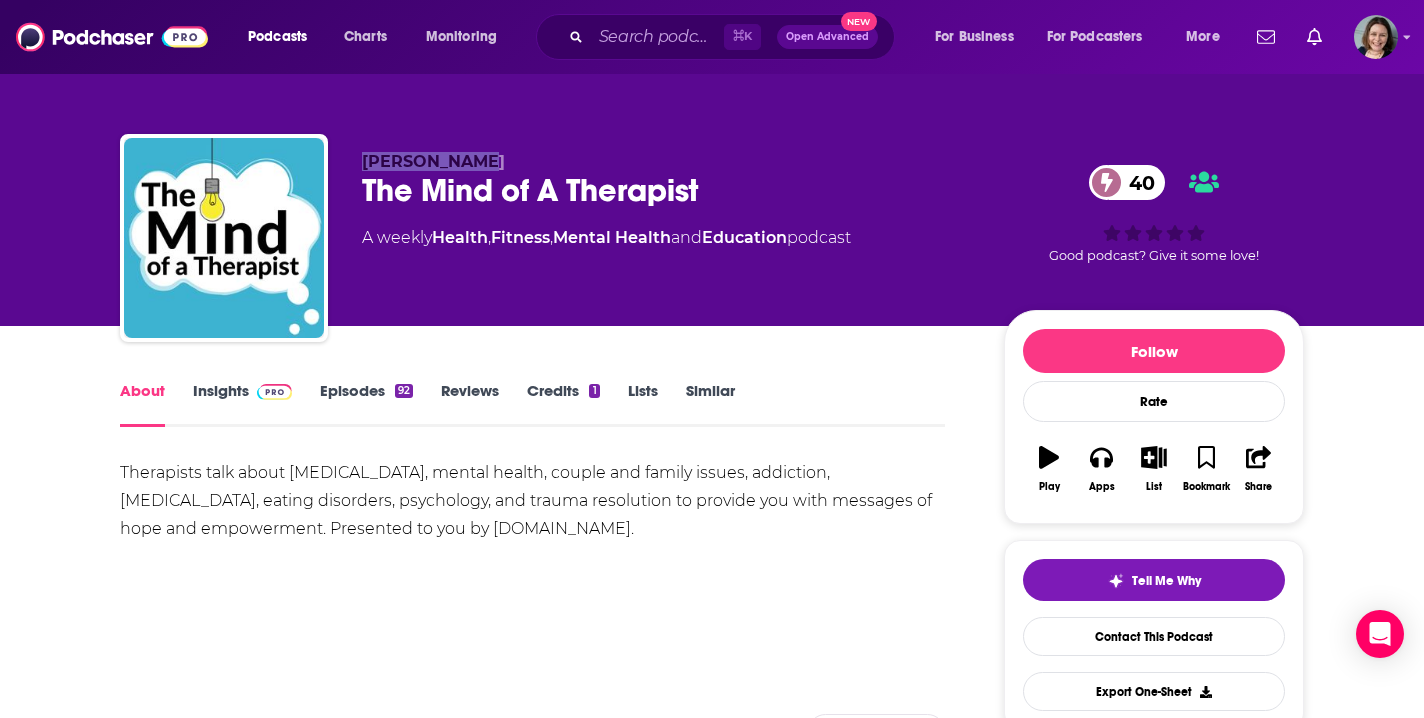 drag, startPoint x: 367, startPoint y: 162, endPoint x: 476, endPoint y: 162, distance: 109 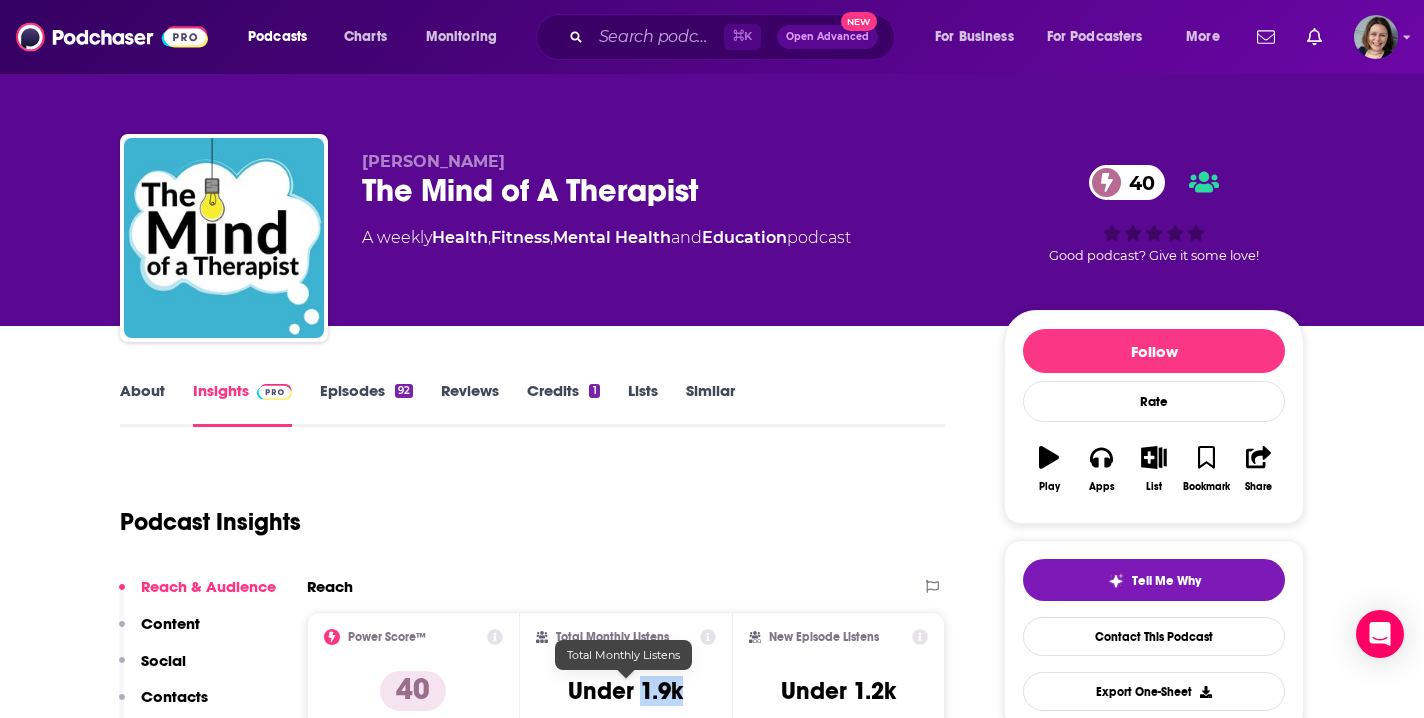 drag, startPoint x: 644, startPoint y: 692, endPoint x: 690, endPoint y: 692, distance: 46 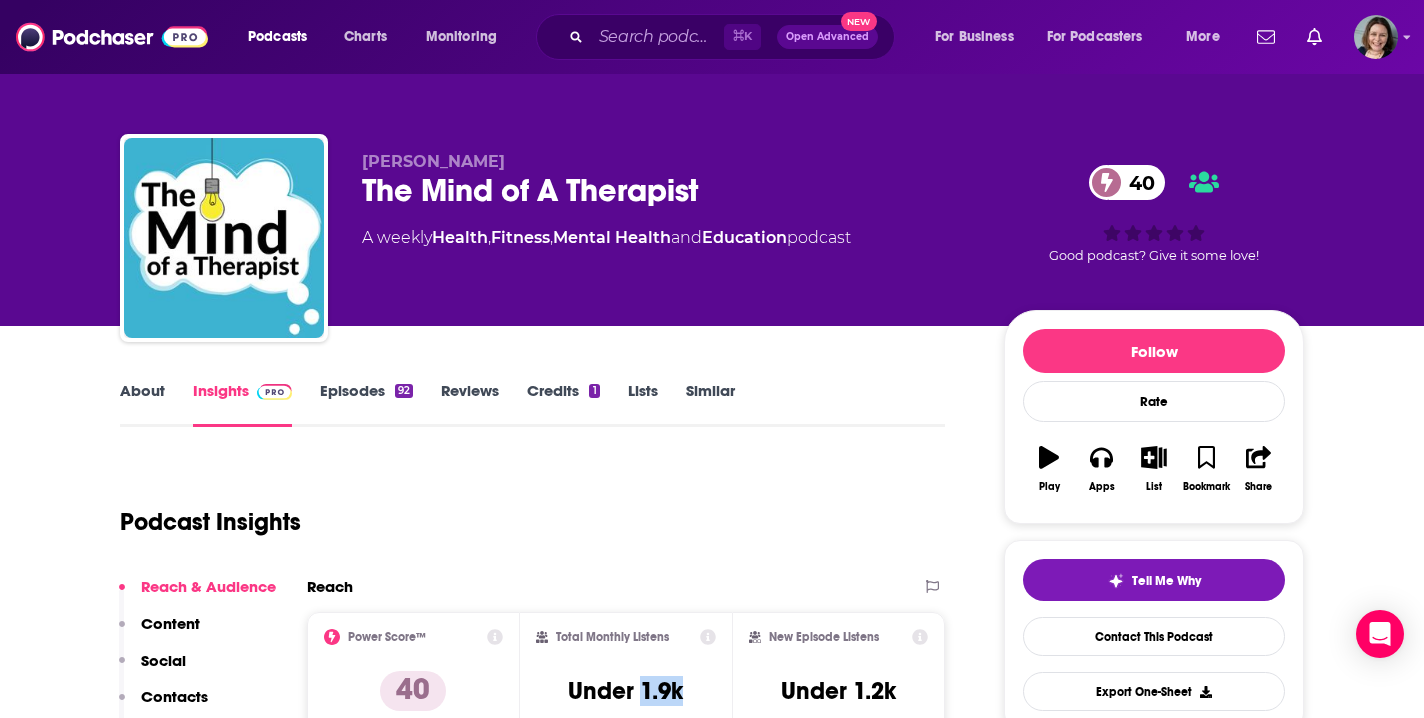 copy on "1.9k" 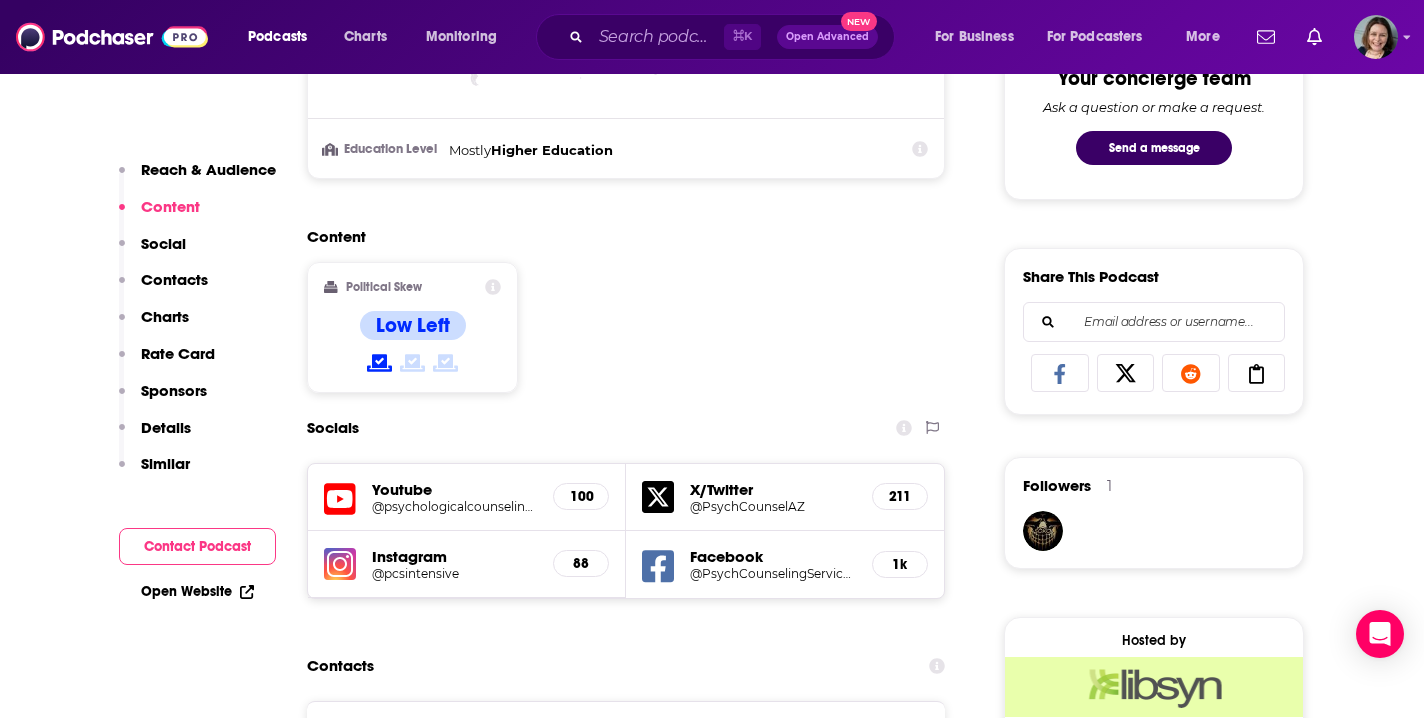 scroll, scrollTop: 1109, scrollLeft: 0, axis: vertical 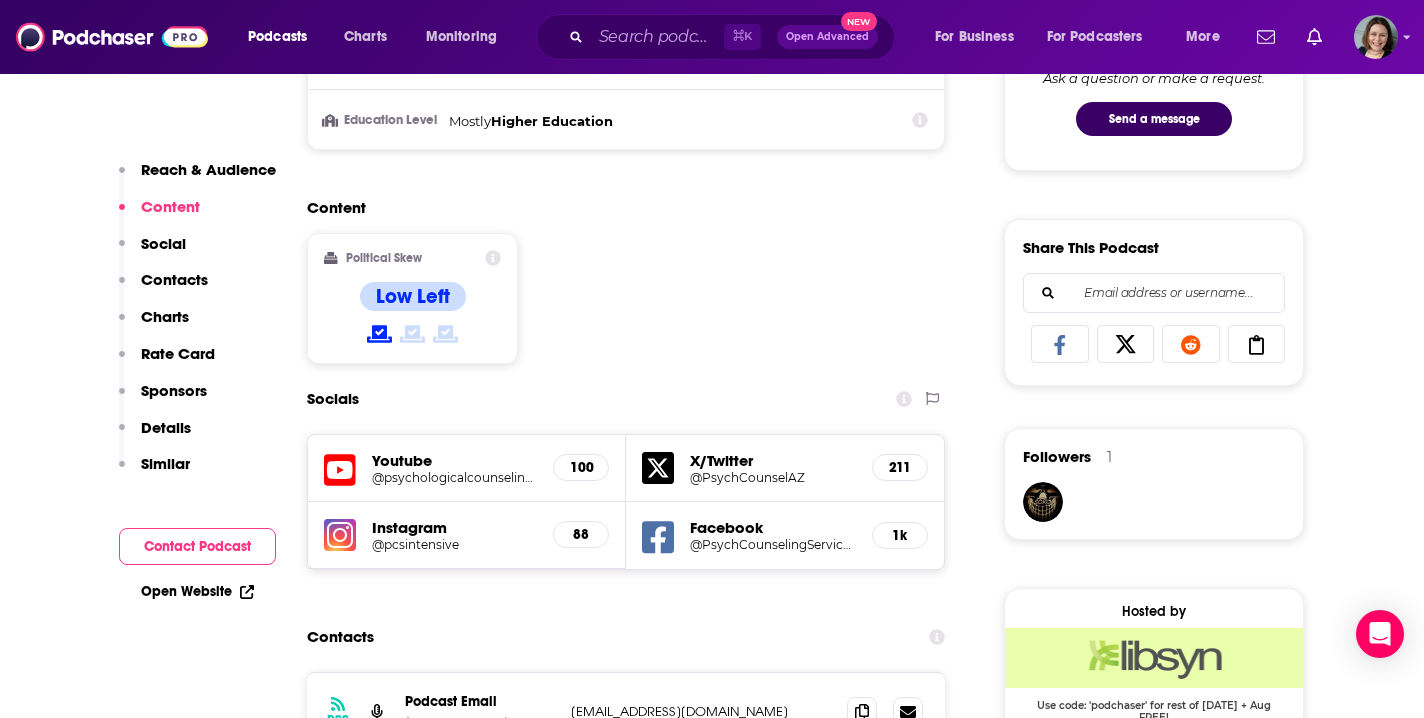 click on "@pcsintensive" at bounding box center (454, 544) 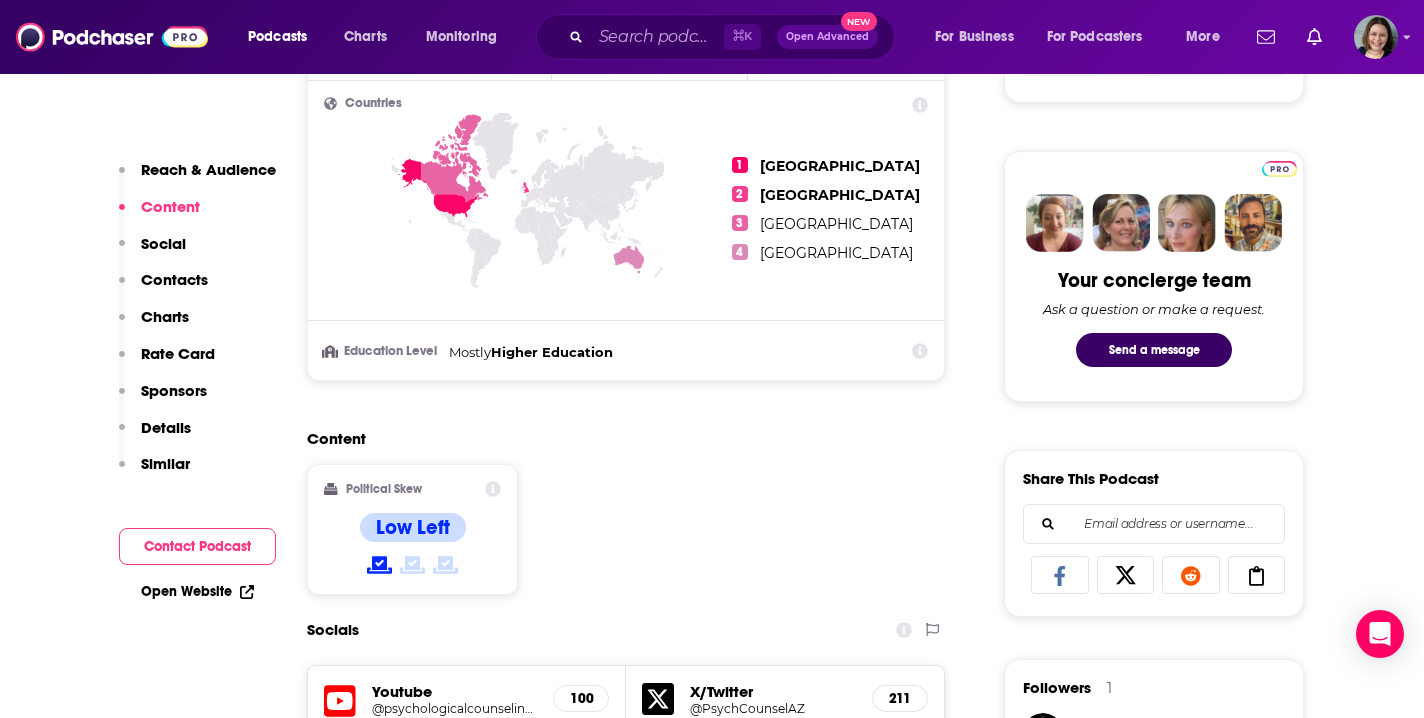 scroll, scrollTop: 0, scrollLeft: 0, axis: both 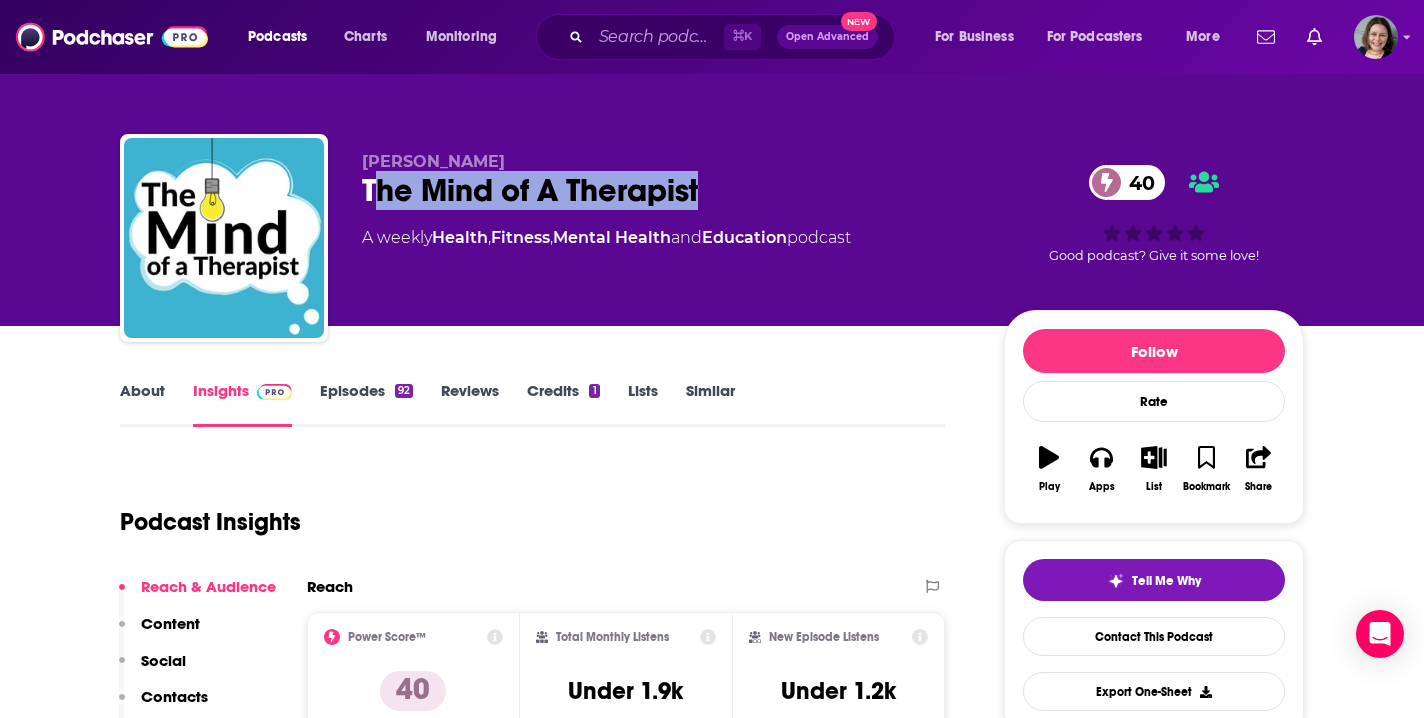 drag, startPoint x: 703, startPoint y: 187, endPoint x: 372, endPoint y: 191, distance: 331.02417 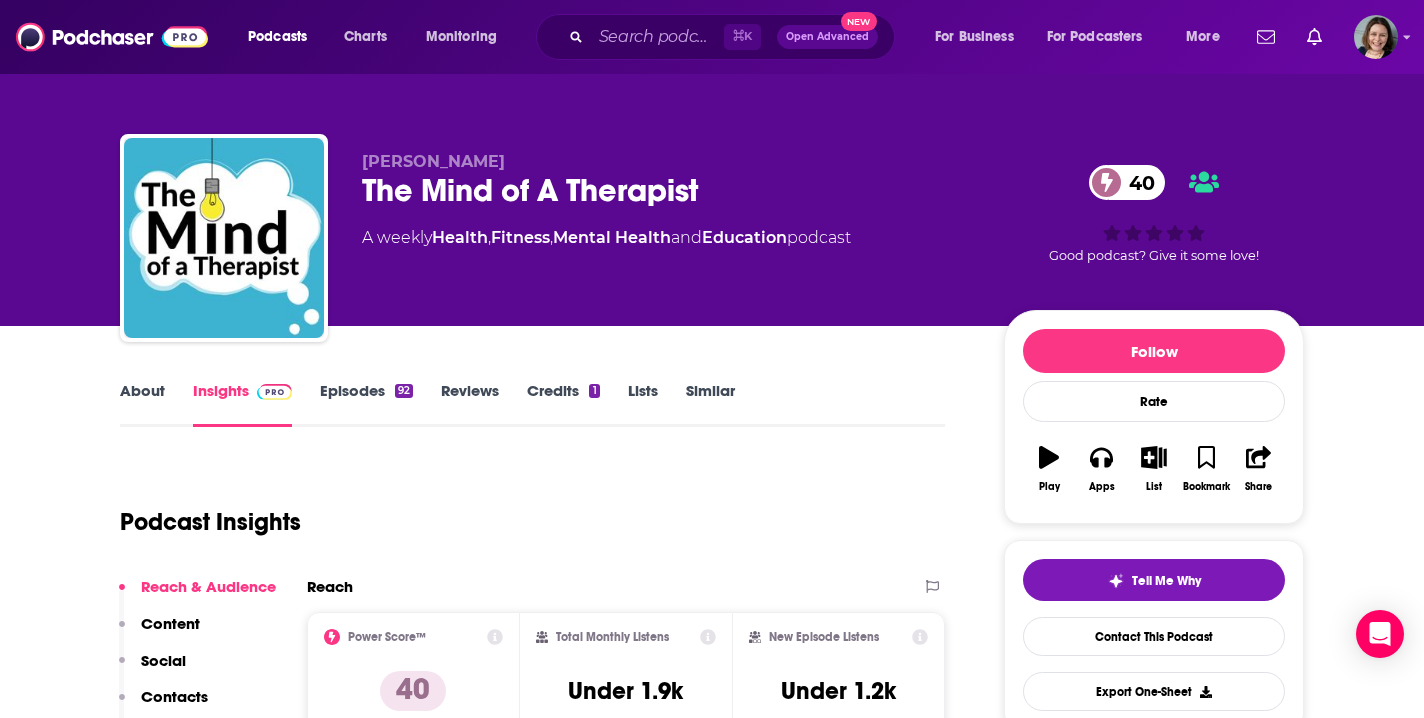 click on "The Mind of A Therapist 40" at bounding box center [667, 190] 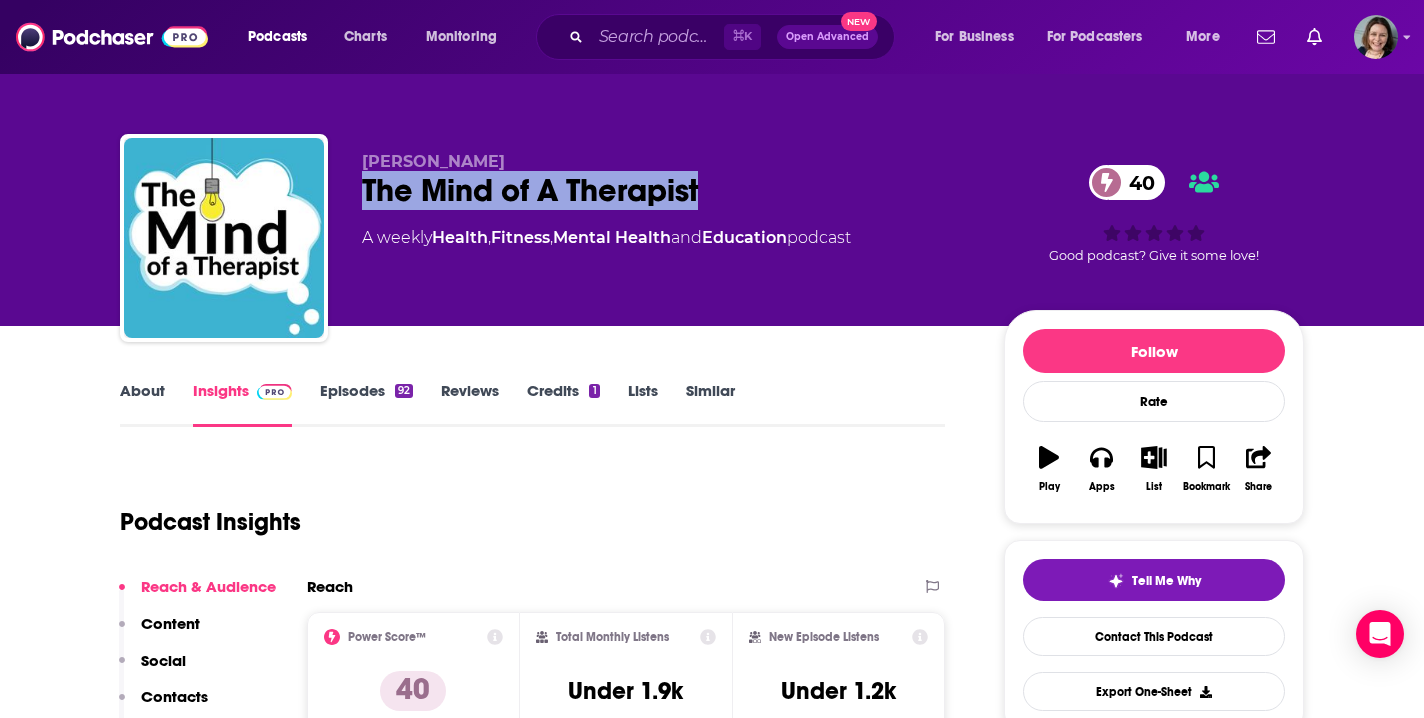 drag, startPoint x: 706, startPoint y: 192, endPoint x: 358, endPoint y: 191, distance: 348.00143 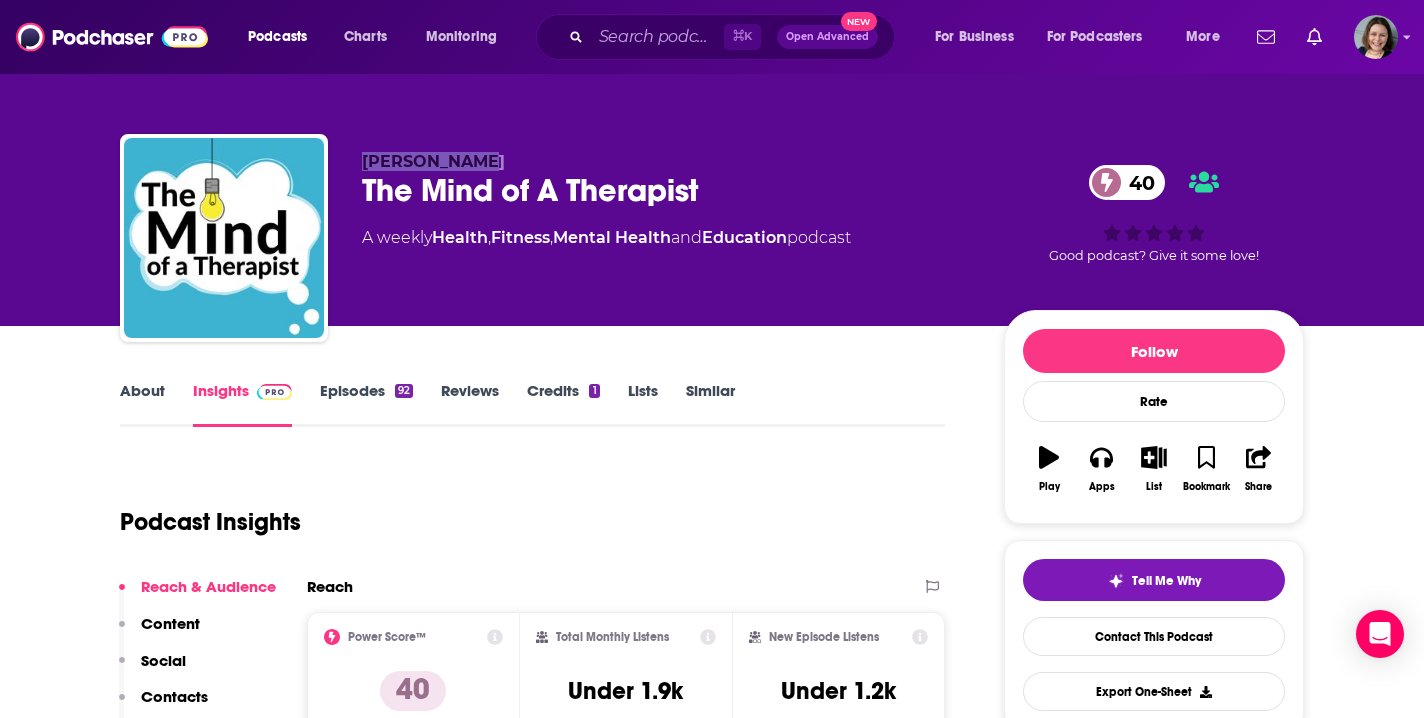 drag, startPoint x: 473, startPoint y: 159, endPoint x: 366, endPoint y: 161, distance: 107.01869 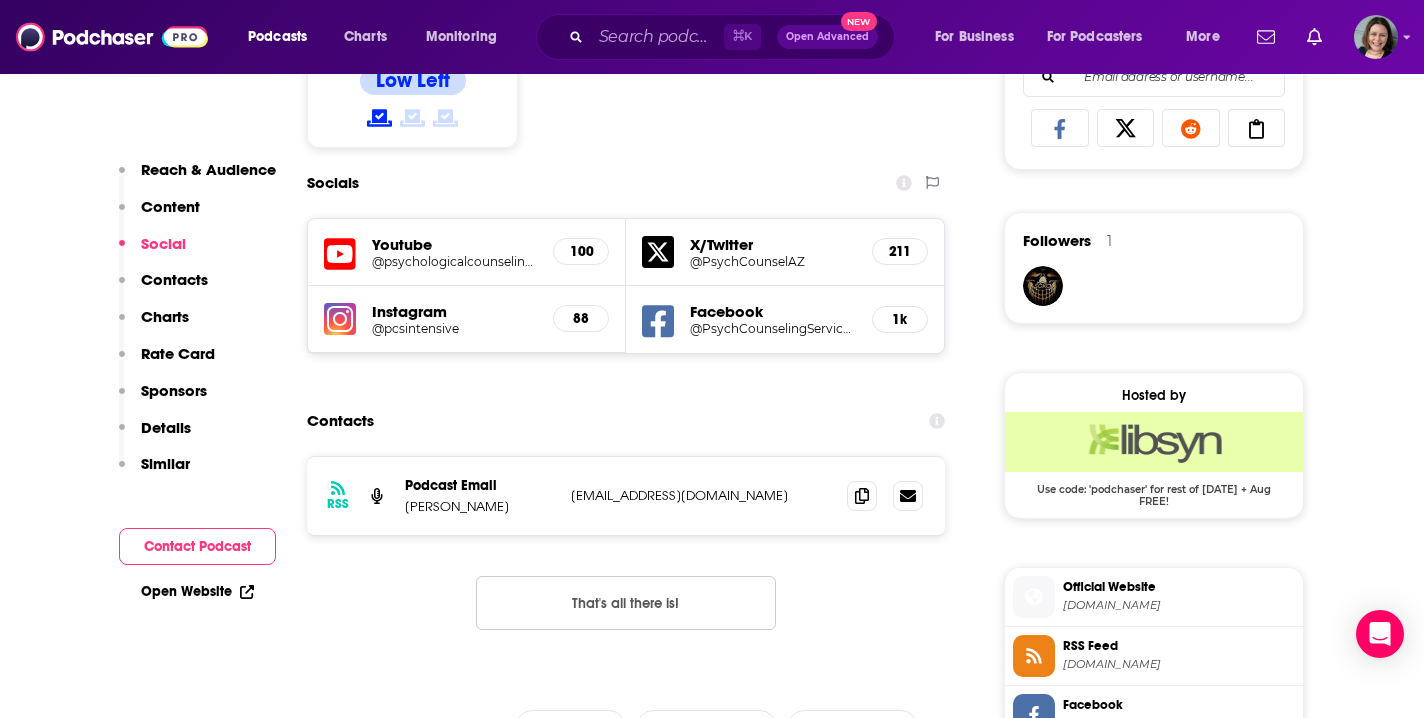 scroll, scrollTop: 1339, scrollLeft: 0, axis: vertical 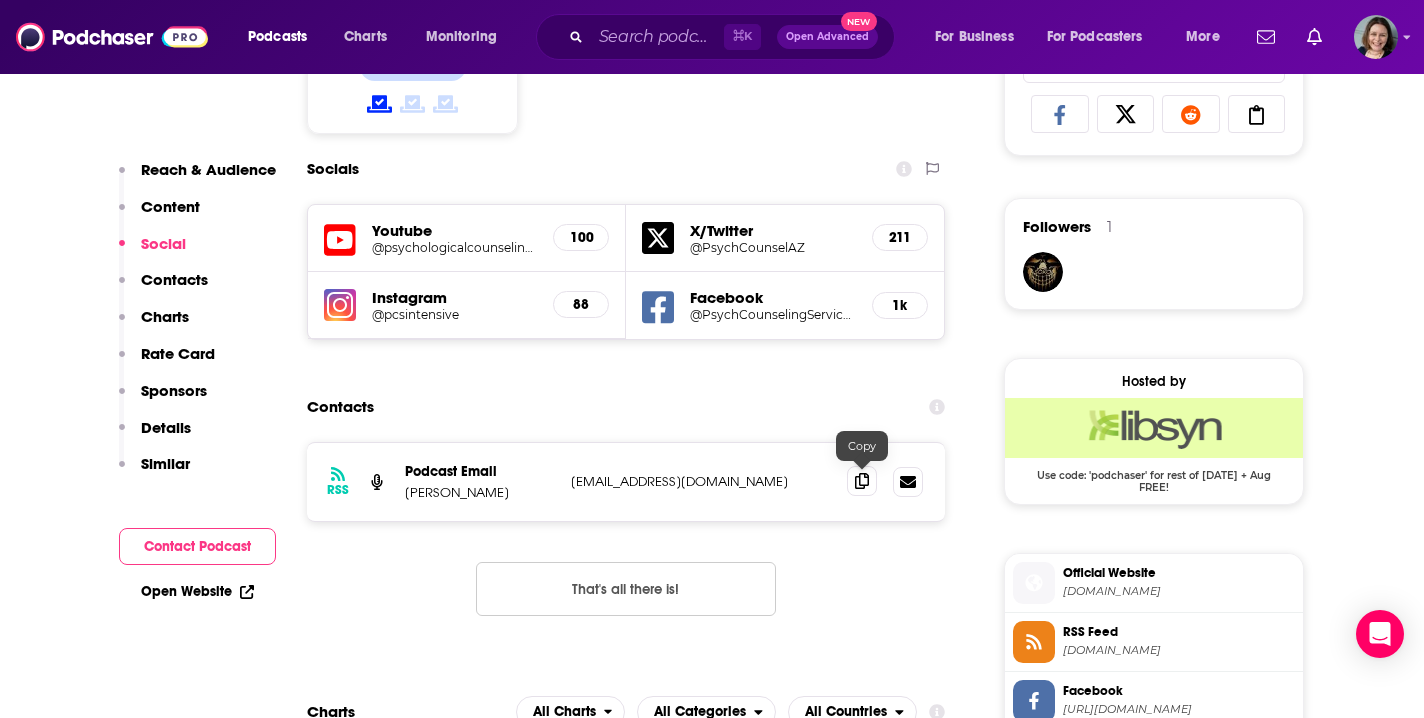 click 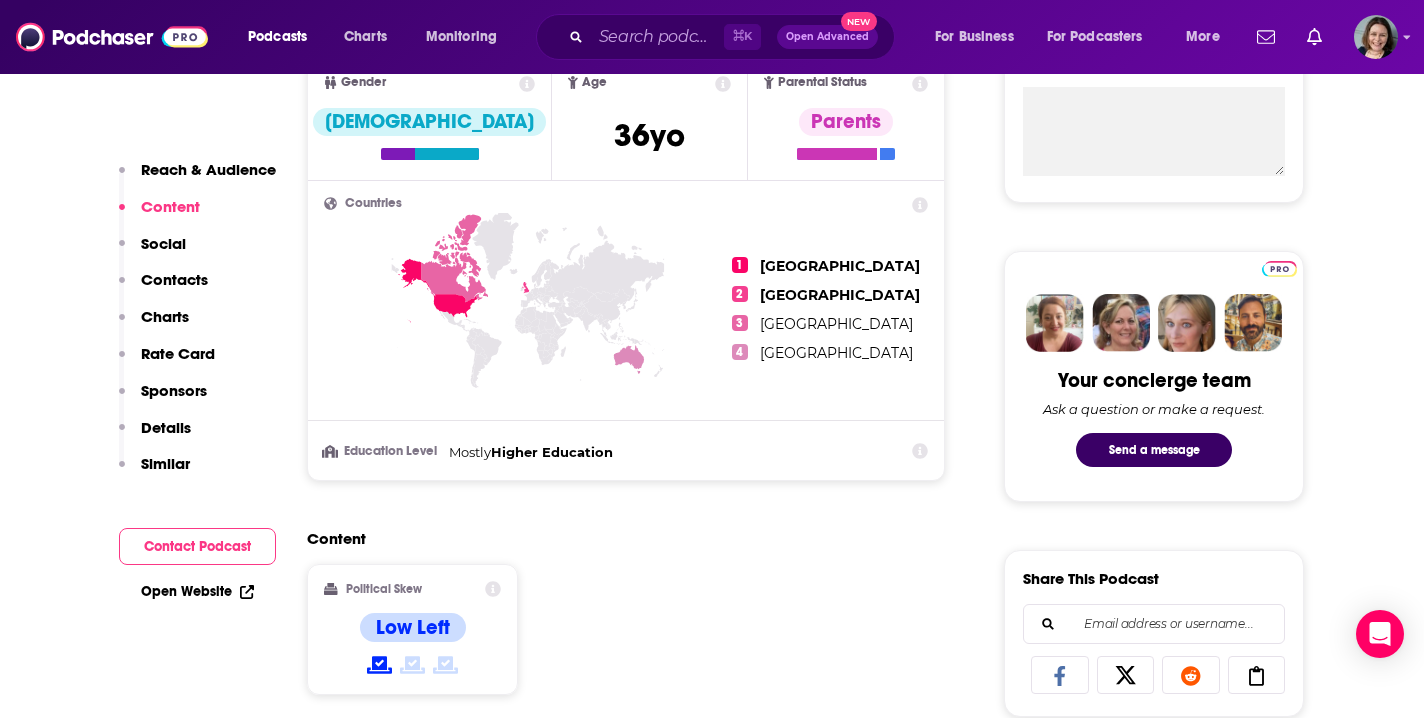 scroll, scrollTop: 331, scrollLeft: 0, axis: vertical 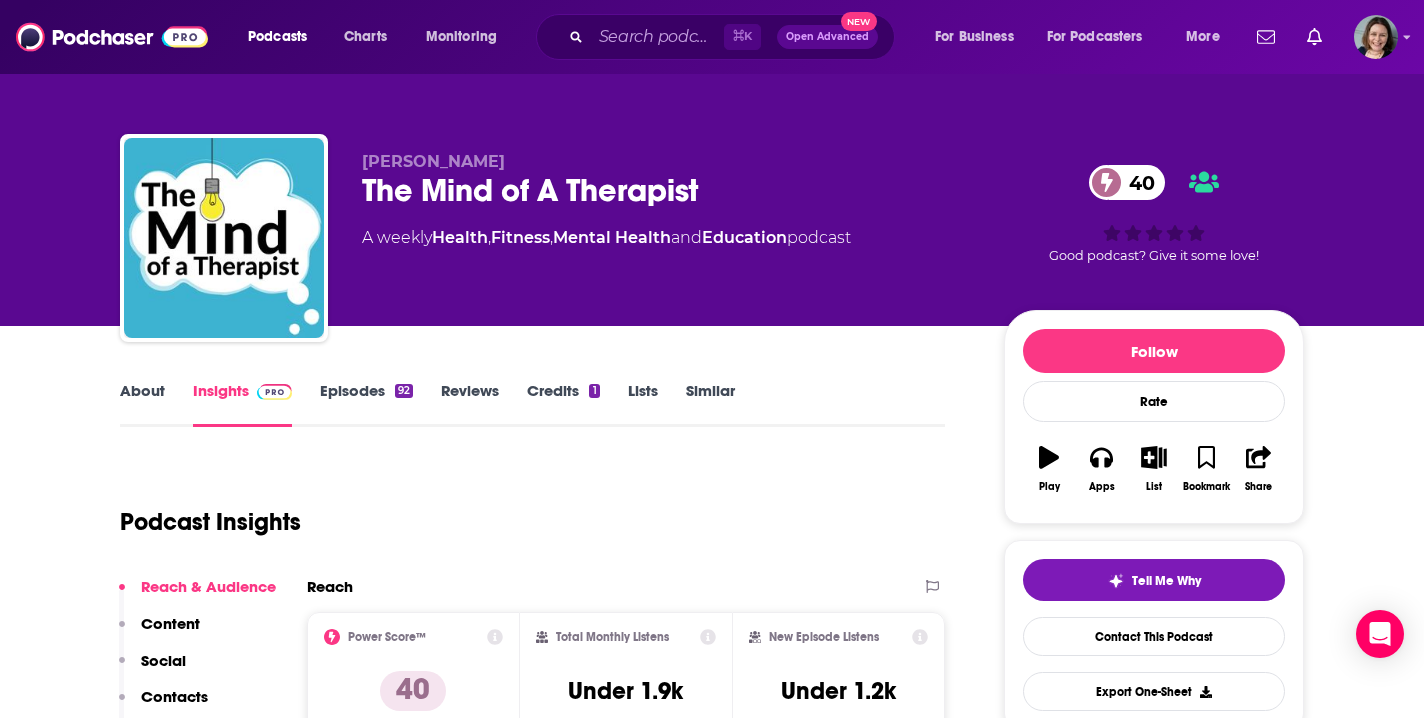 click on "Episodes 92" at bounding box center (366, 404) 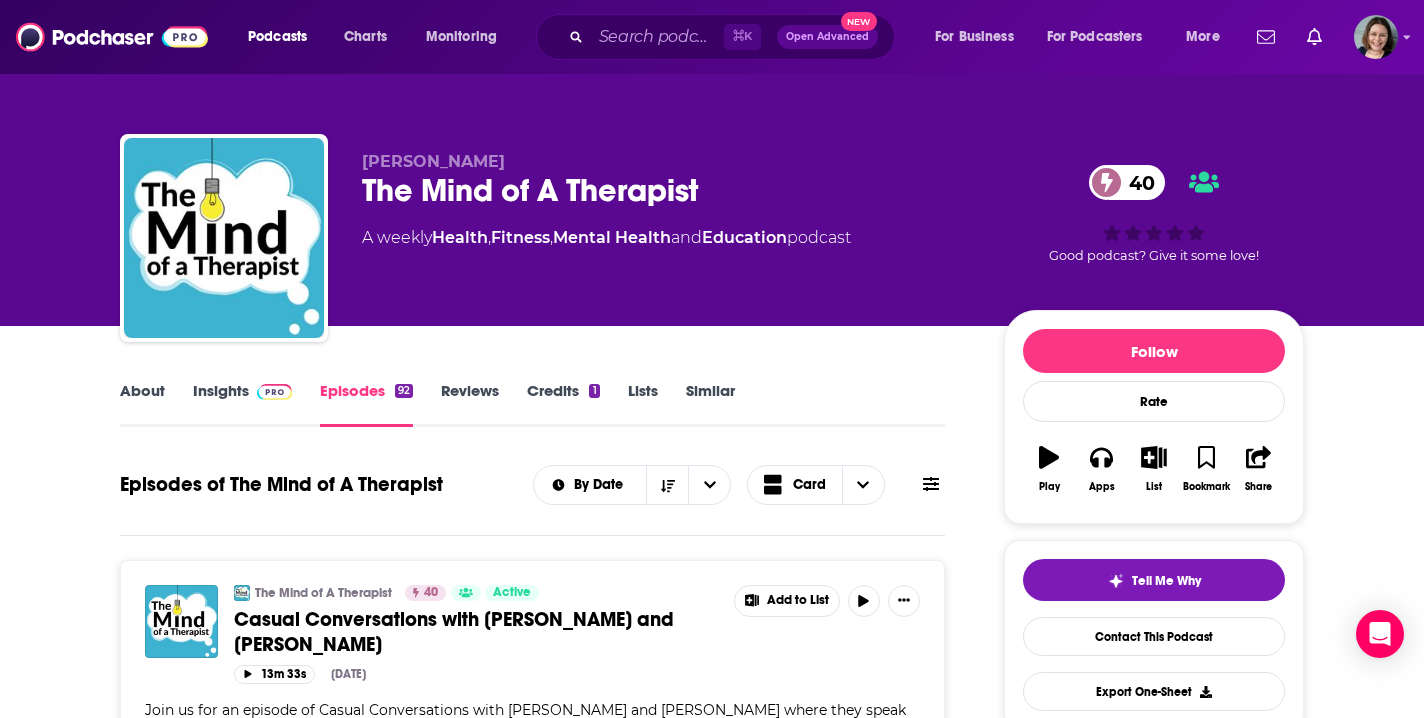 scroll, scrollTop: 678, scrollLeft: 0, axis: vertical 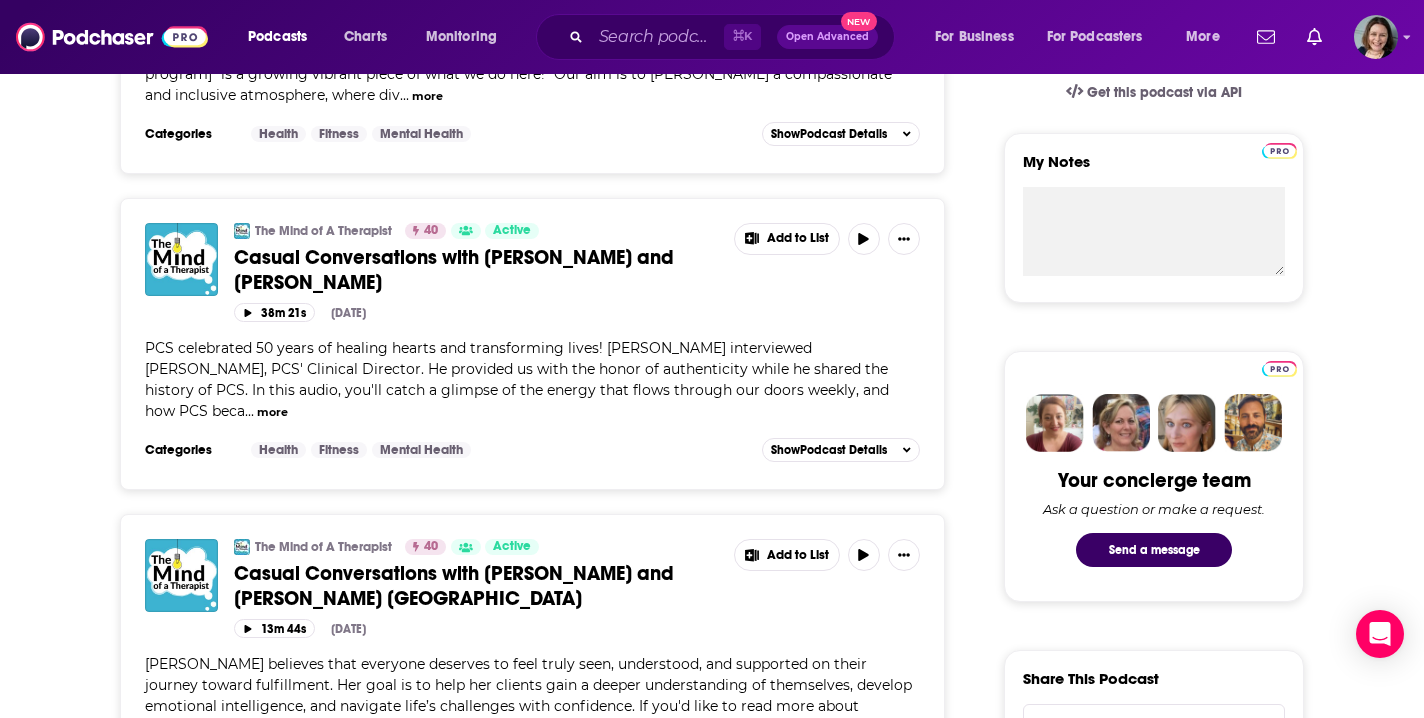 click on "Casual Conversations with Dr. Marcus Earle and Cydney Germany" at bounding box center [454, 586] 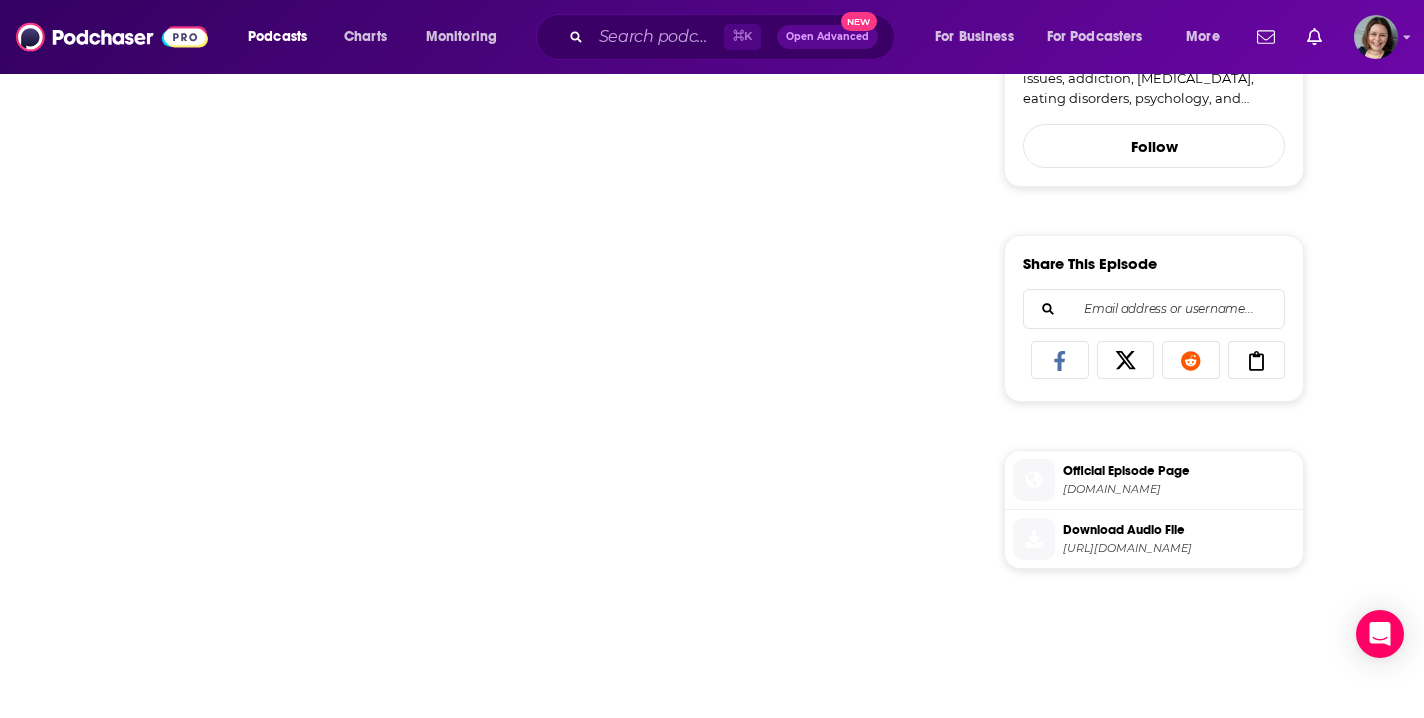 scroll, scrollTop: 0, scrollLeft: 0, axis: both 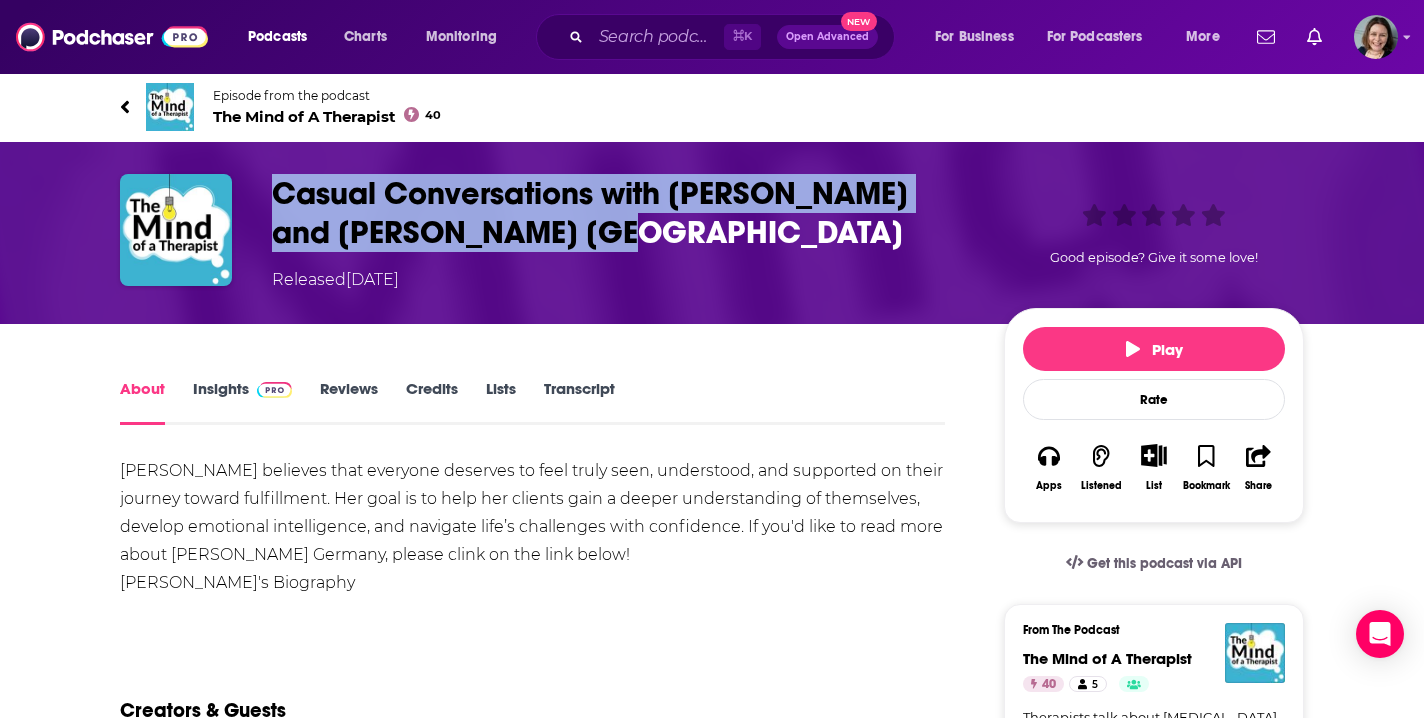 drag, startPoint x: 281, startPoint y: 184, endPoint x: 594, endPoint y: 233, distance: 316.81226 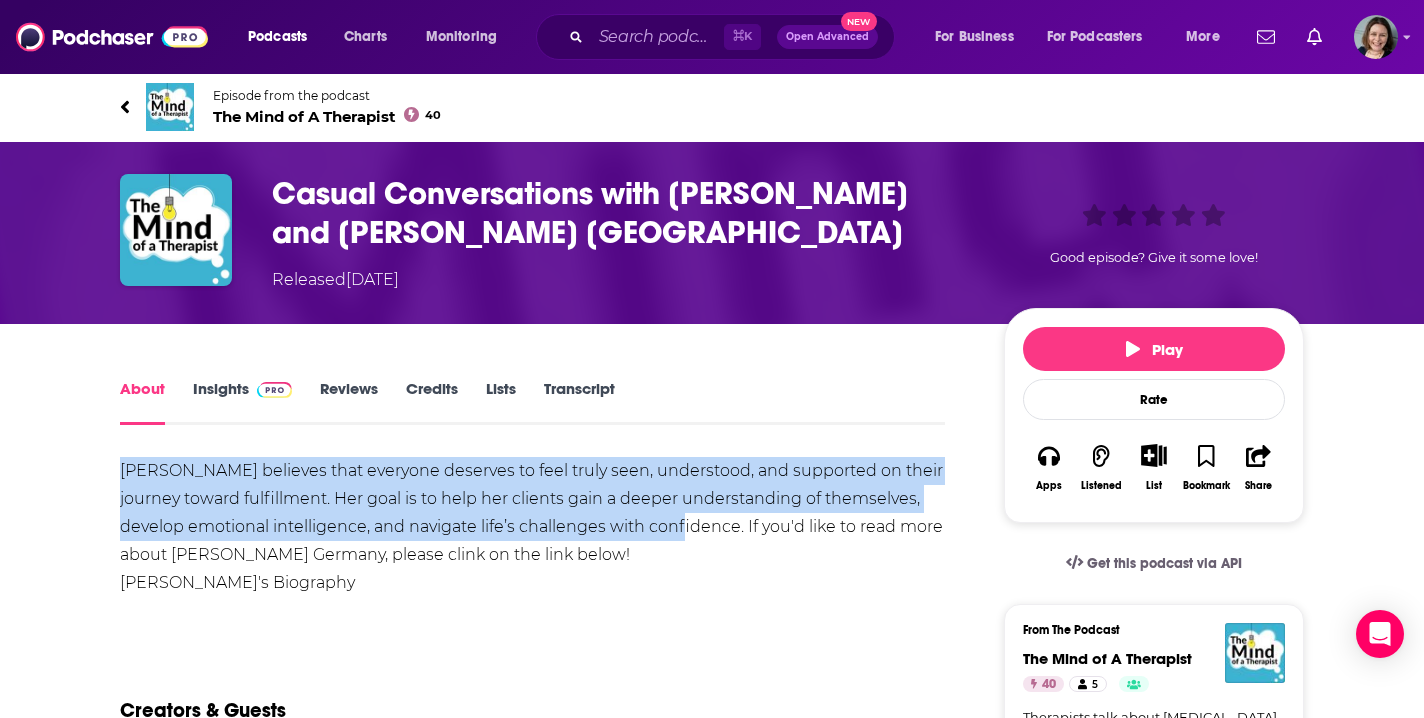 drag, startPoint x: 117, startPoint y: 468, endPoint x: 673, endPoint y: 526, distance: 559.01697 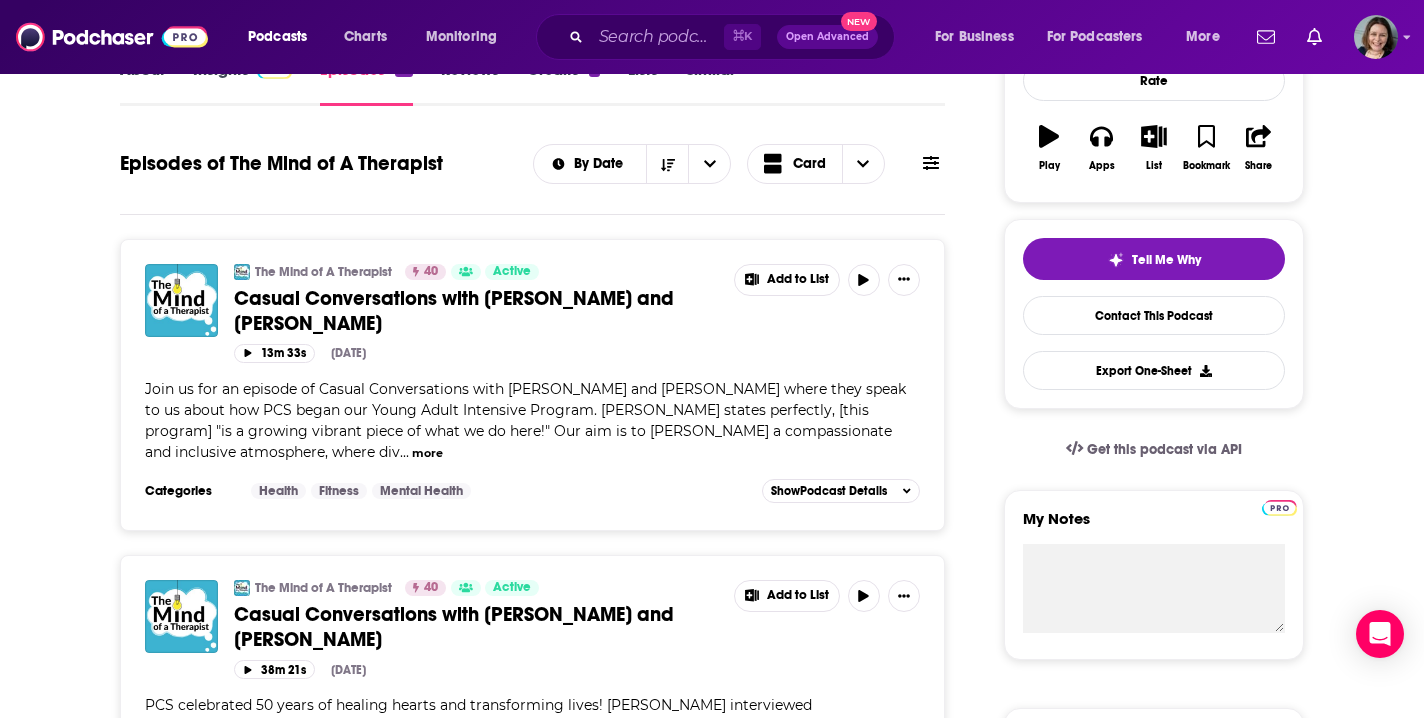 scroll, scrollTop: 332, scrollLeft: 0, axis: vertical 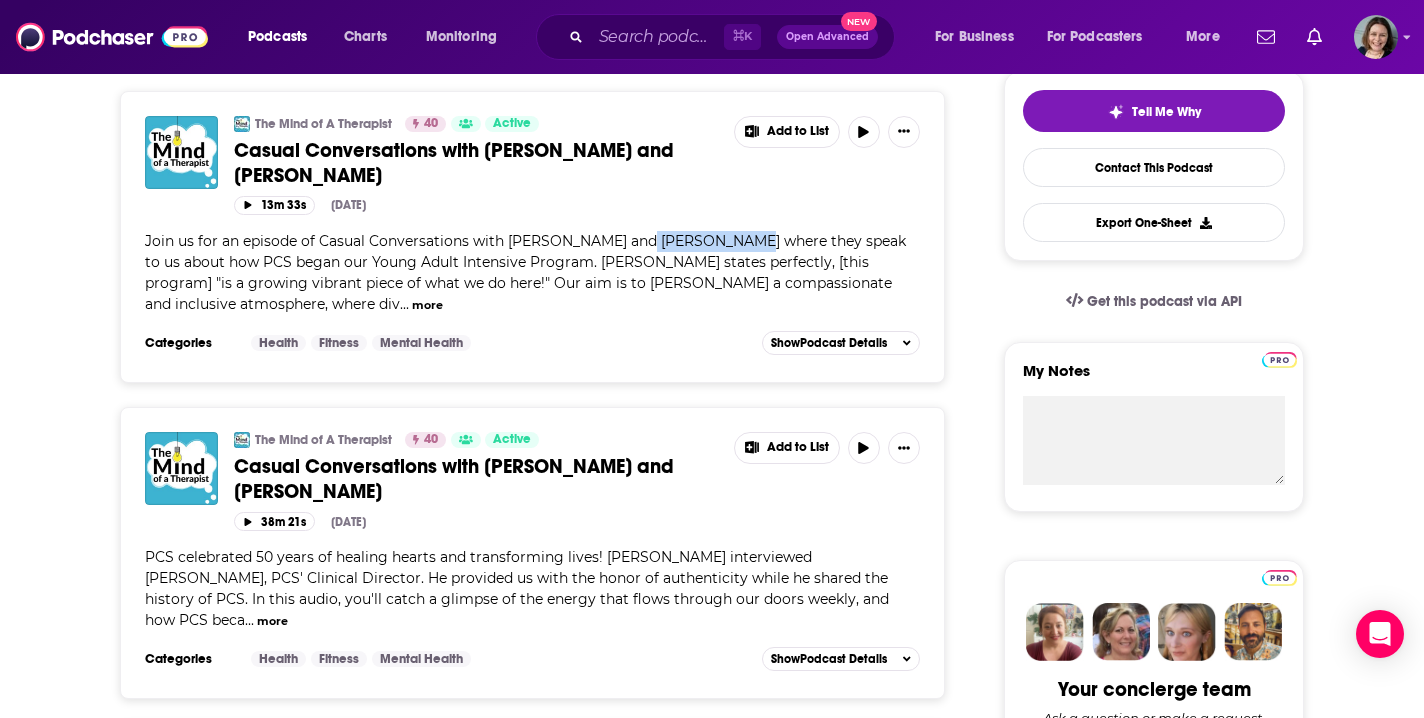 drag, startPoint x: 644, startPoint y: 241, endPoint x: 727, endPoint y: 242, distance: 83.00603 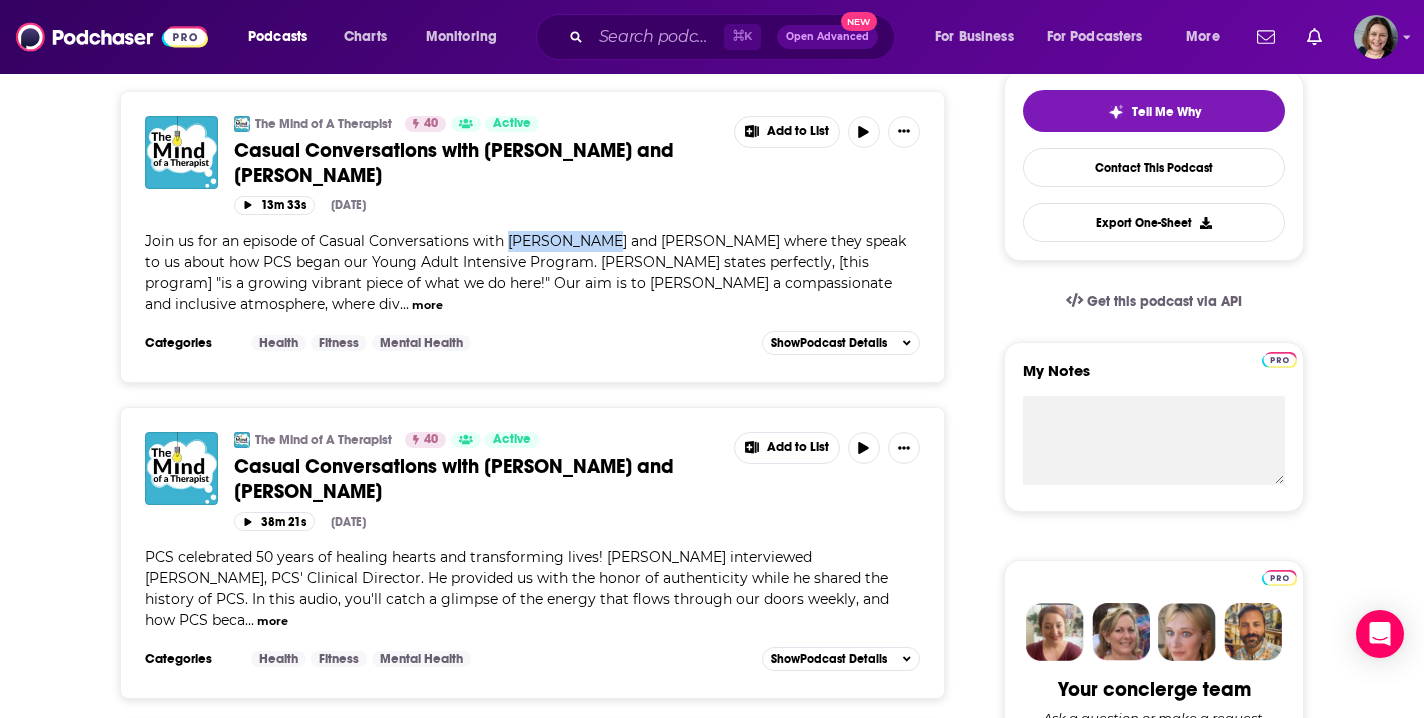 drag, startPoint x: 506, startPoint y: 238, endPoint x: 606, endPoint y: 244, distance: 100.17984 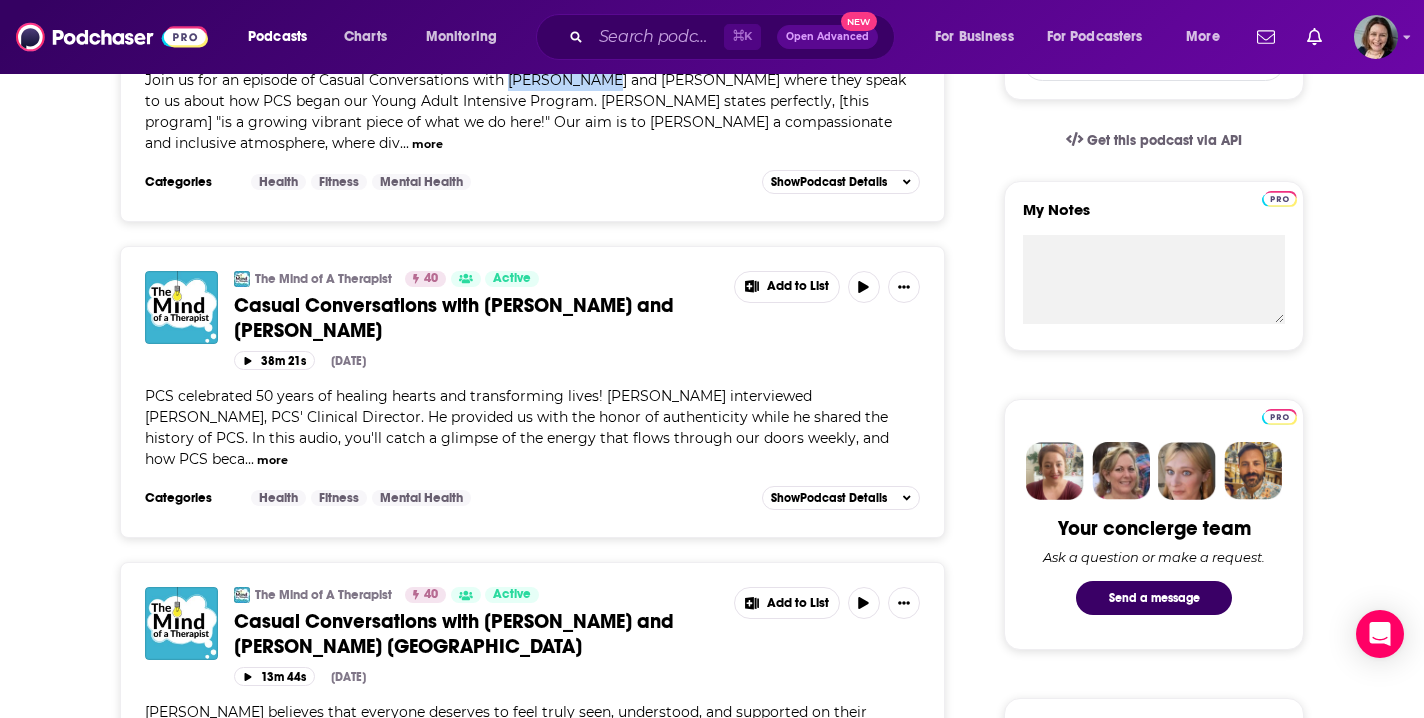 scroll, scrollTop: 641, scrollLeft: 0, axis: vertical 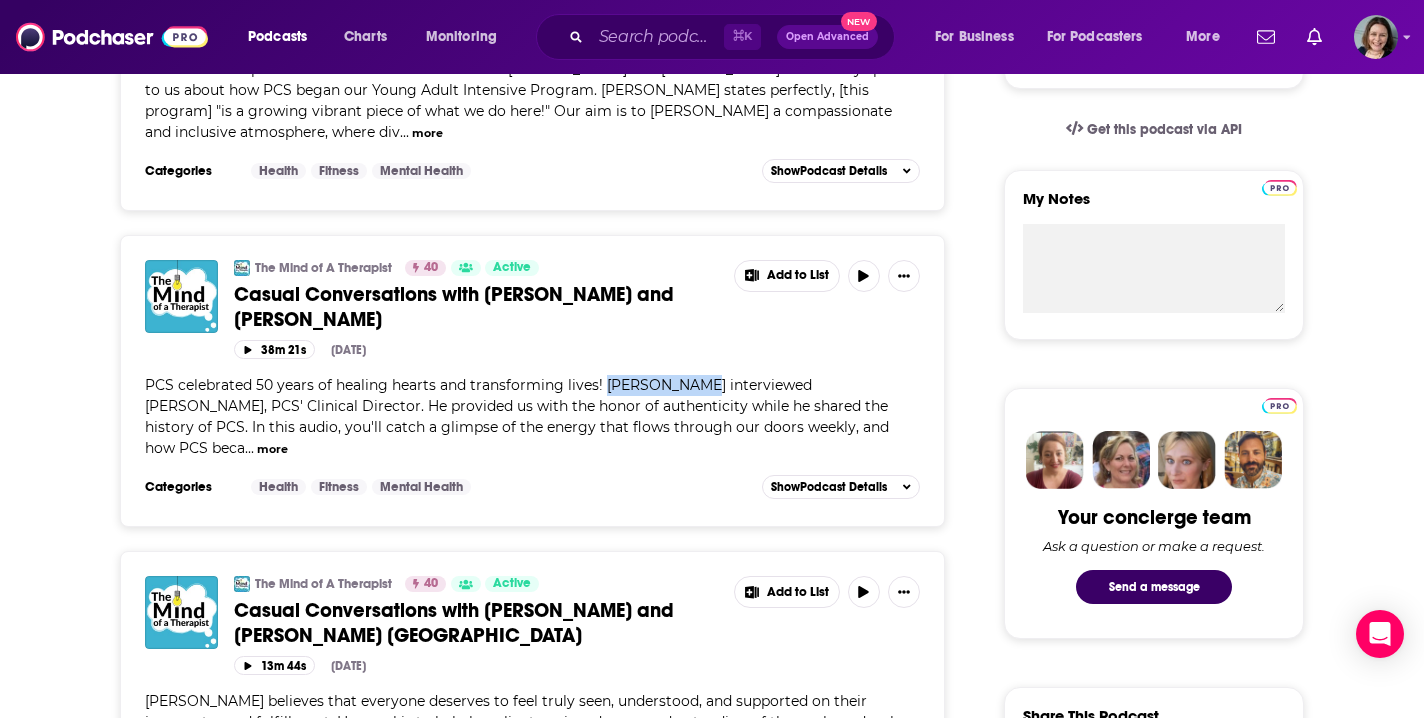 drag, startPoint x: 605, startPoint y: 385, endPoint x: 711, endPoint y: 387, distance: 106.01887 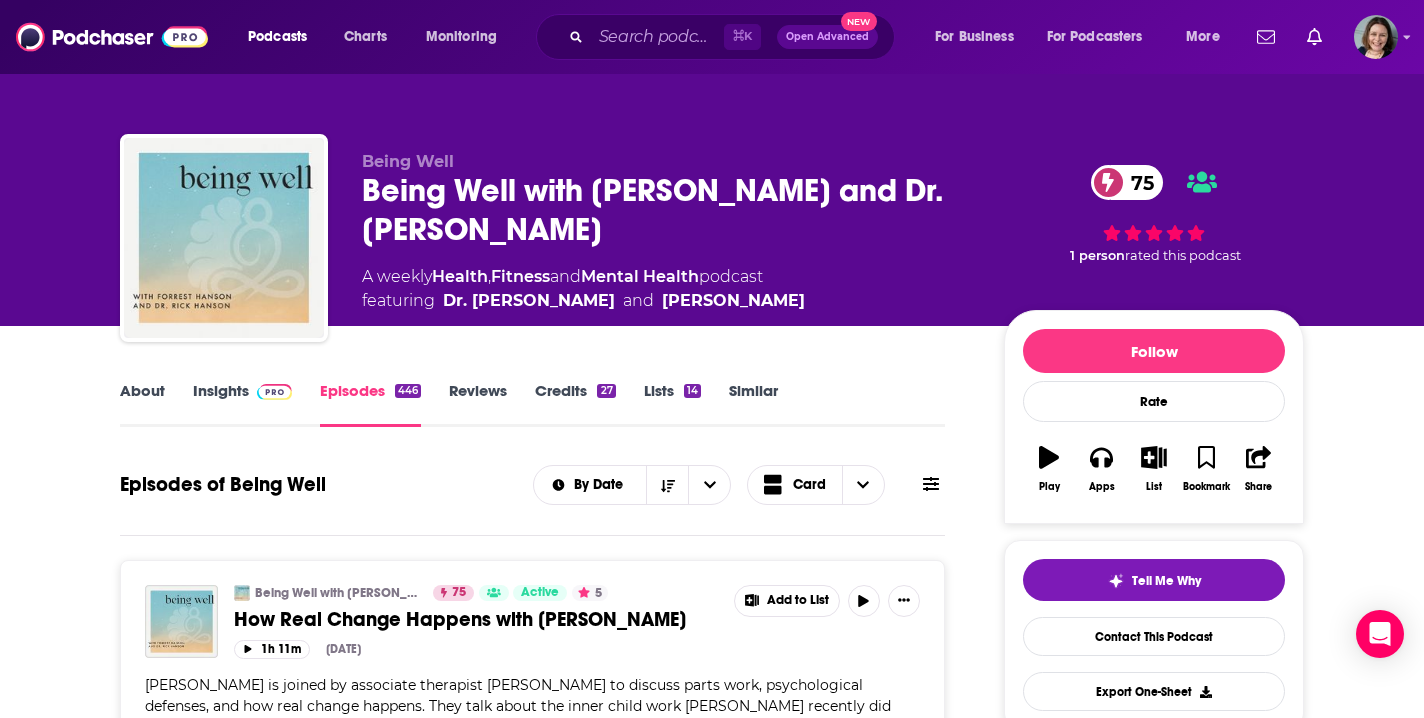 scroll, scrollTop: 0, scrollLeft: 0, axis: both 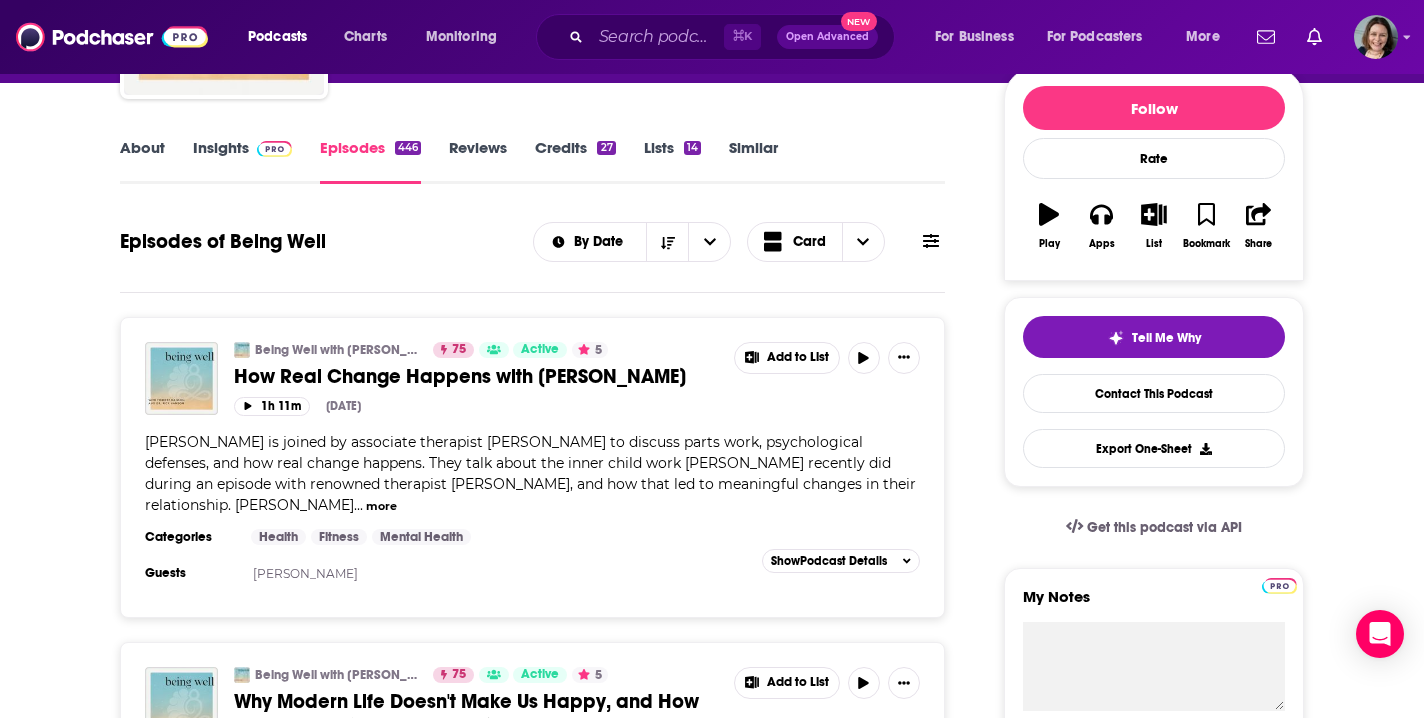 click on "more" at bounding box center (381, 506) 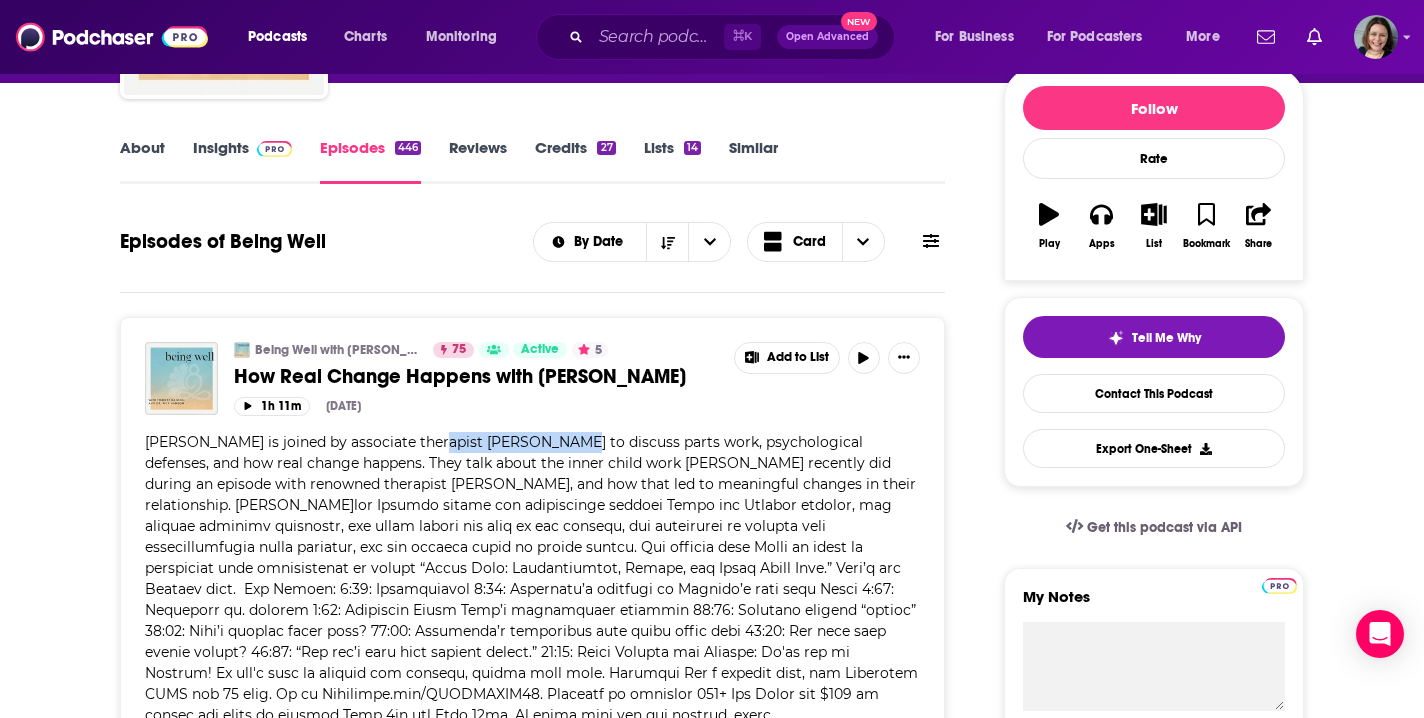 drag, startPoint x: 414, startPoint y: 438, endPoint x: 535, endPoint y: 441, distance: 121.037186 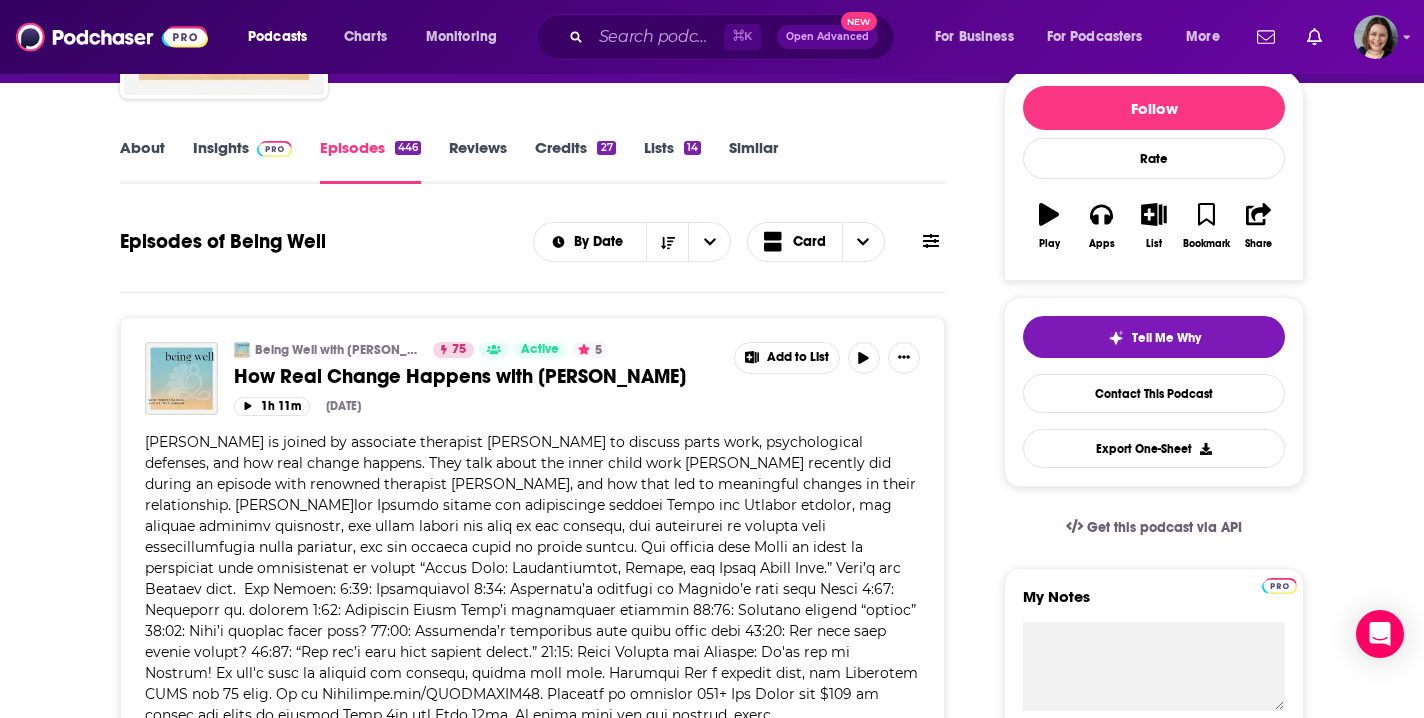 click on "Podcasts Charts Monitoring ⌘  K Open Advanced New For Business For Podcasters More" at bounding box center [712, 37] 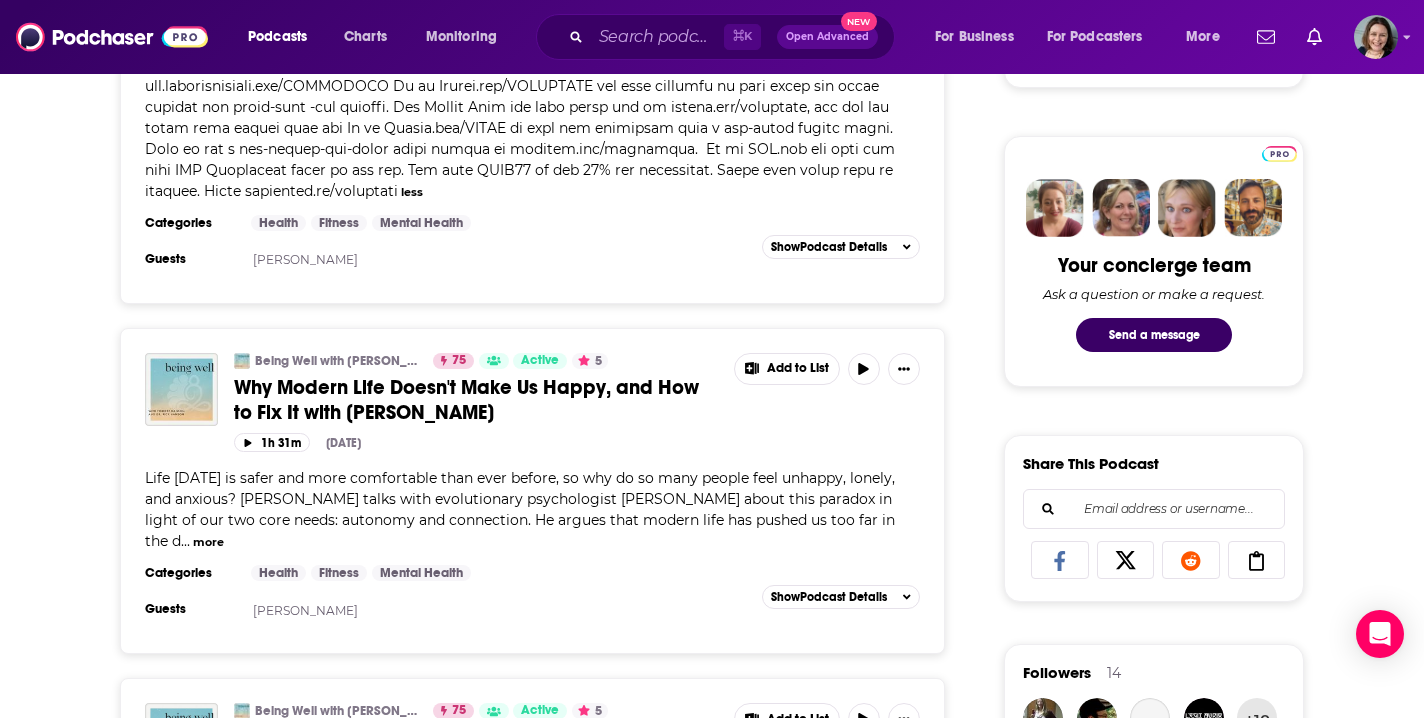 scroll, scrollTop: 953, scrollLeft: 0, axis: vertical 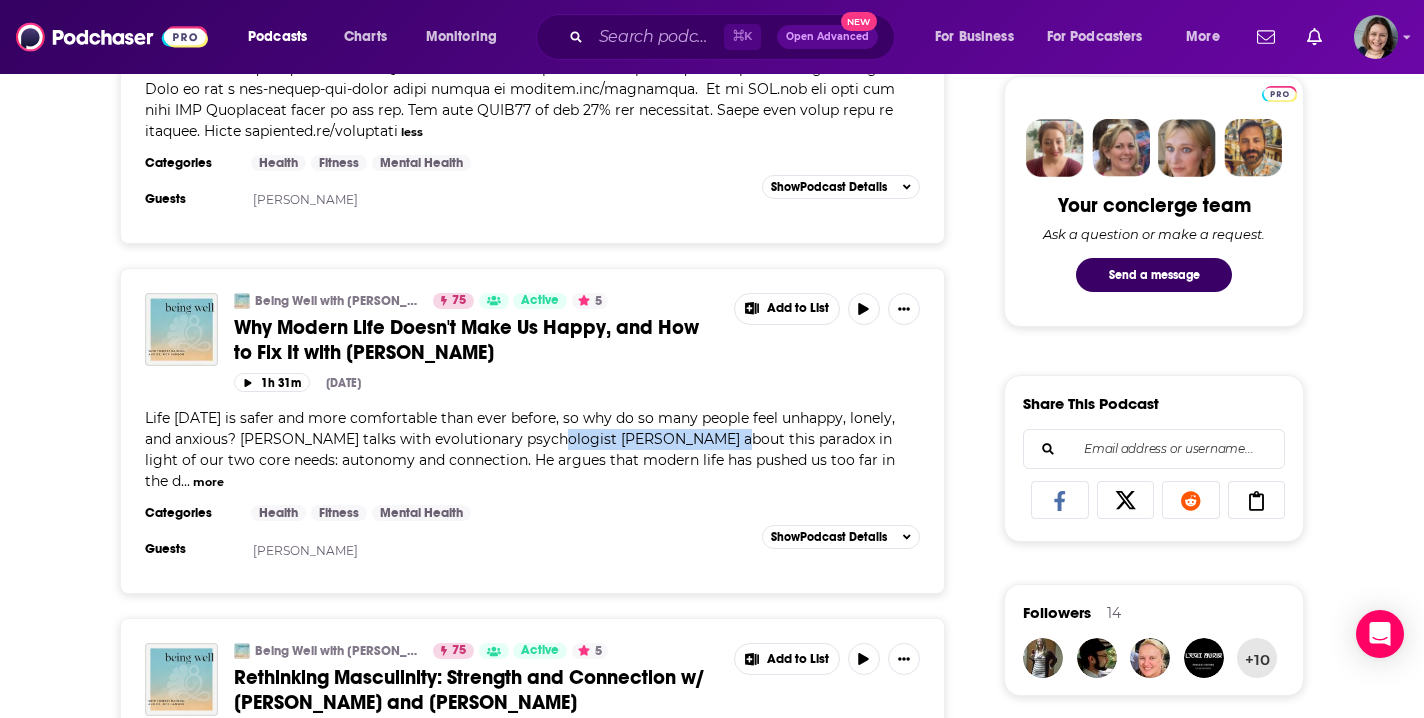 drag, startPoint x: 516, startPoint y: 419, endPoint x: 674, endPoint y: 421, distance: 158.01266 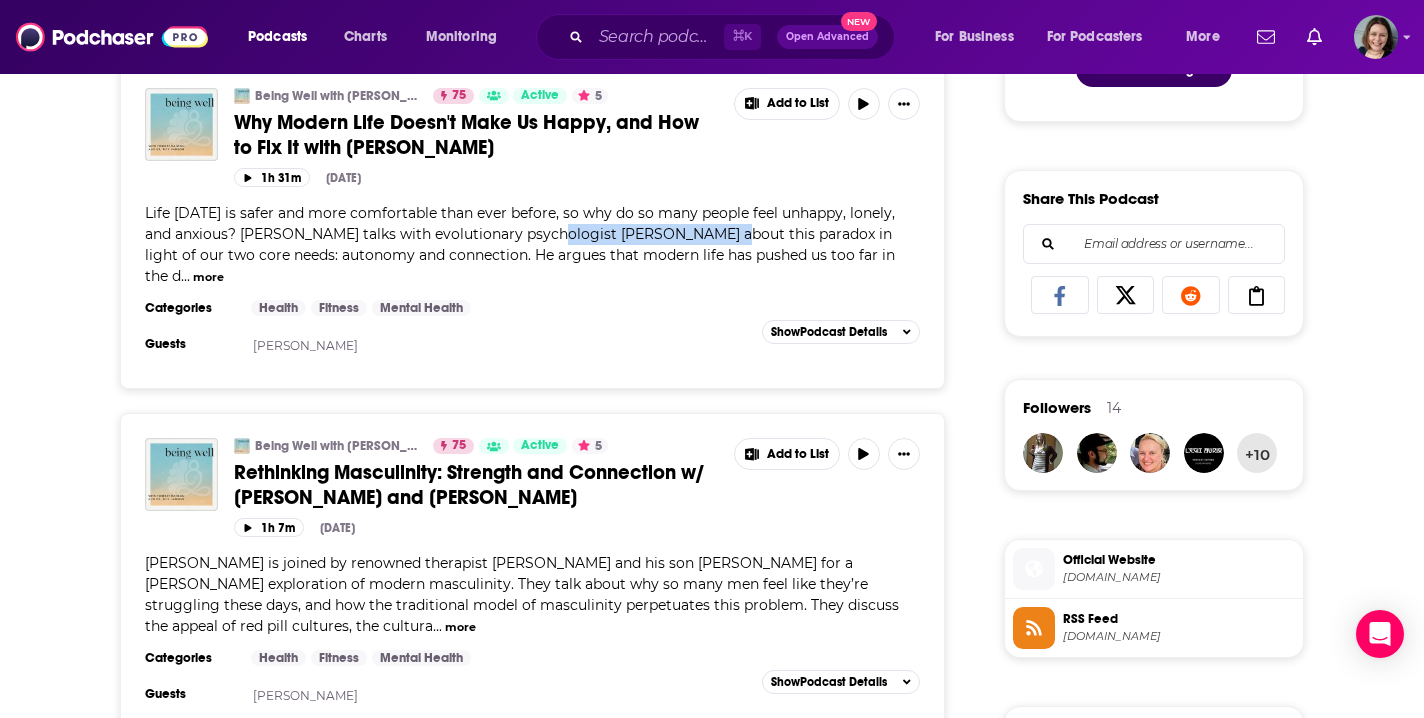 scroll, scrollTop: 1170, scrollLeft: 0, axis: vertical 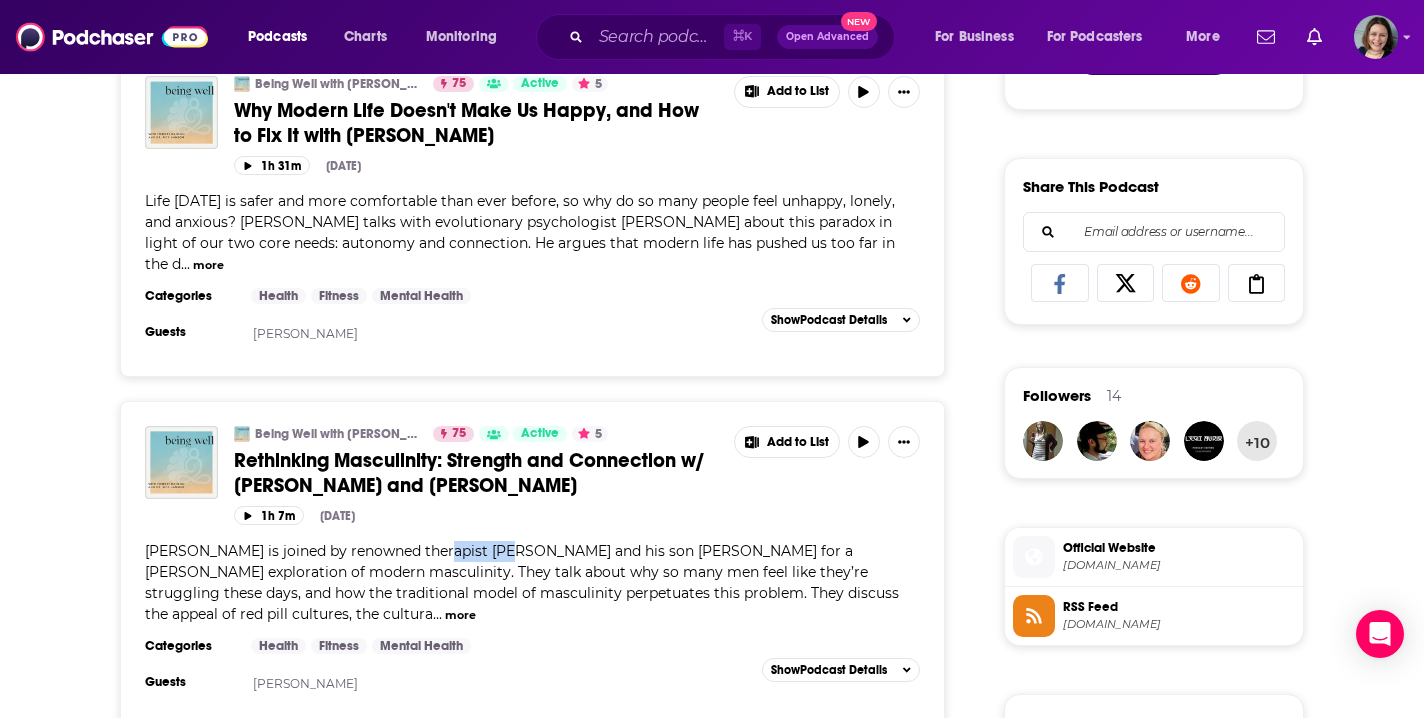 drag, startPoint x: 424, startPoint y: 509, endPoint x: 487, endPoint y: 509, distance: 63 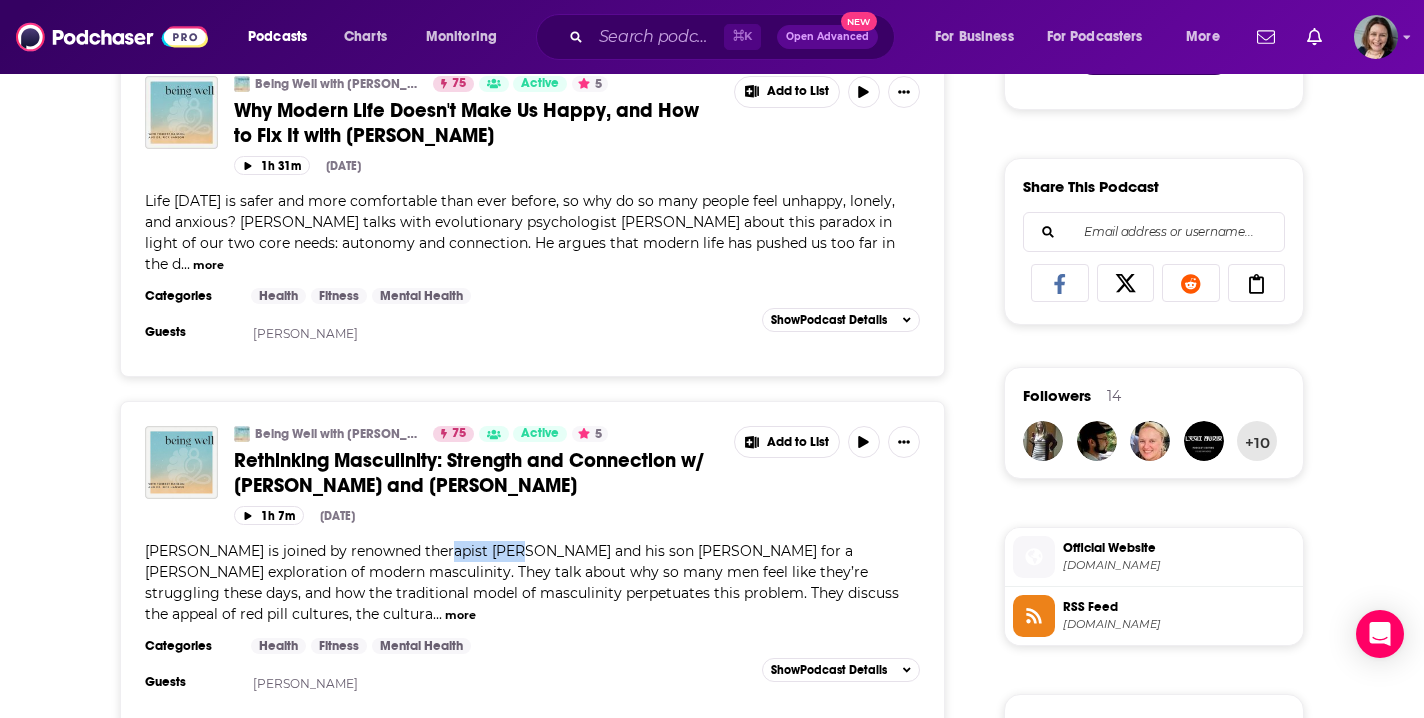 drag, startPoint x: 425, startPoint y: 508, endPoint x: 489, endPoint y: 508, distance: 64 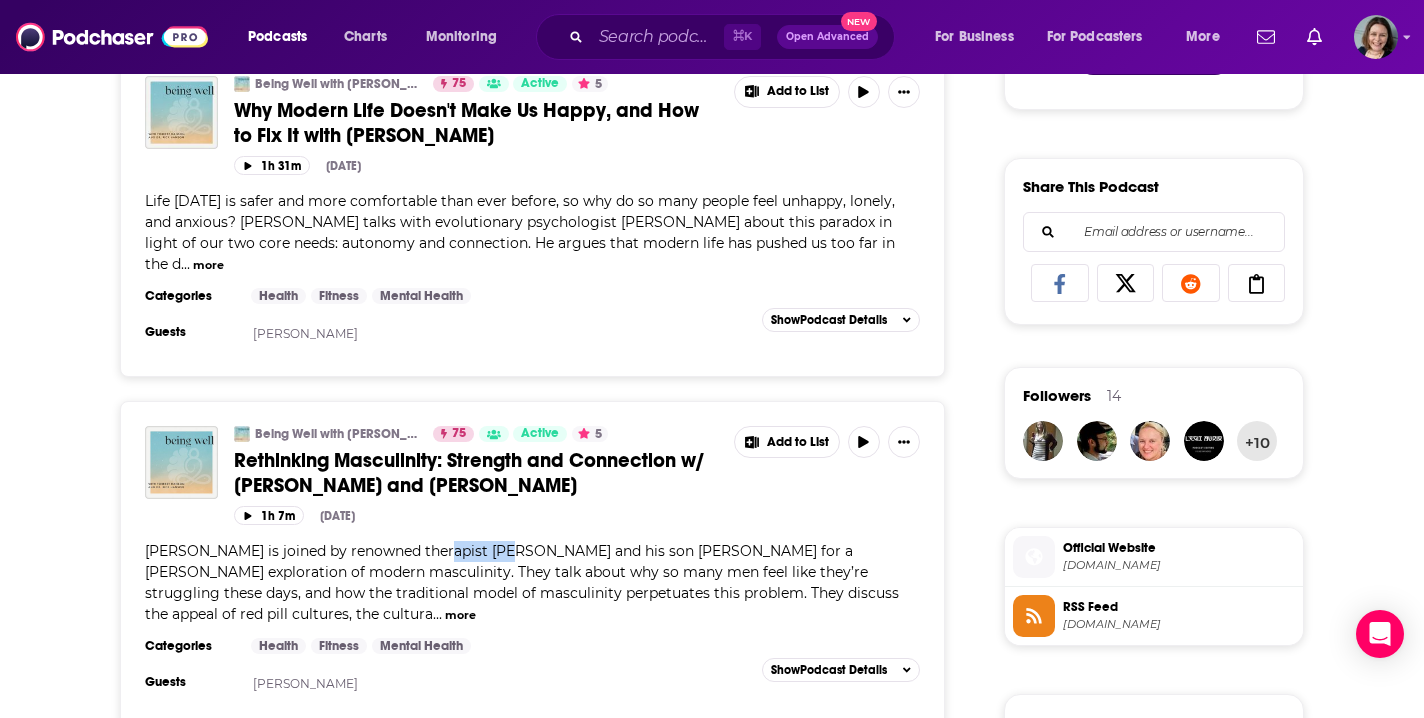 copy on "[PERSON_NAME]" 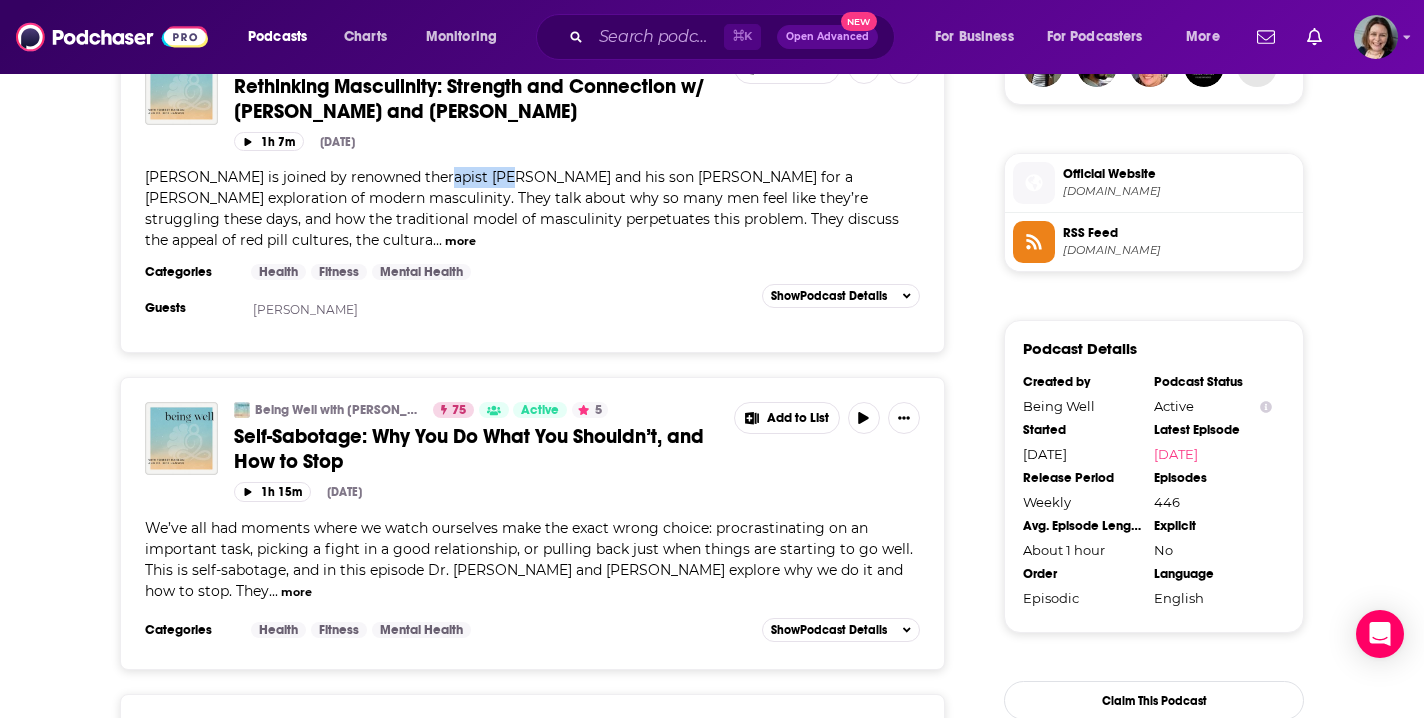 scroll, scrollTop: 1556, scrollLeft: 0, axis: vertical 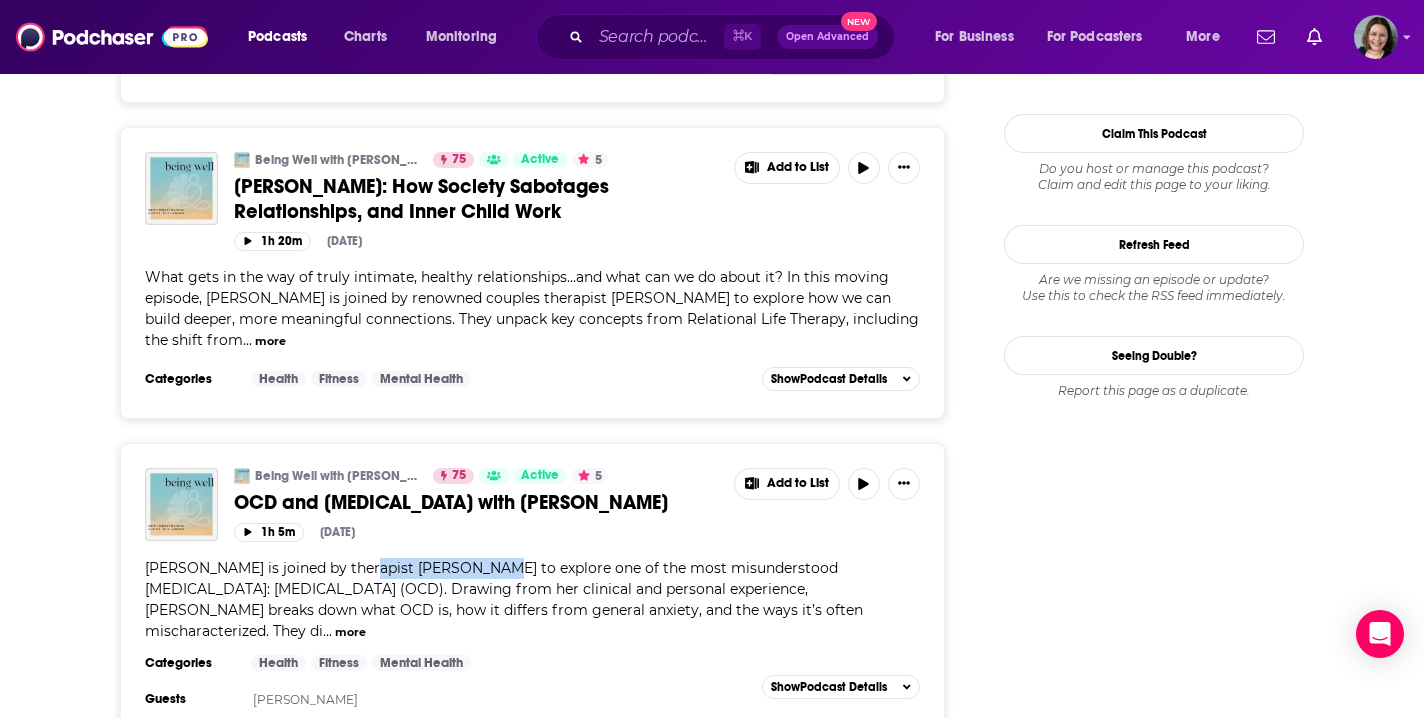 drag, startPoint x: 349, startPoint y: 481, endPoint x: 475, endPoint y: 483, distance: 126.01587 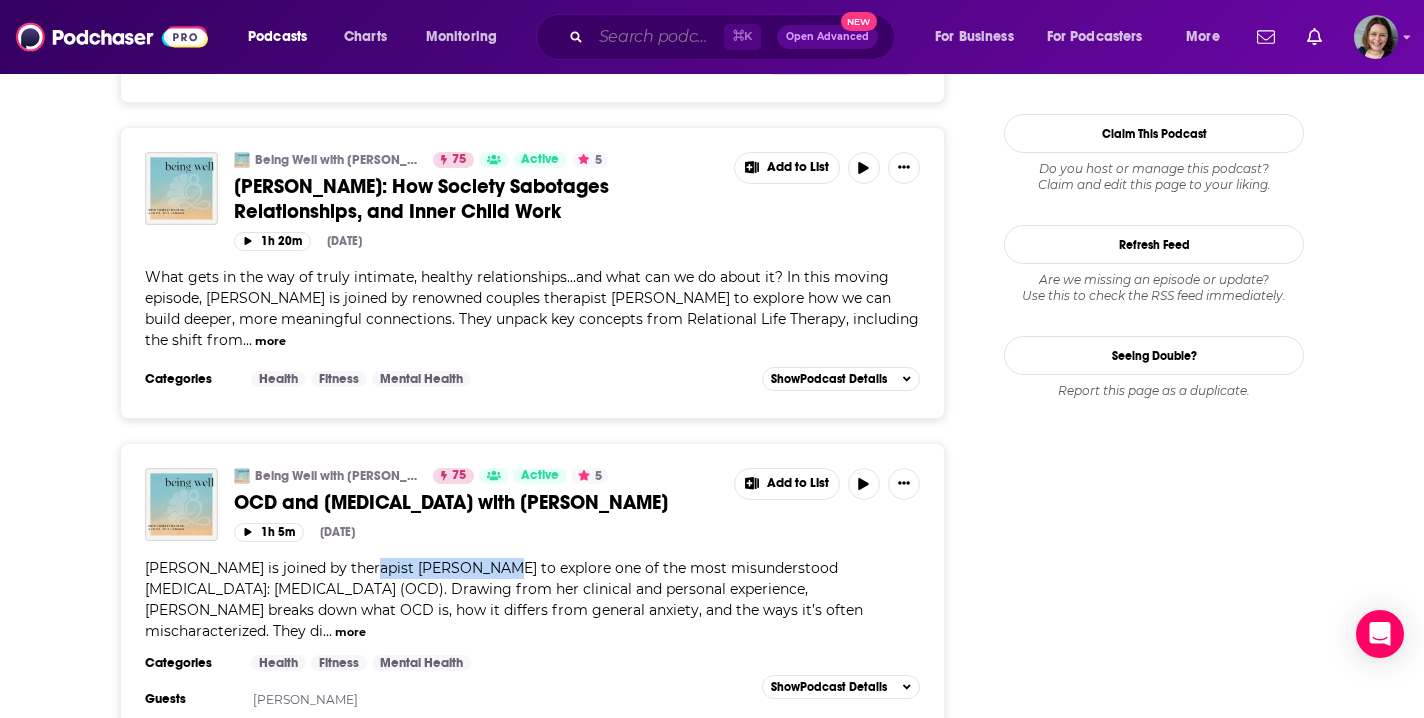 click at bounding box center [657, 37] 